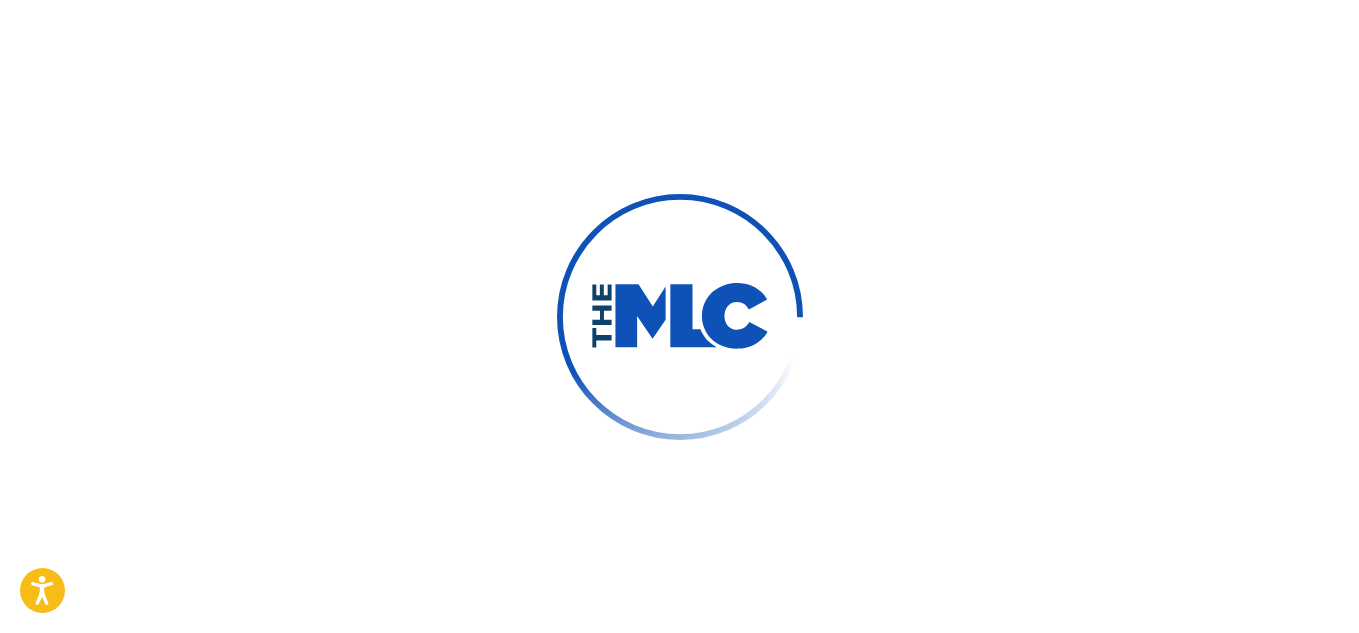 scroll, scrollTop: 0, scrollLeft: 0, axis: both 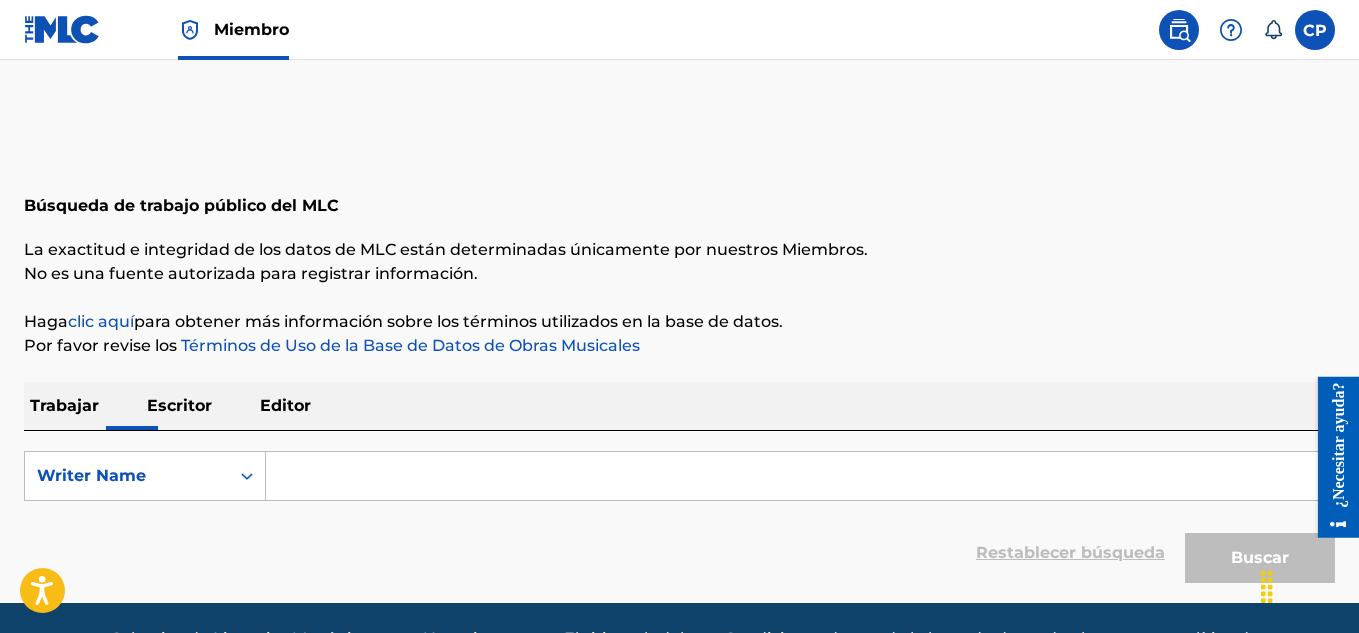 click at bounding box center [800, 476] 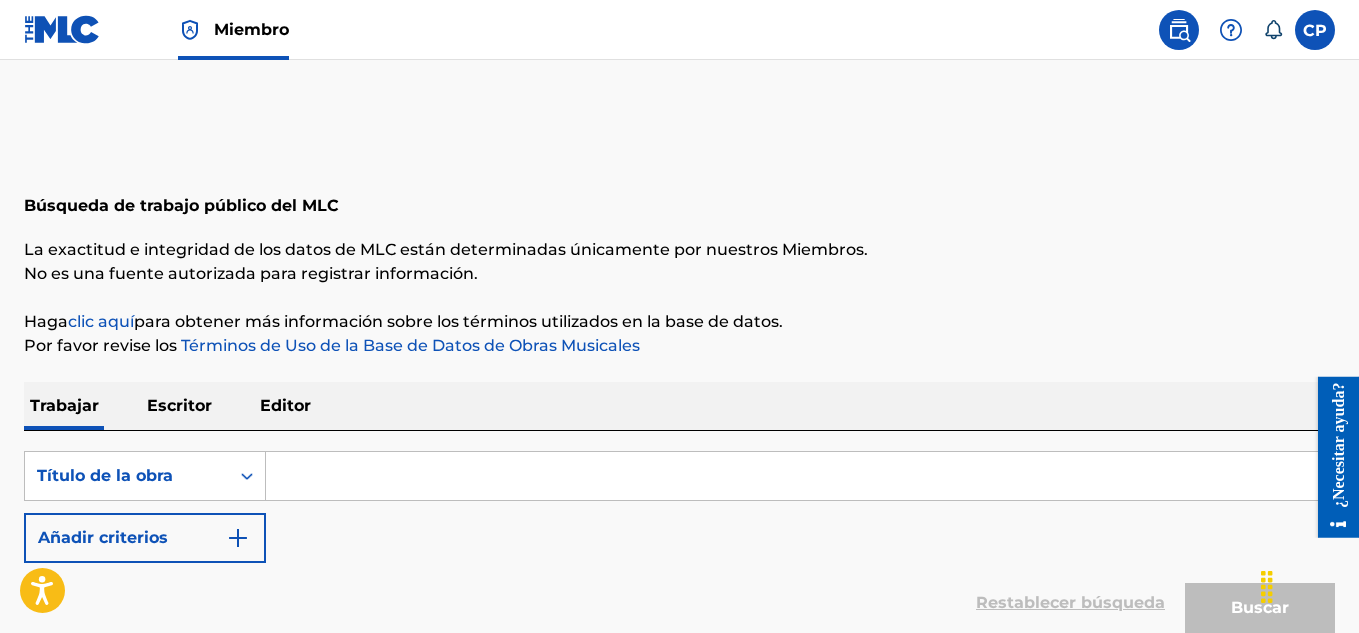 click at bounding box center (800, 476) 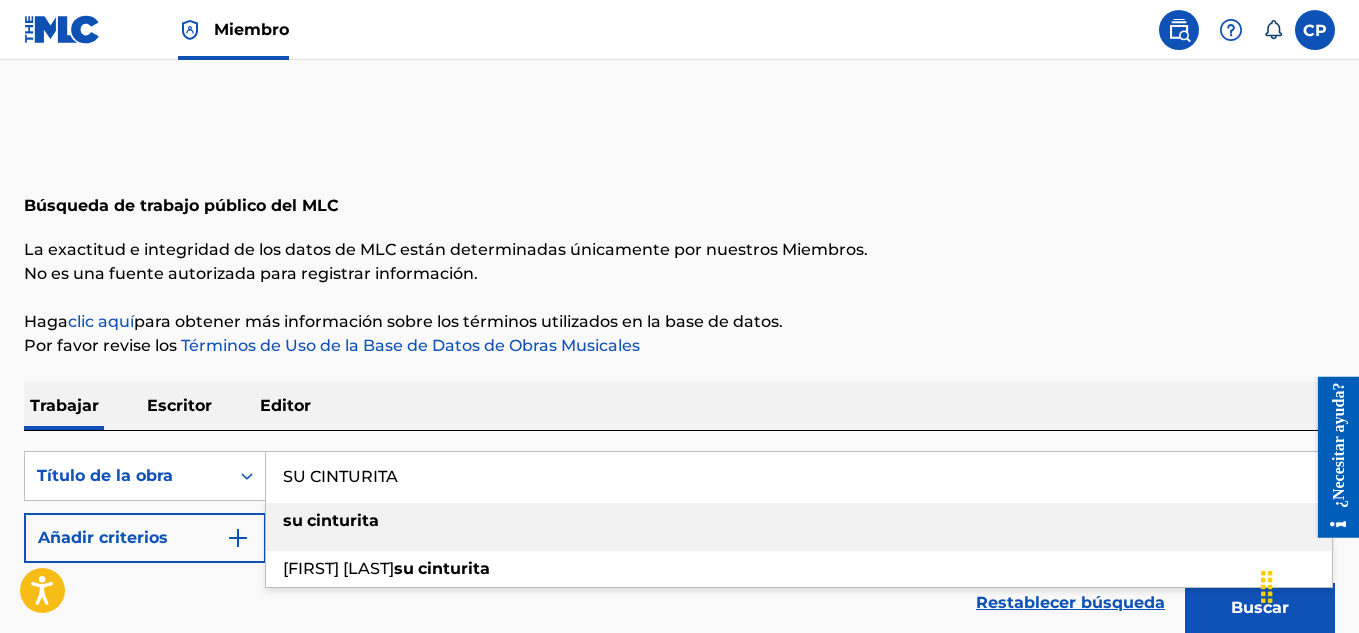 click on "su   cinturita" at bounding box center [799, 521] 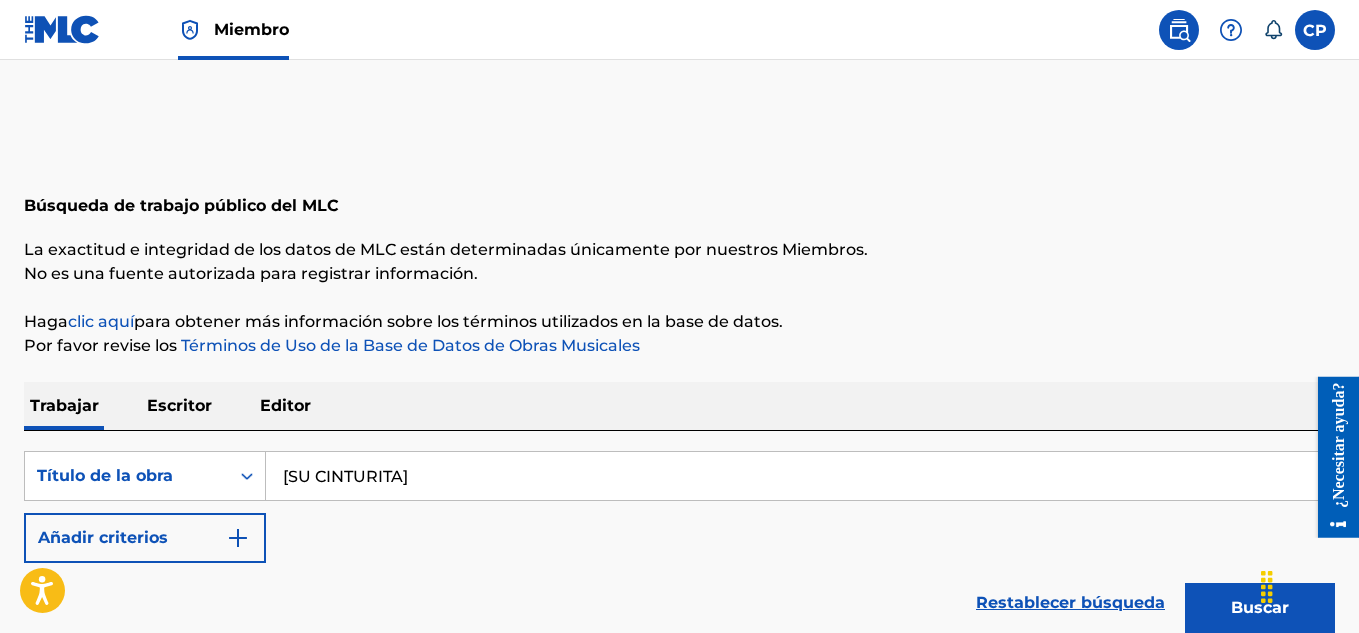 click at bounding box center (238, 538) 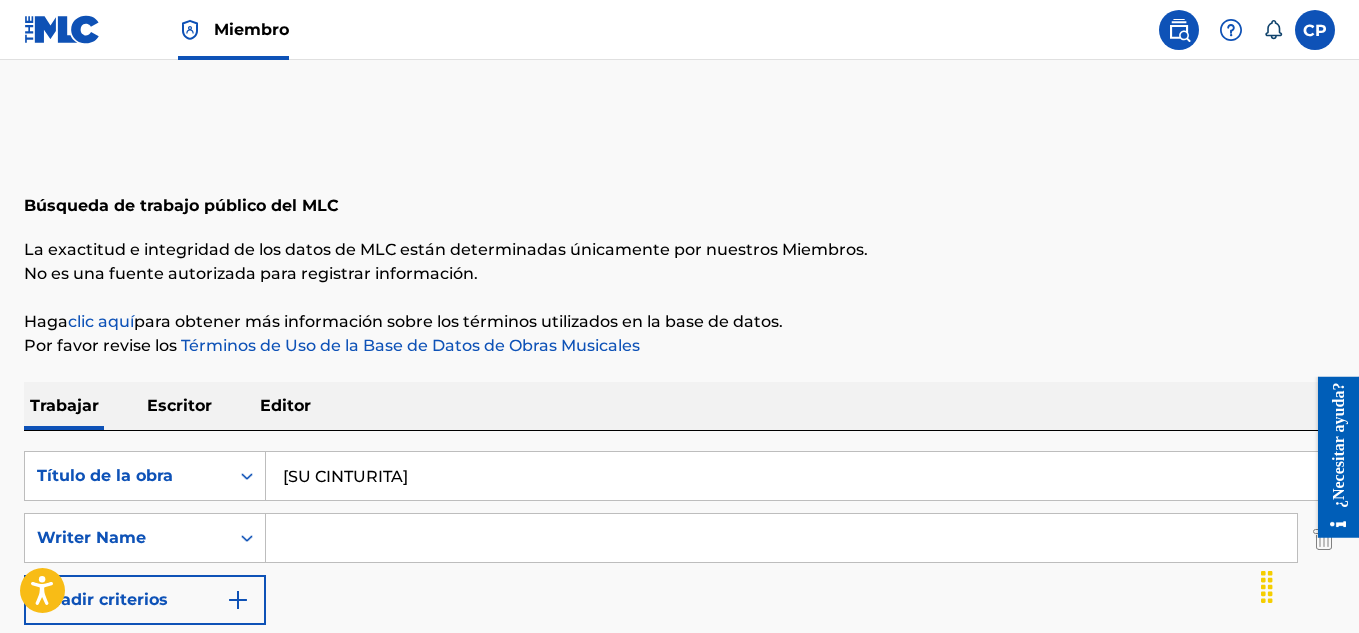 click at bounding box center [781, 538] 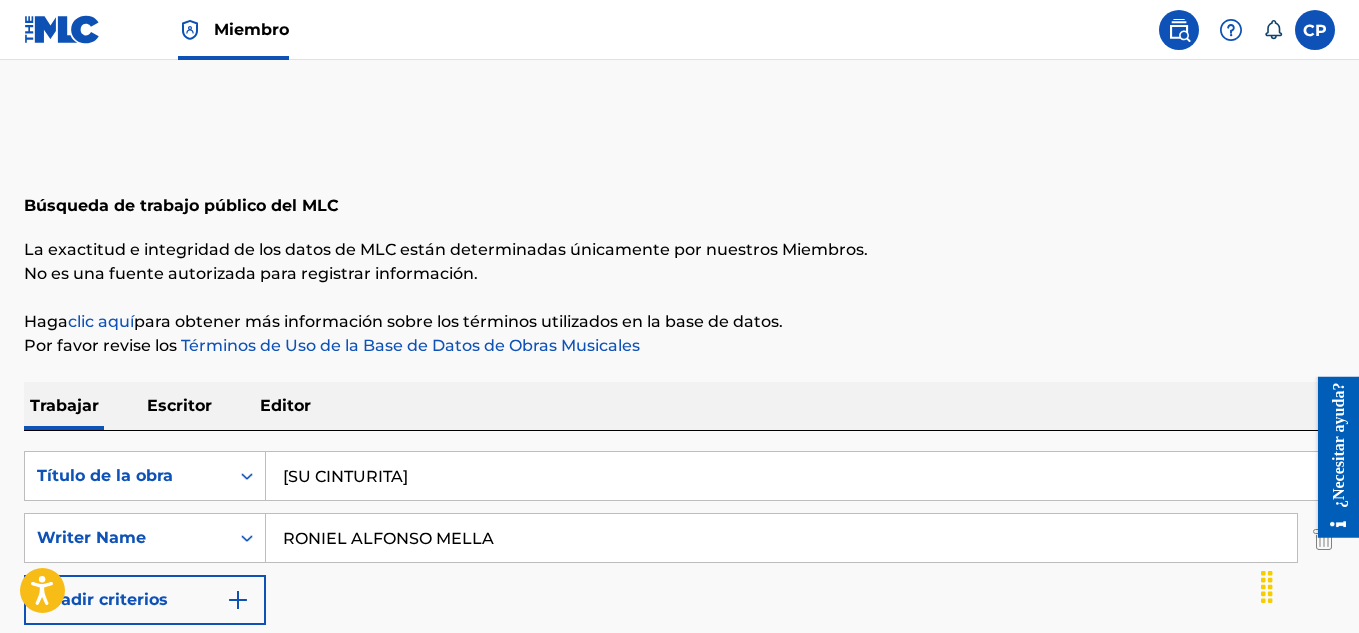 scroll, scrollTop: 247, scrollLeft: 0, axis: vertical 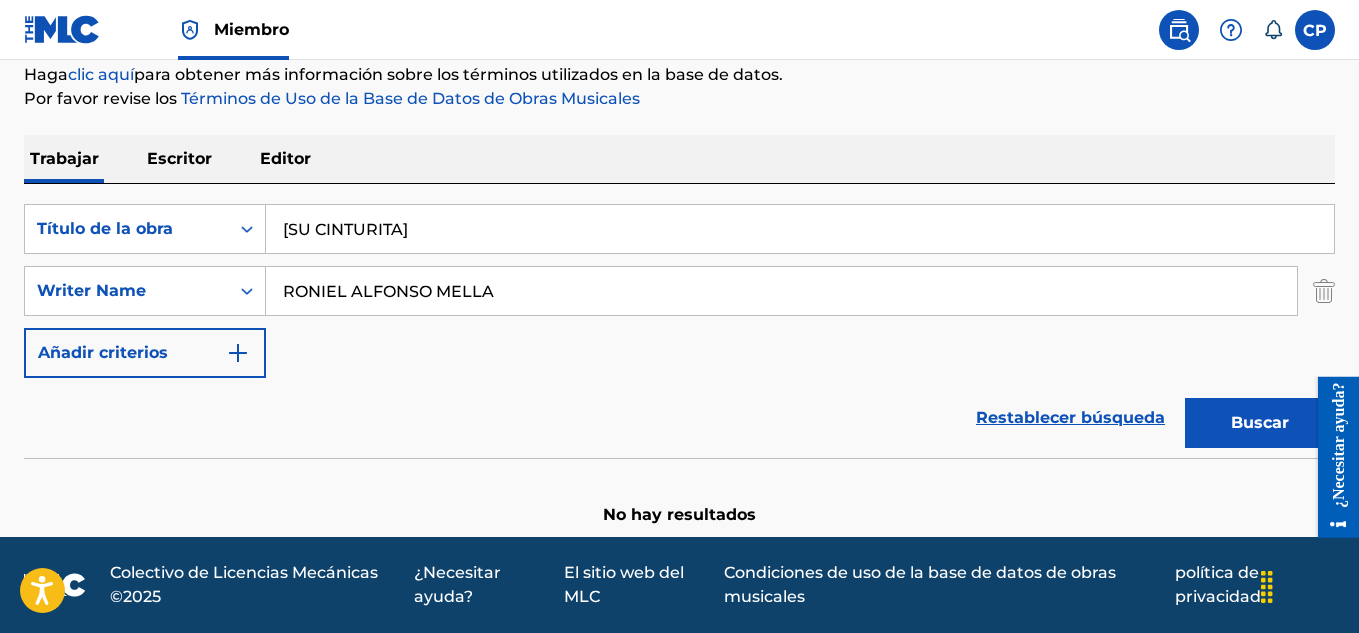 click on "Buscar" at bounding box center (1260, 423) 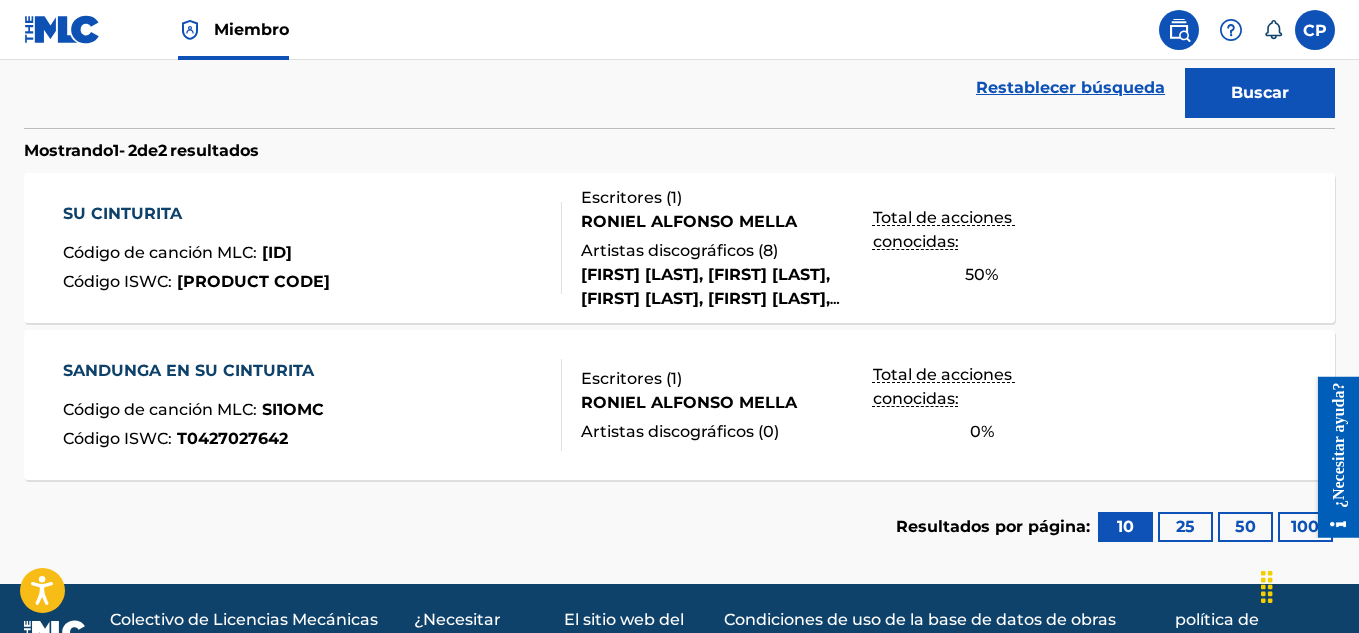 scroll, scrollTop: 606, scrollLeft: 0, axis: vertical 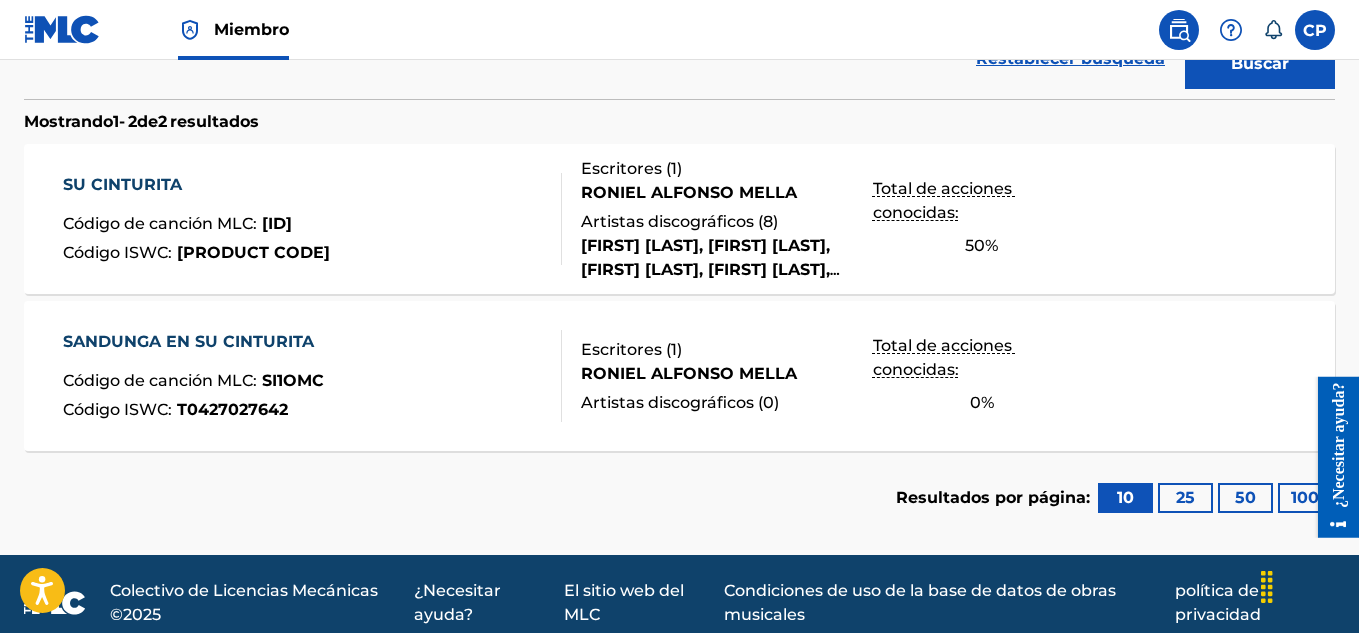 click on "SU CINTURITA" at bounding box center [122, 184] 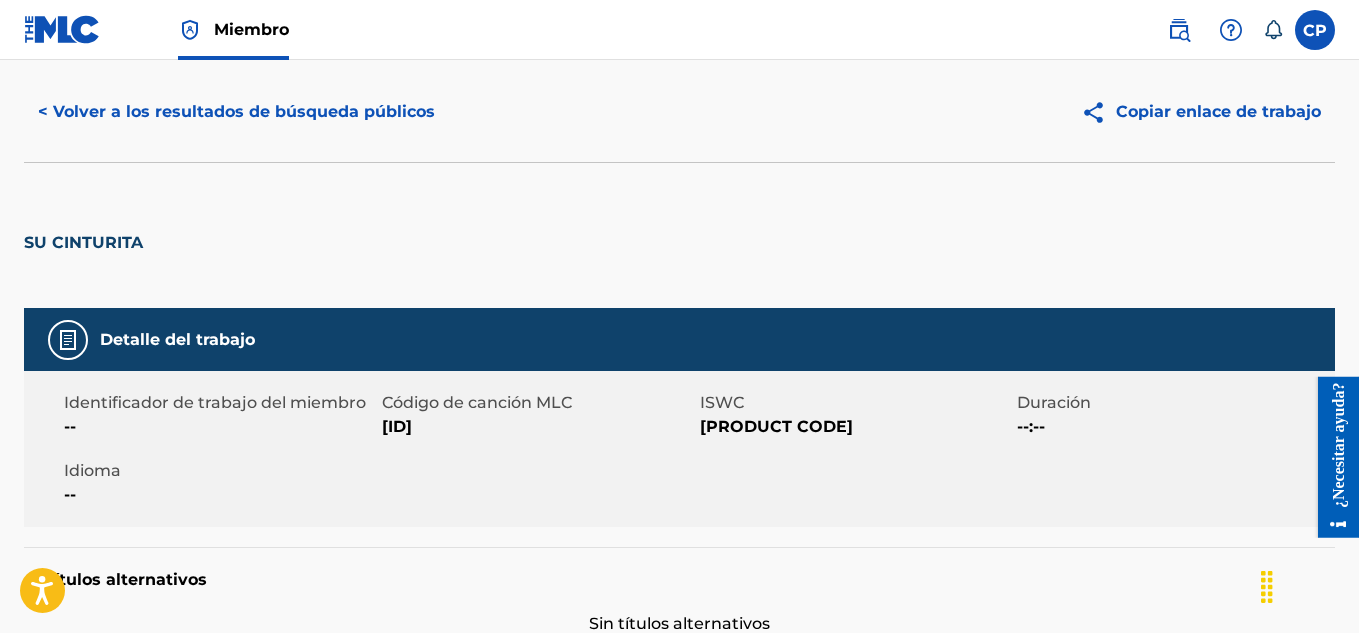 scroll, scrollTop: 0, scrollLeft: 0, axis: both 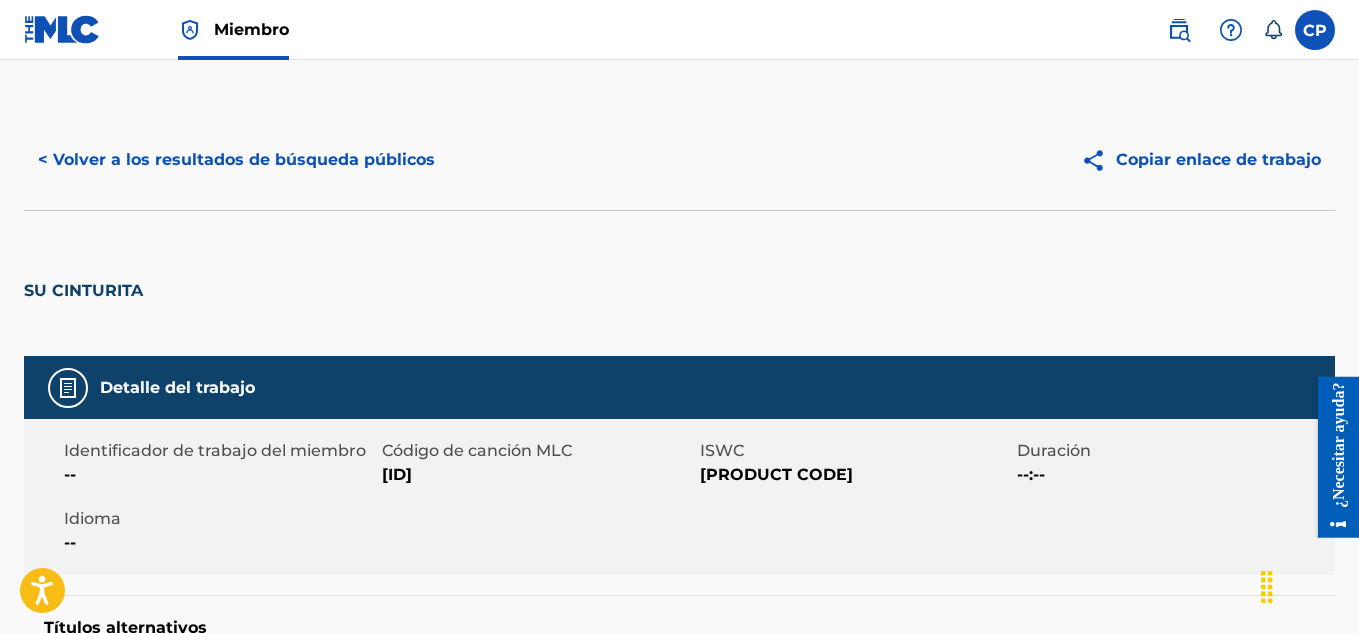 click on "< Volver a los resultados de búsqueda públicos" at bounding box center [236, 159] 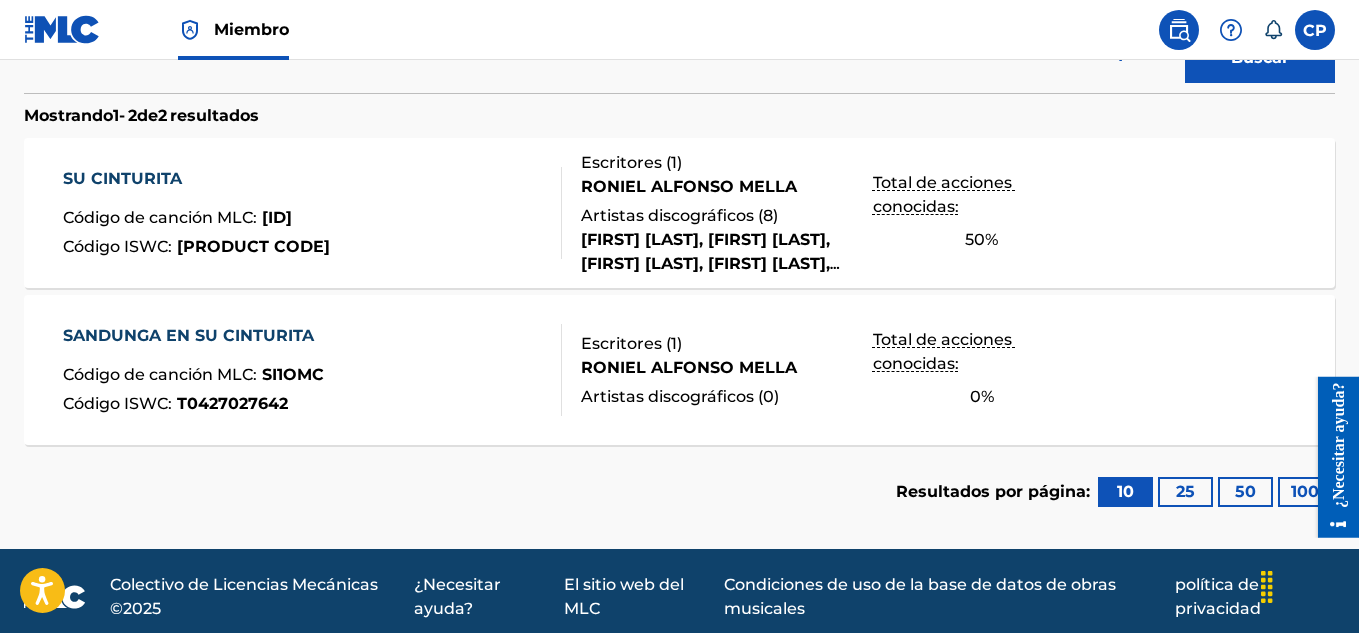 scroll, scrollTop: 618, scrollLeft: 0, axis: vertical 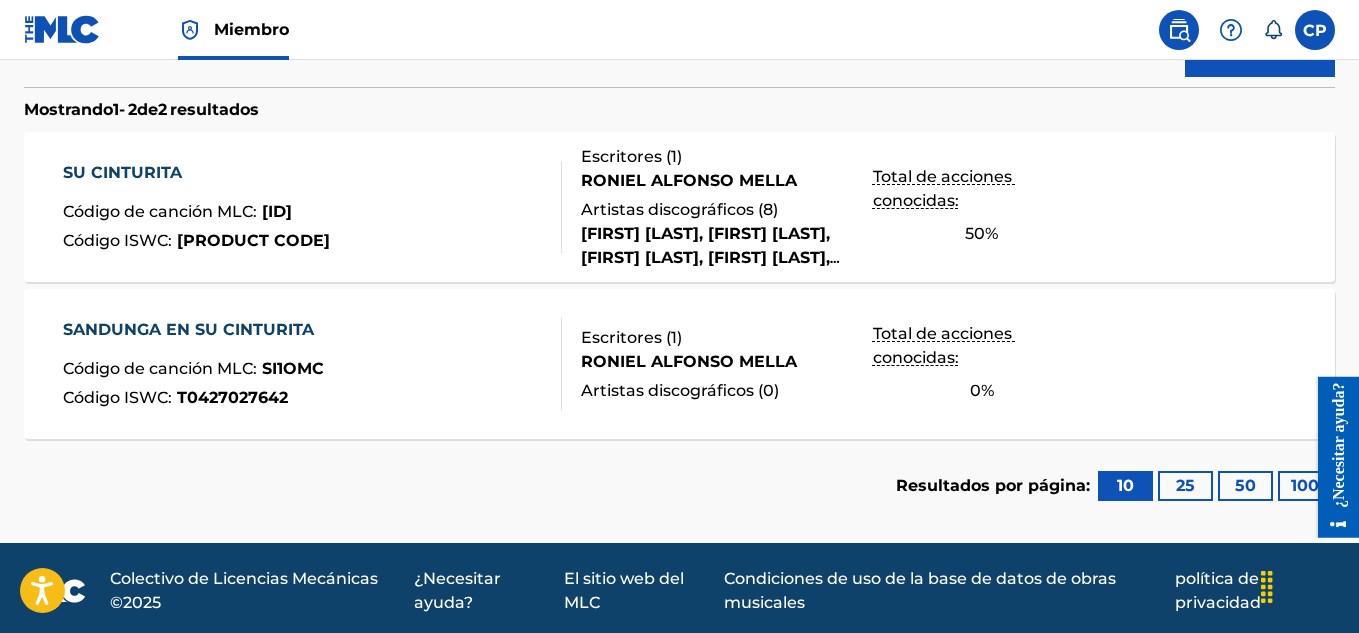 click on "SANDUNGA EN SU CINTURITA" at bounding box center (188, 329) 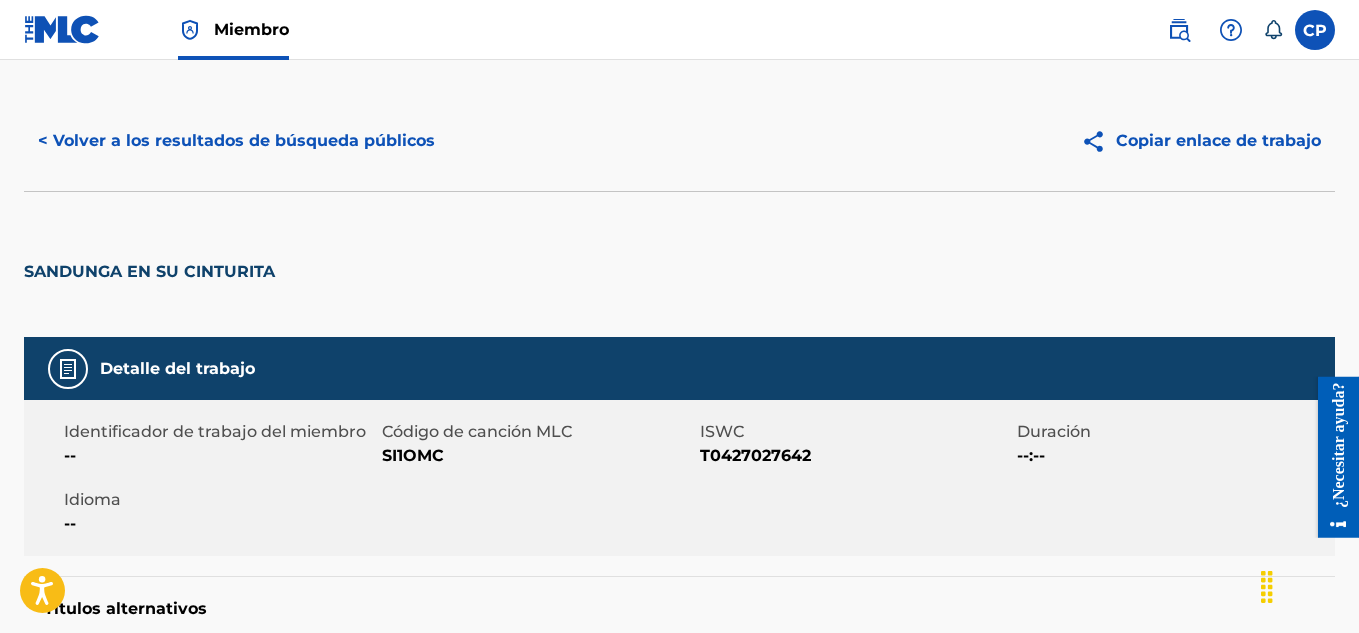 scroll, scrollTop: 0, scrollLeft: 0, axis: both 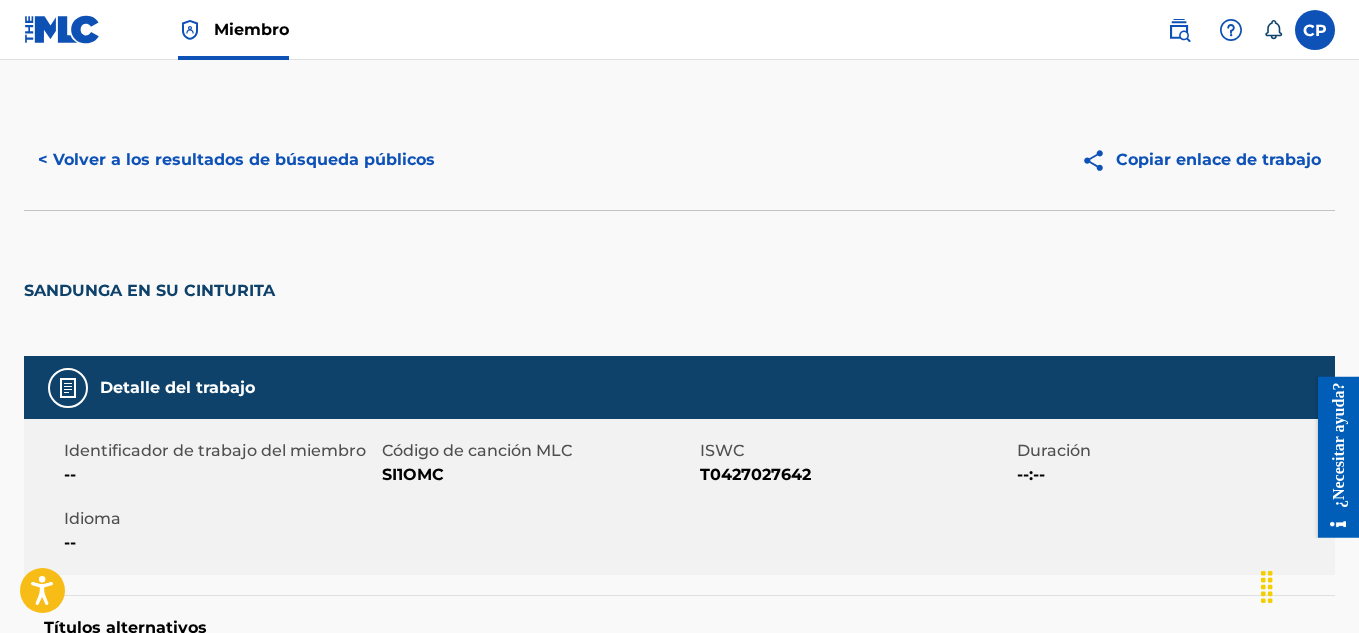 click on "< Volver a los resultados de búsqueda públicos" at bounding box center (236, 159) 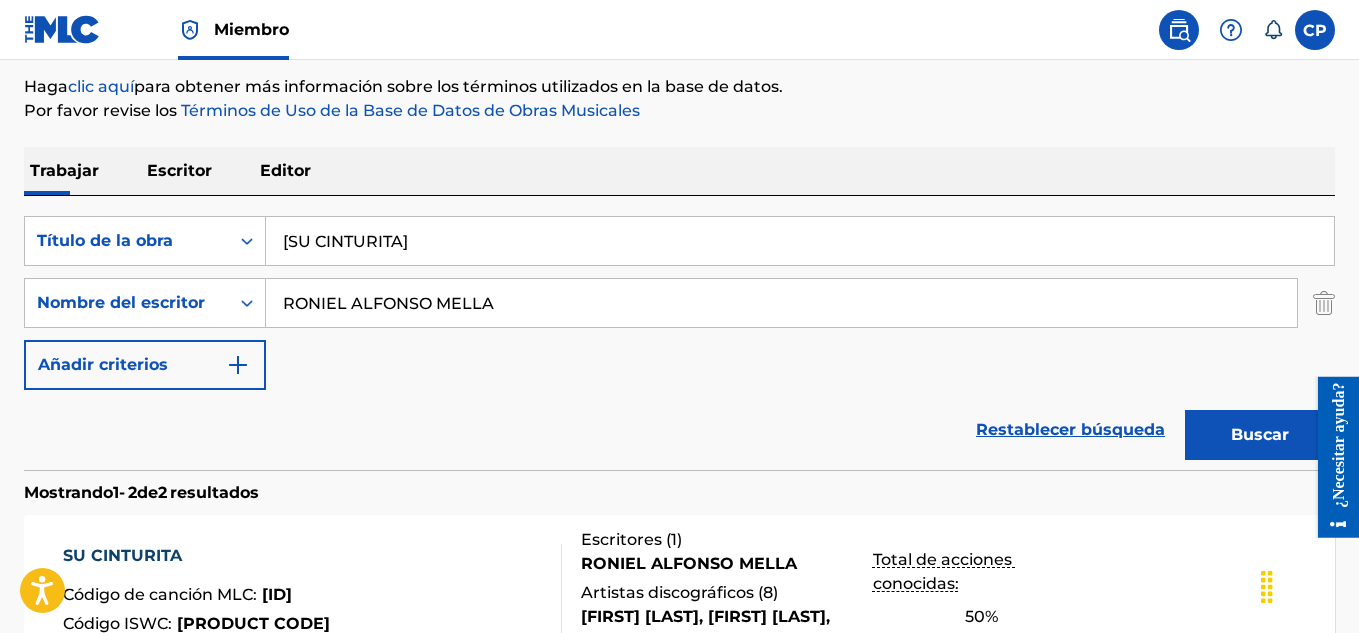 scroll, scrollTop: 218, scrollLeft: 0, axis: vertical 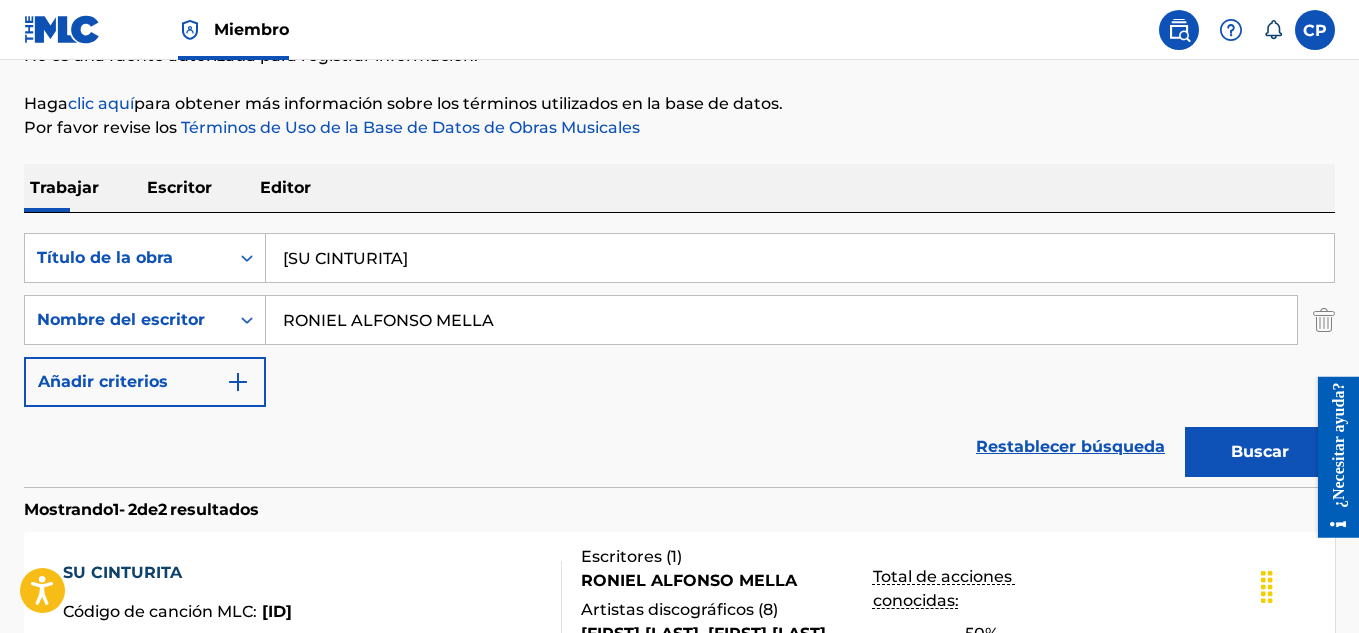 click on "Escritor" at bounding box center [179, 187] 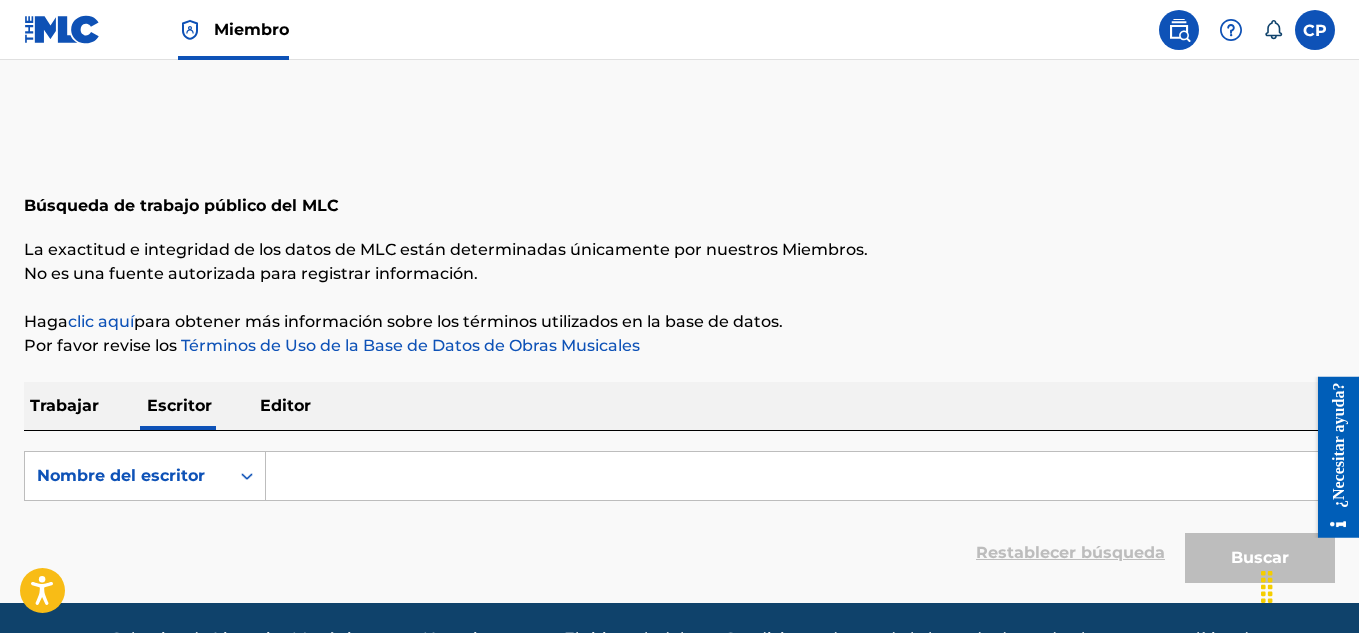 click at bounding box center [800, 476] 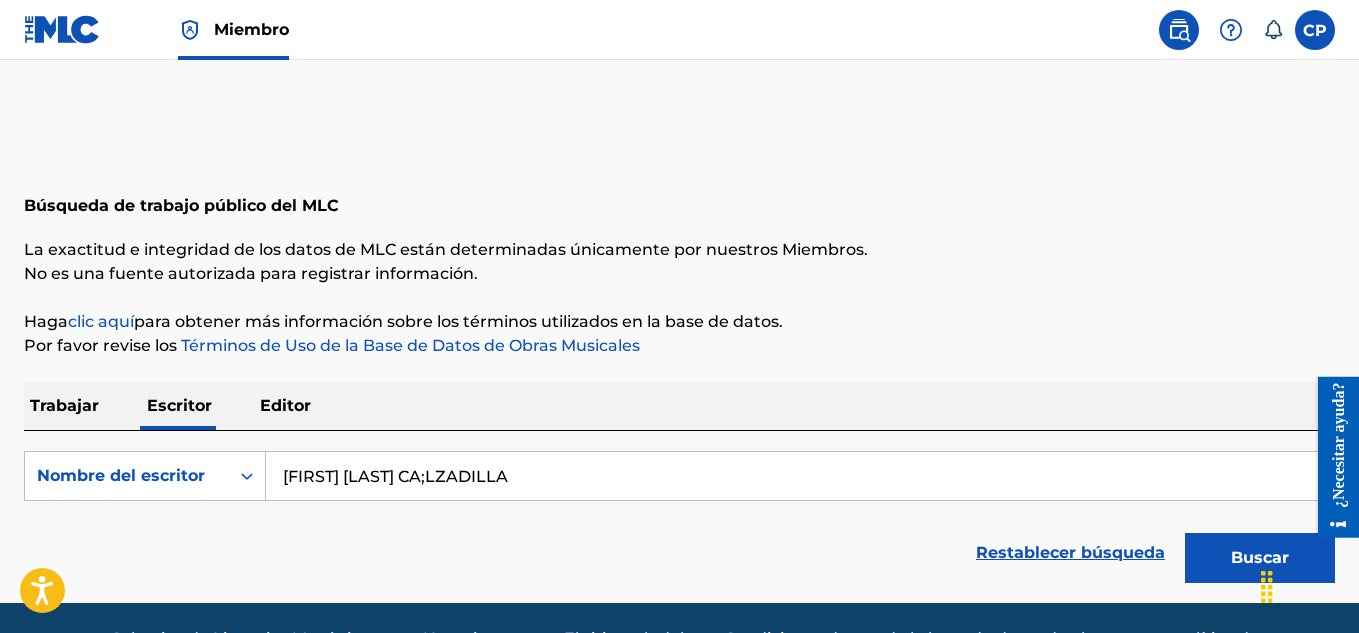 click on "[FIRST] [LAST] CA;LZADILLA" at bounding box center [800, 476] 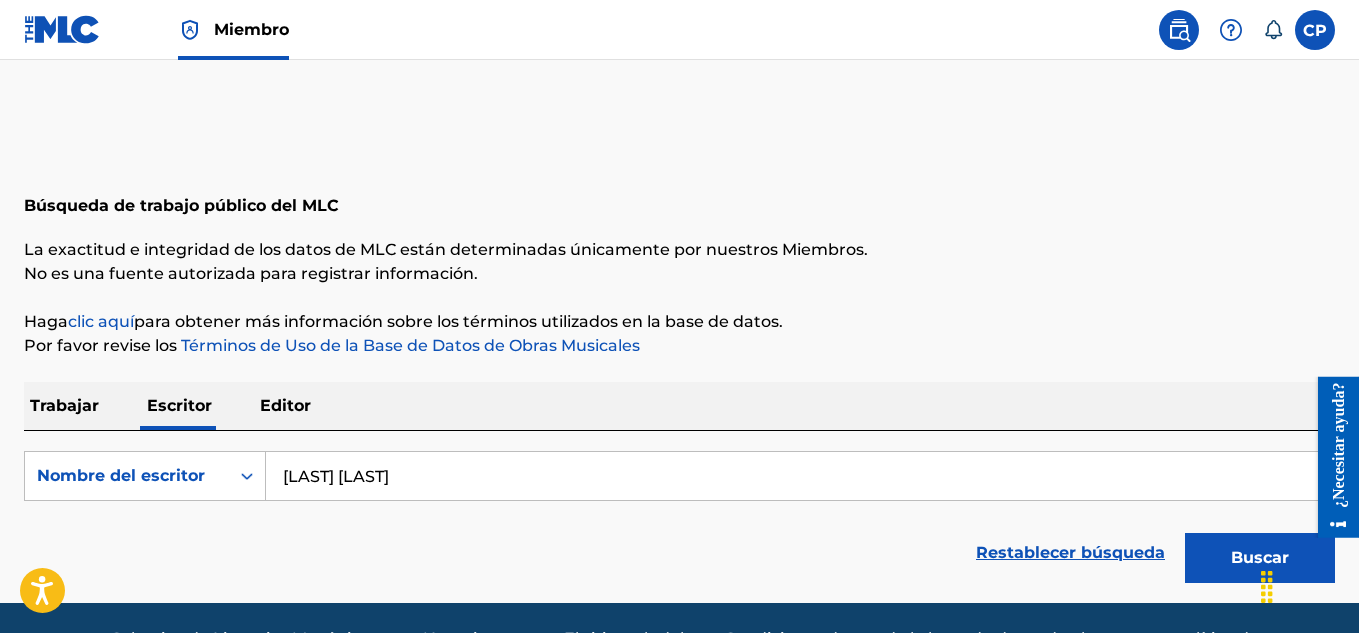 type on "[LAST] [LAST]" 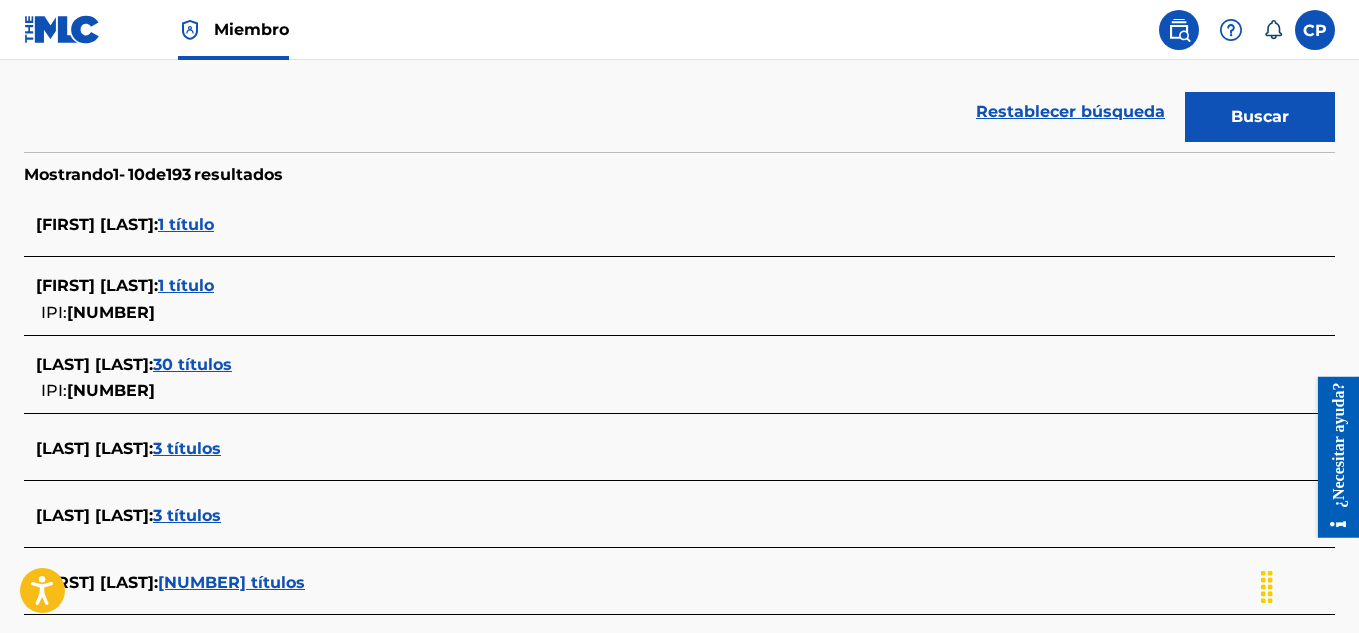scroll, scrollTop: 400, scrollLeft: 0, axis: vertical 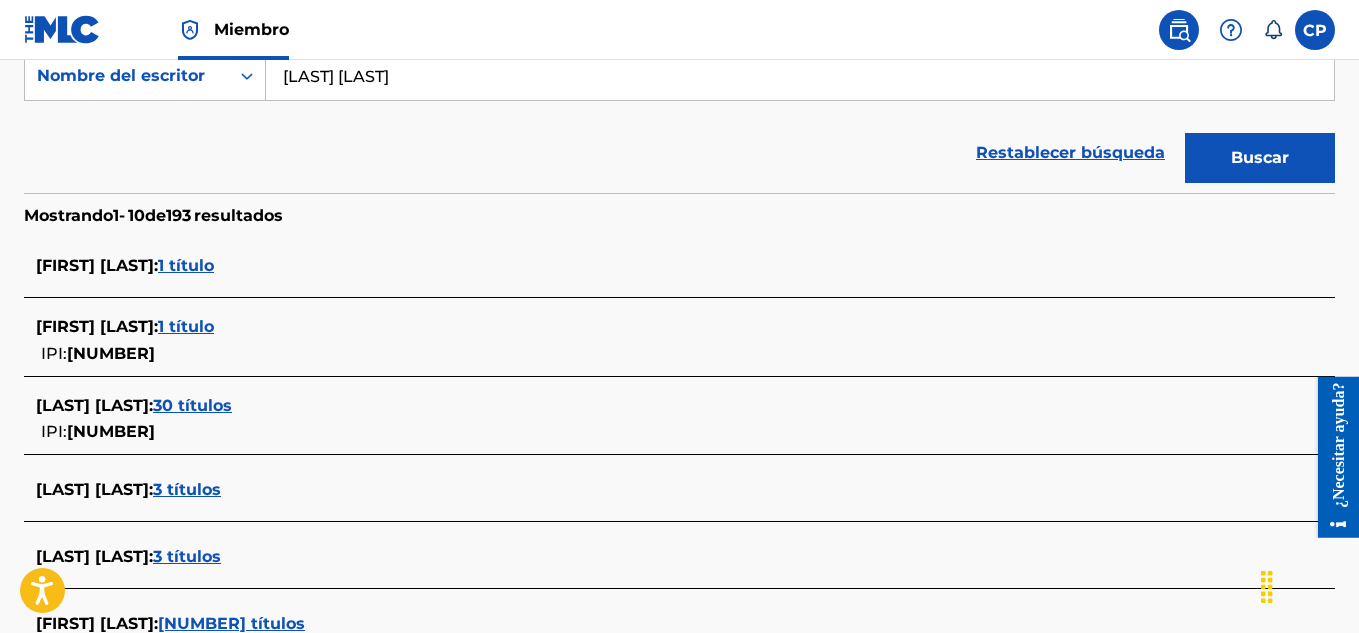click on "1 título" at bounding box center [186, 265] 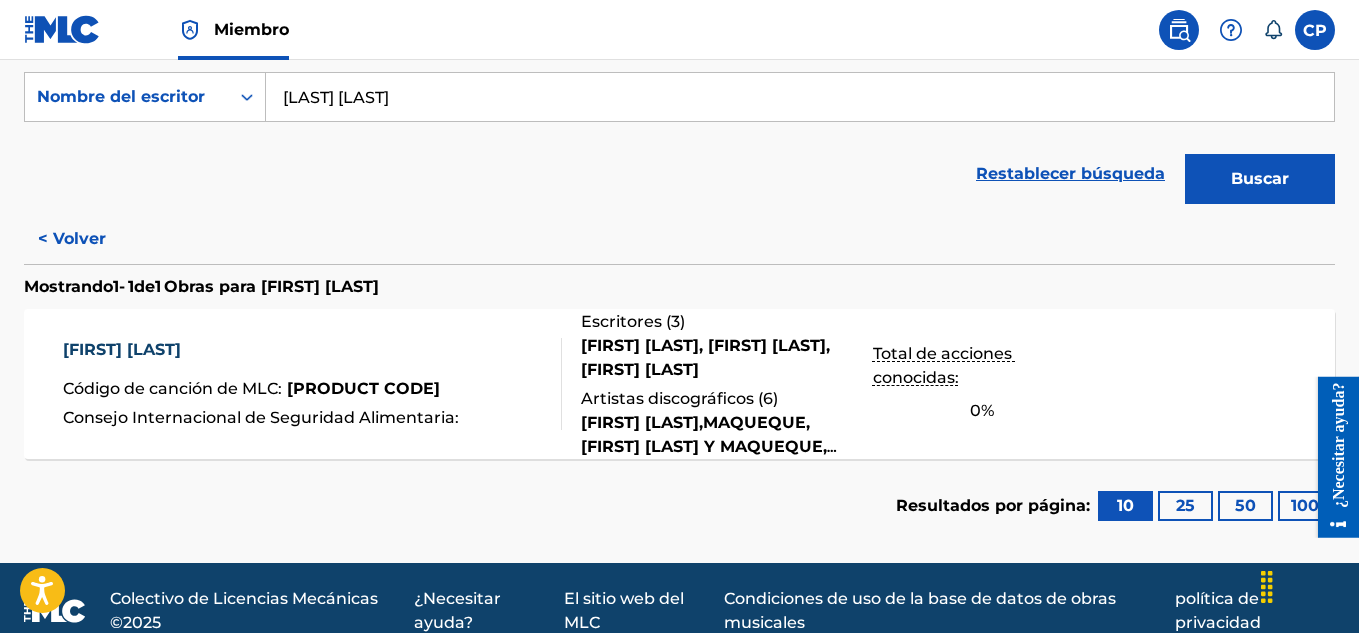 scroll, scrollTop: 405, scrollLeft: 0, axis: vertical 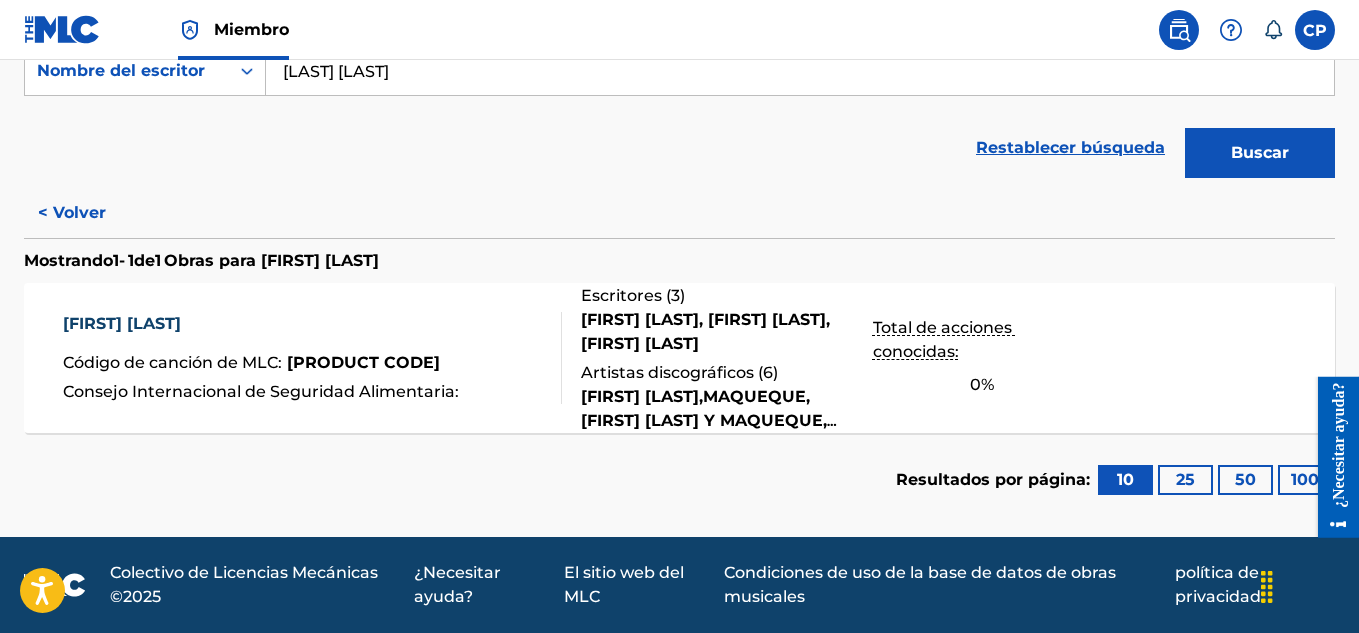 click on "[FIRST] [LAST]" at bounding box center (122, 323) 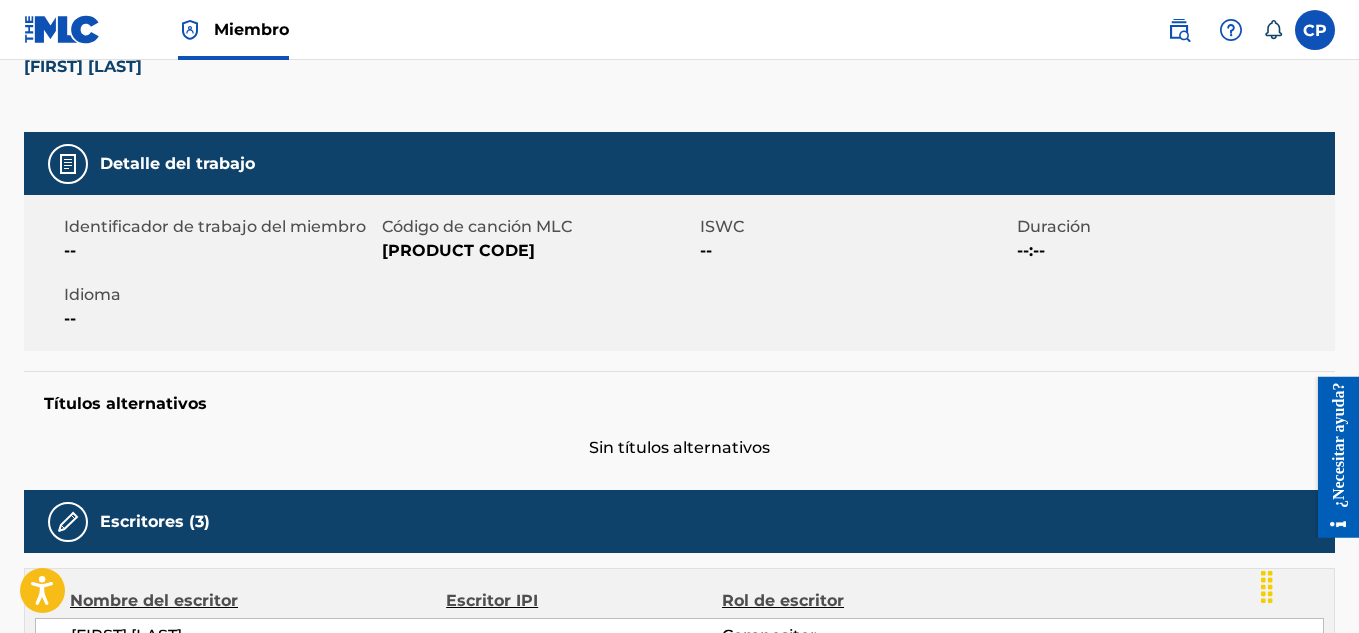 scroll, scrollTop: 0, scrollLeft: 0, axis: both 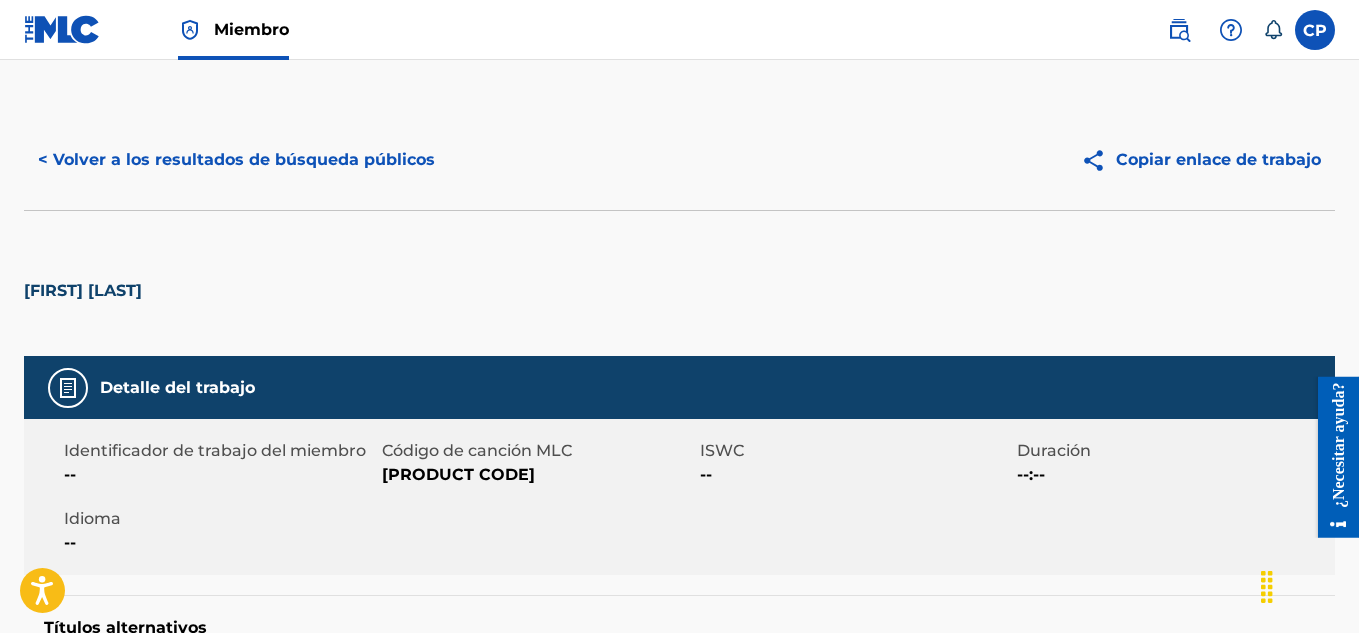 click on "< Volver a los resultados de búsqueda públicos" at bounding box center (236, 160) 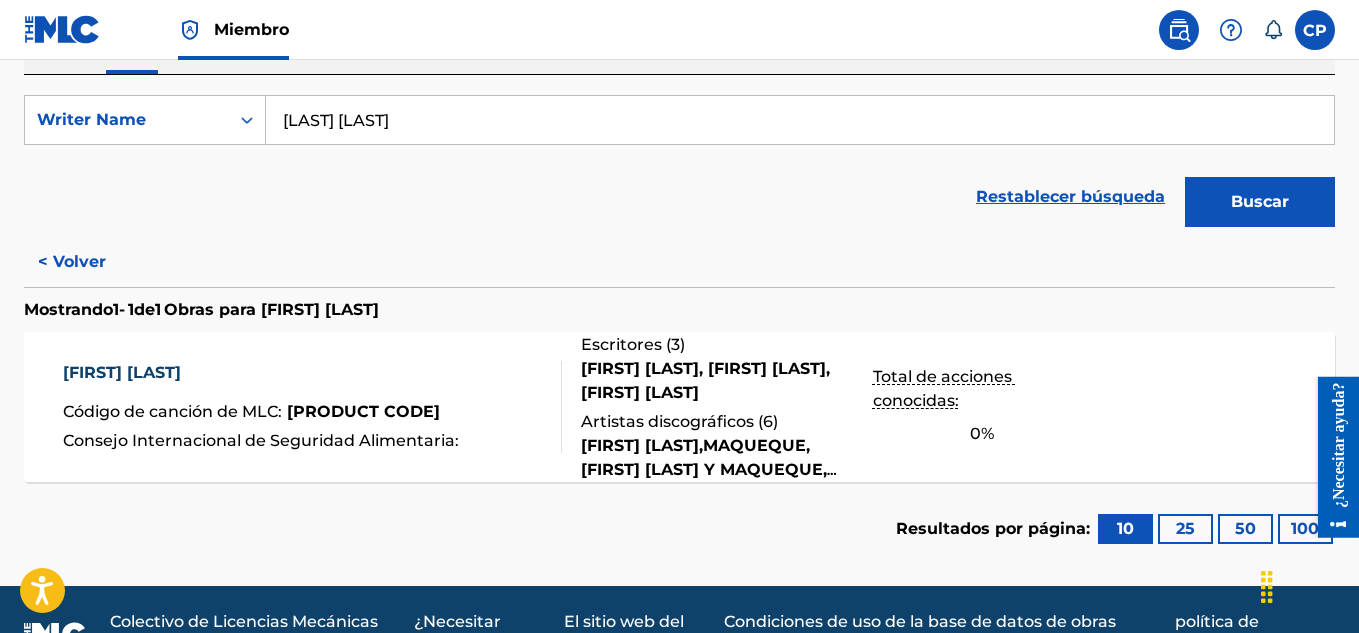 scroll, scrollTop: 405, scrollLeft: 0, axis: vertical 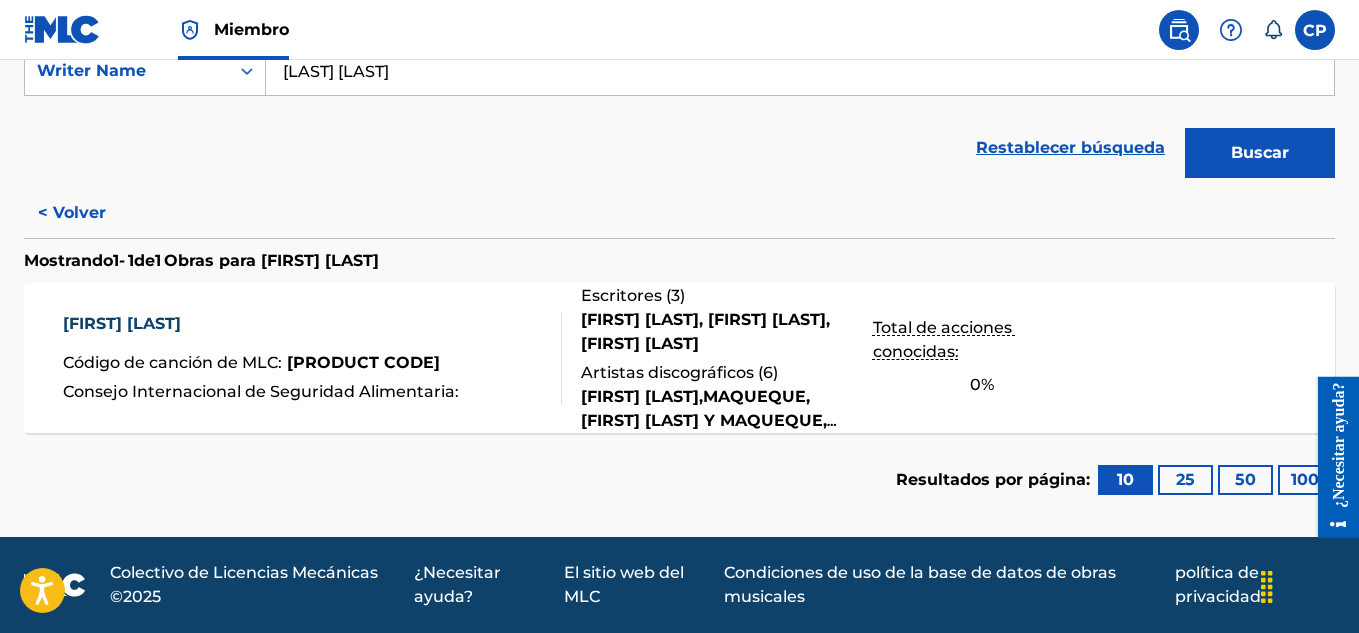 click on "< Volver" at bounding box center [72, 212] 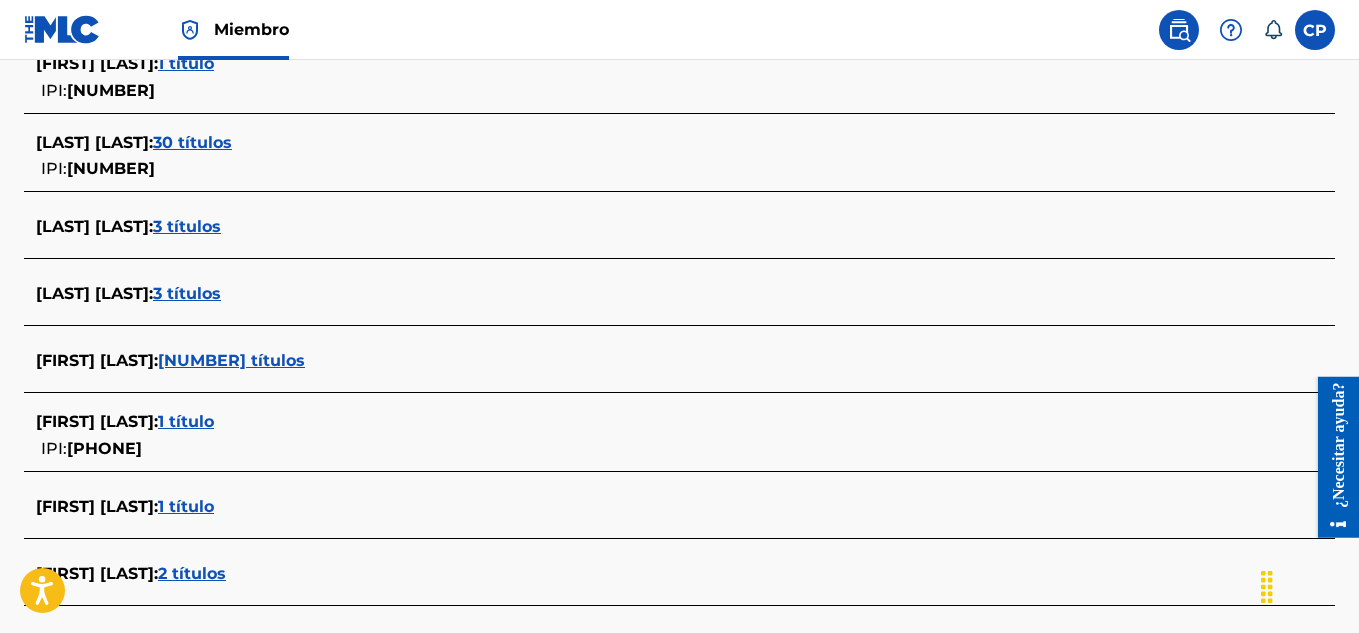 scroll, scrollTop: 505, scrollLeft: 0, axis: vertical 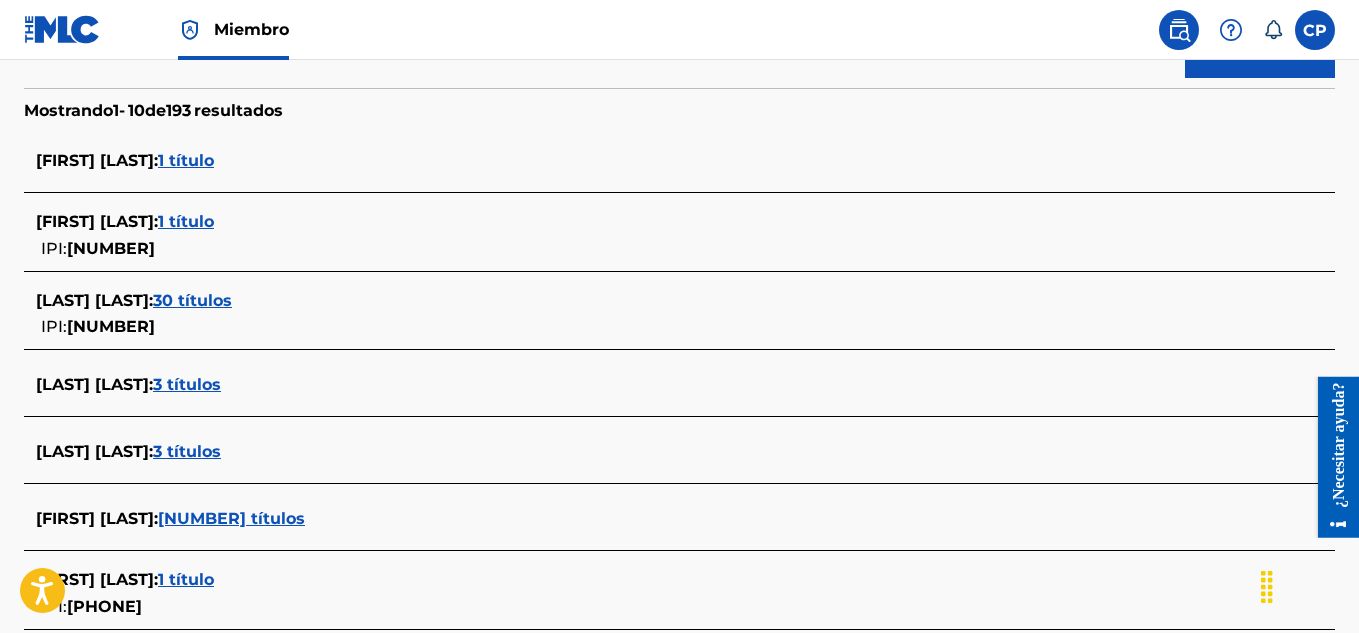 click on "30 títulos" at bounding box center [192, 300] 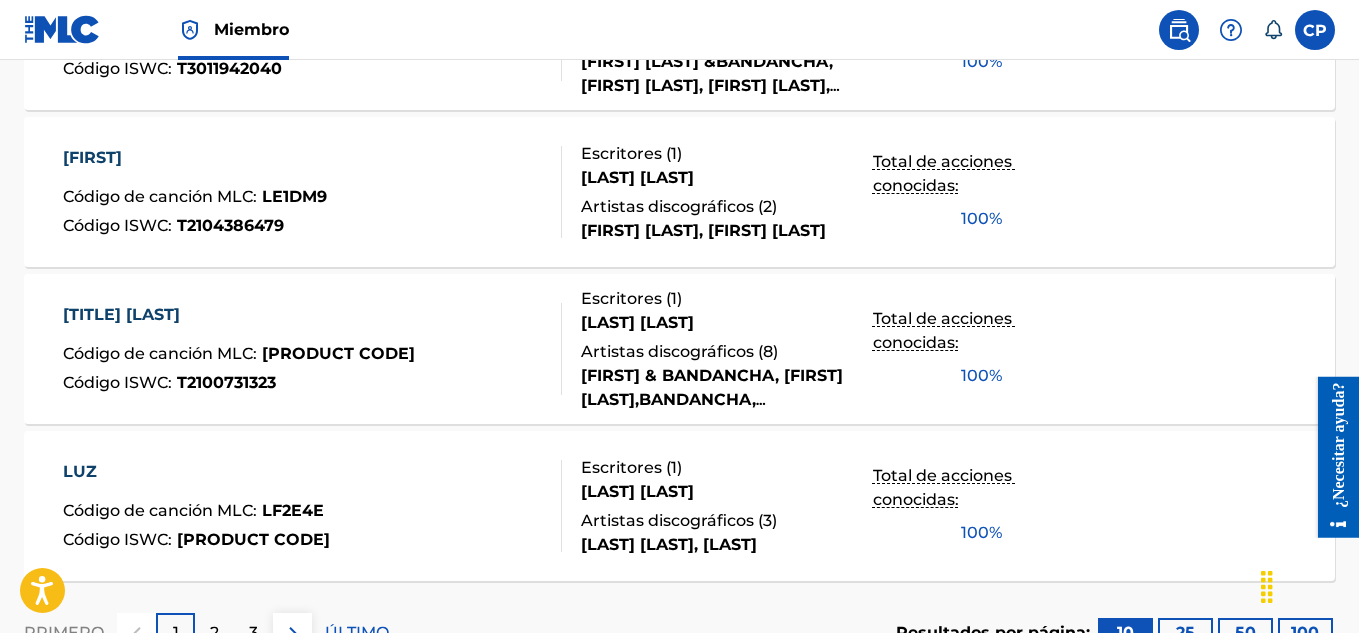 scroll, scrollTop: 1705, scrollLeft: 0, axis: vertical 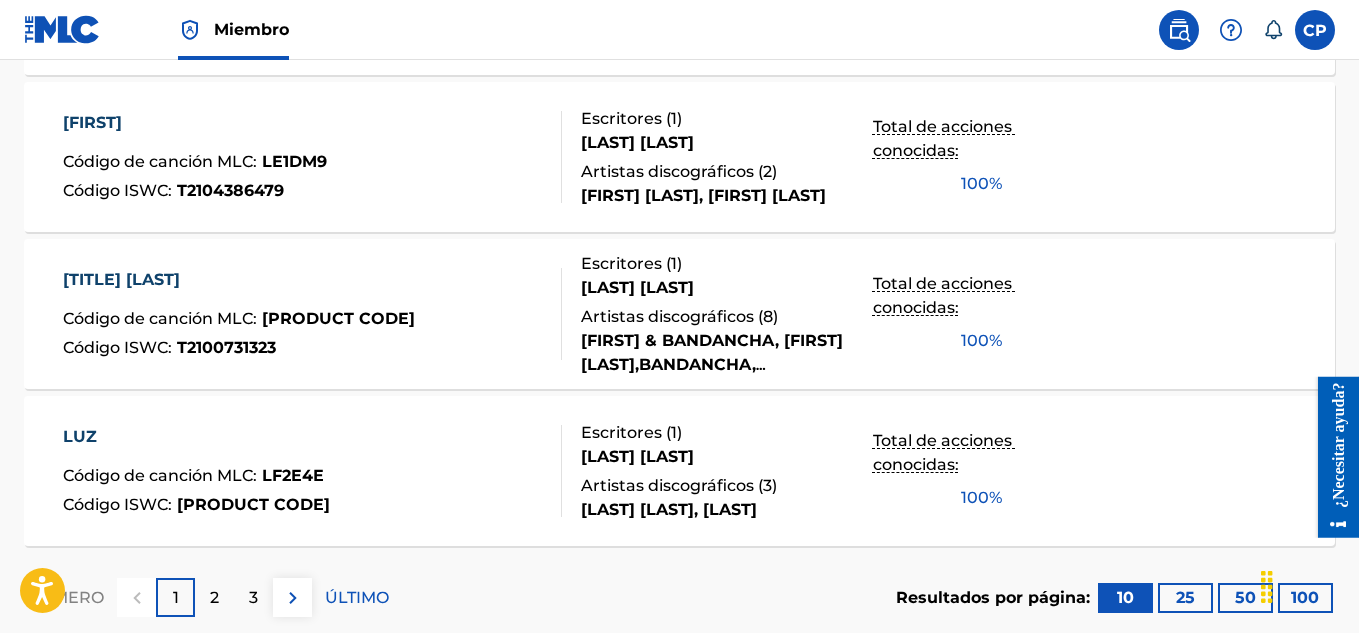 click on "[FIRST]" at bounding box center (92, 122) 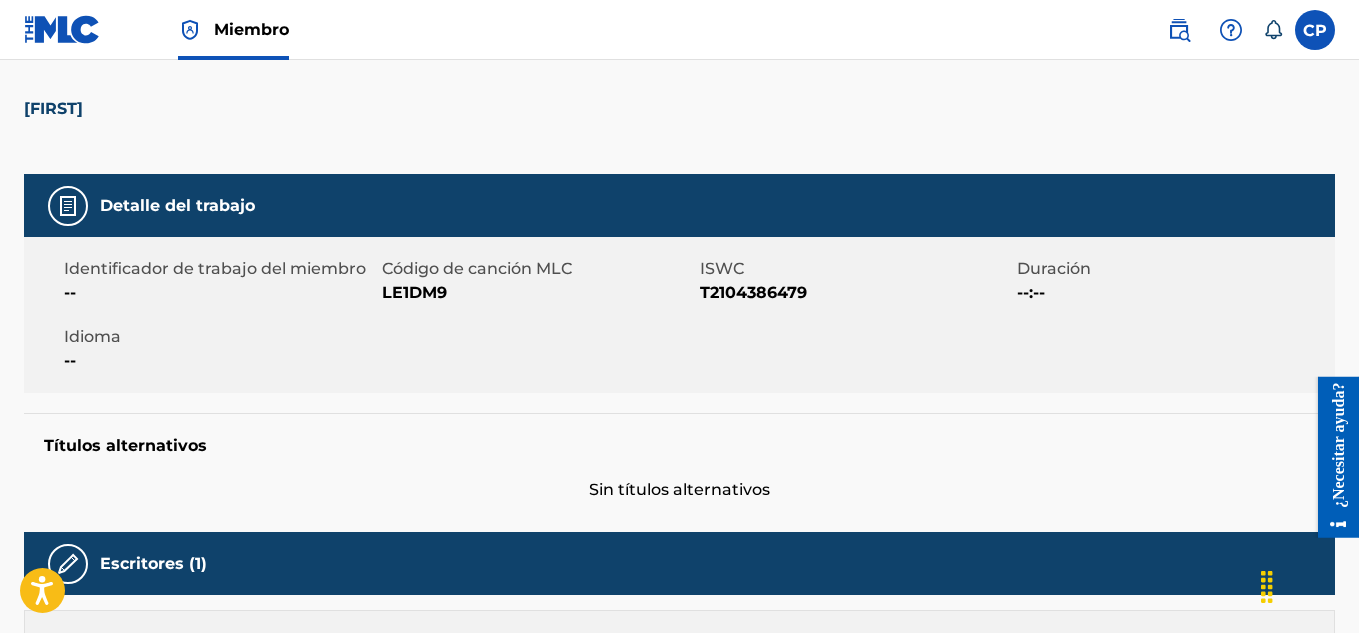 scroll, scrollTop: 0, scrollLeft: 0, axis: both 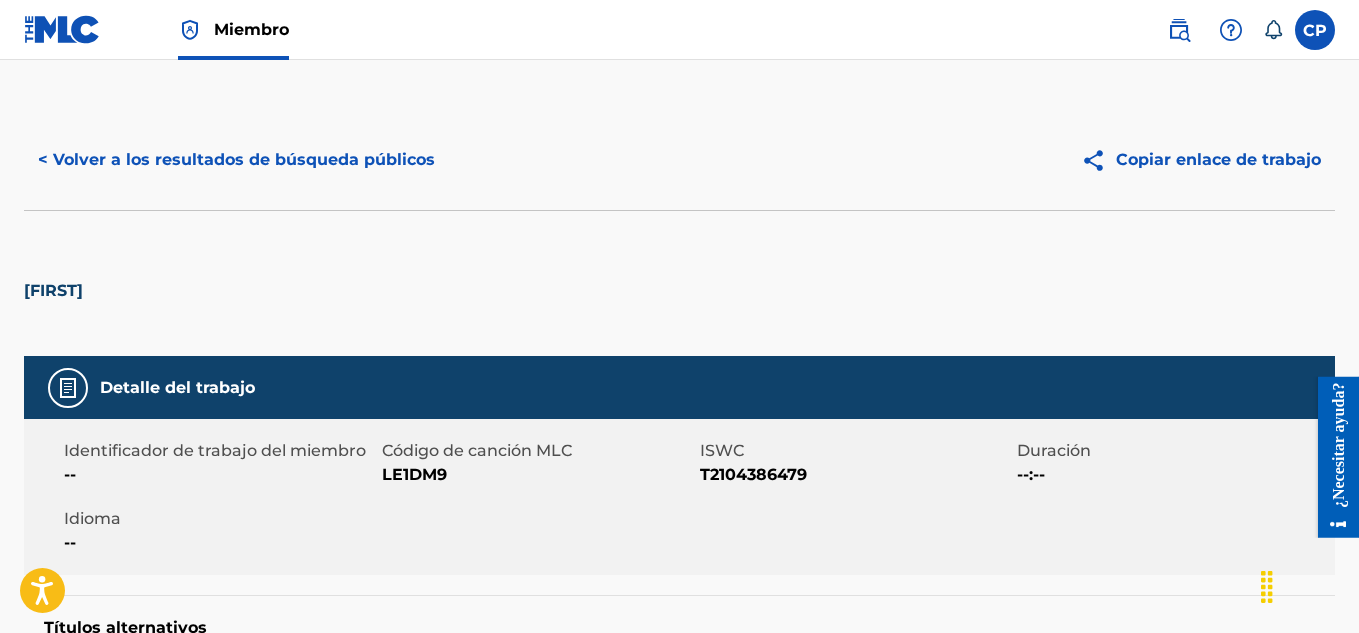 click on "< Volver a los resultados de búsqueda públicos" at bounding box center (236, 159) 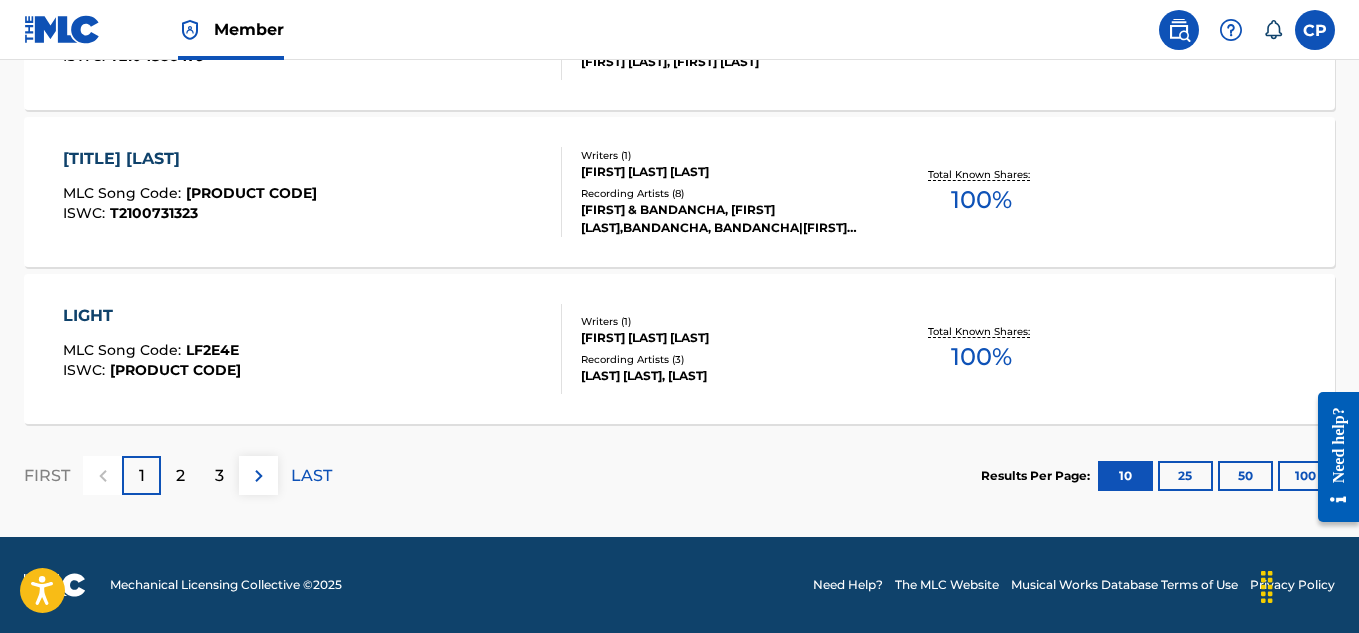 scroll, scrollTop: 1815, scrollLeft: 0, axis: vertical 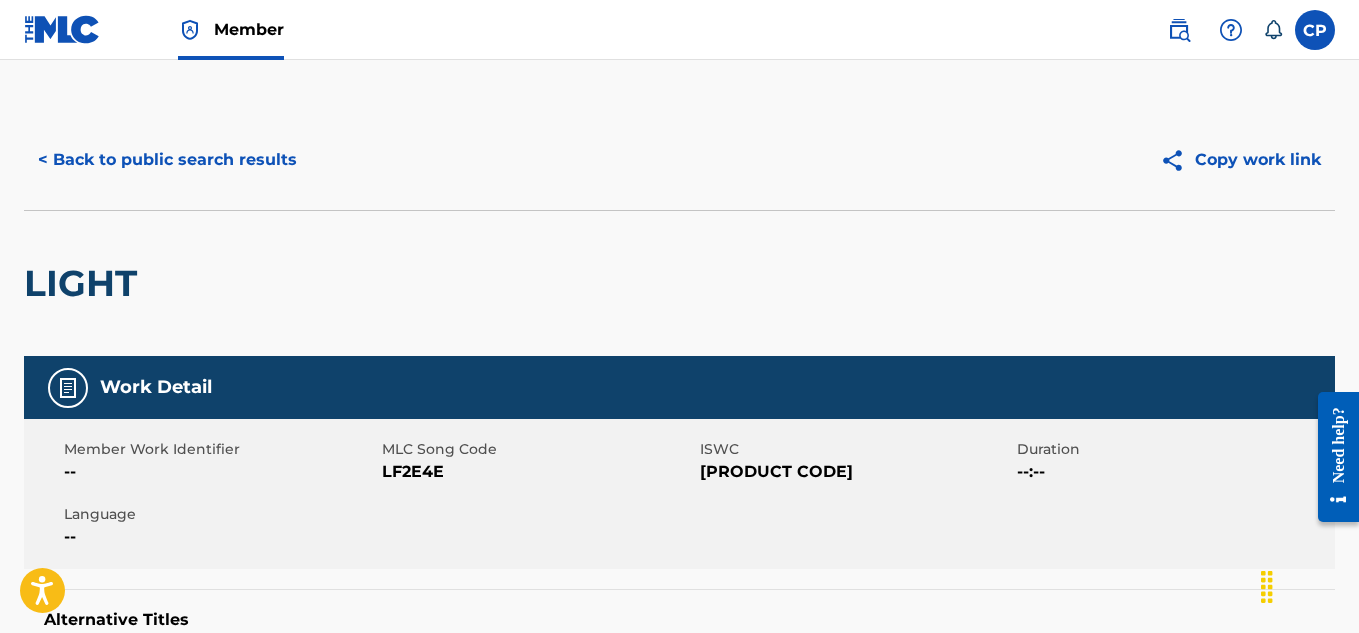 click on "< Back to public search results" at bounding box center (167, 160) 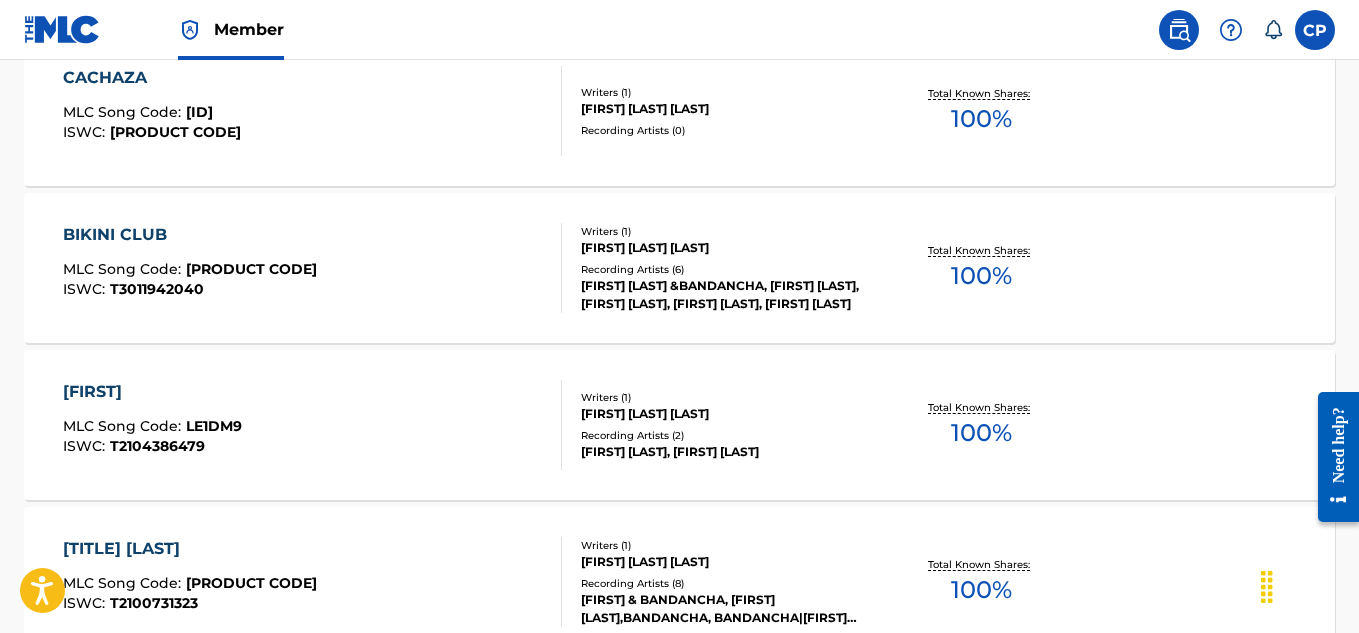 scroll, scrollTop: 1815, scrollLeft: 0, axis: vertical 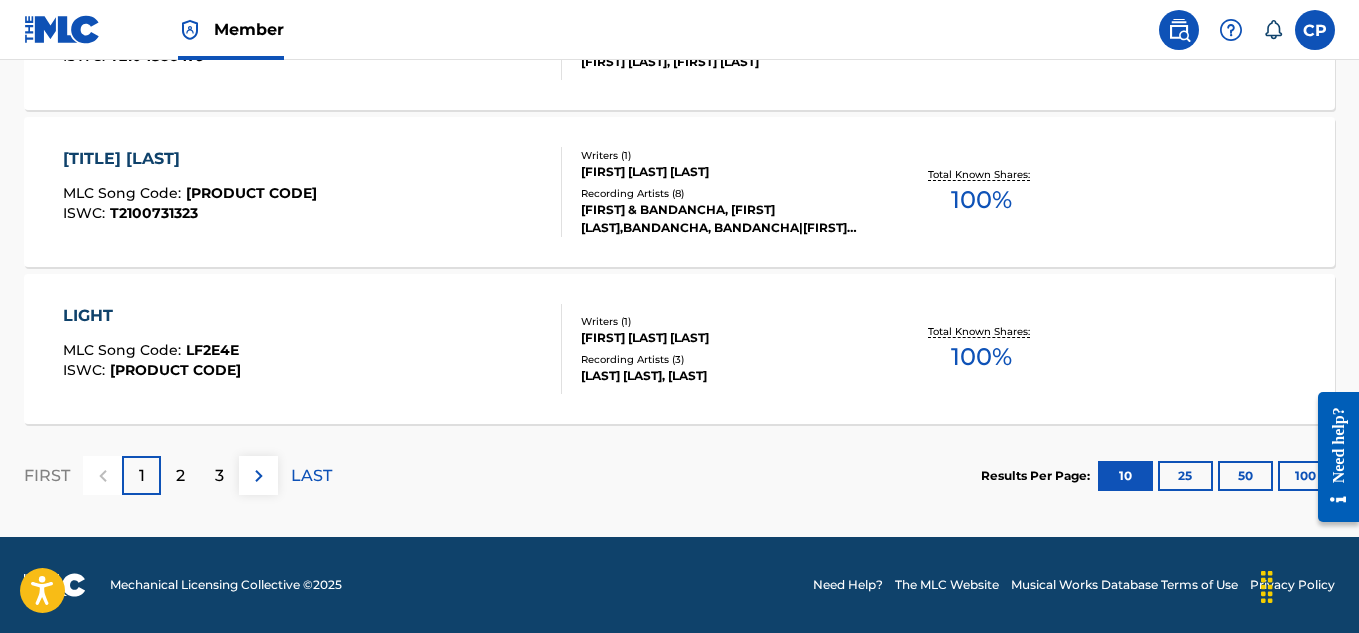 click on "2" at bounding box center (180, 476) 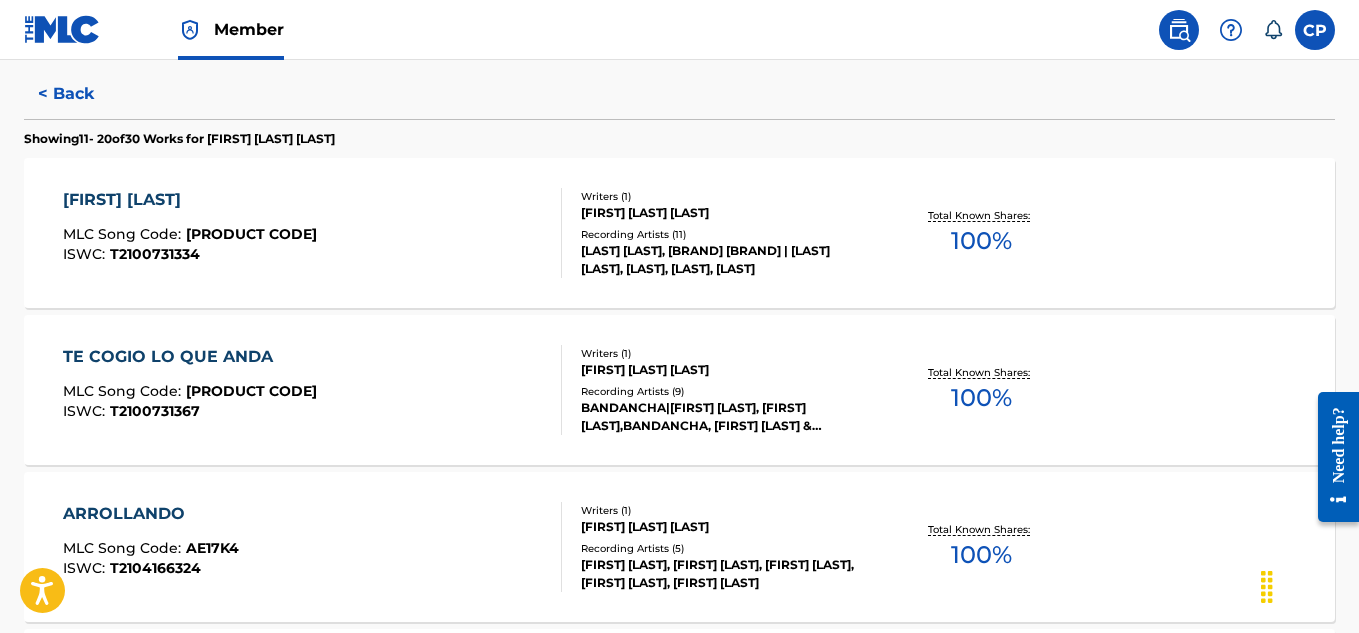 scroll, scrollTop: 515, scrollLeft: 0, axis: vertical 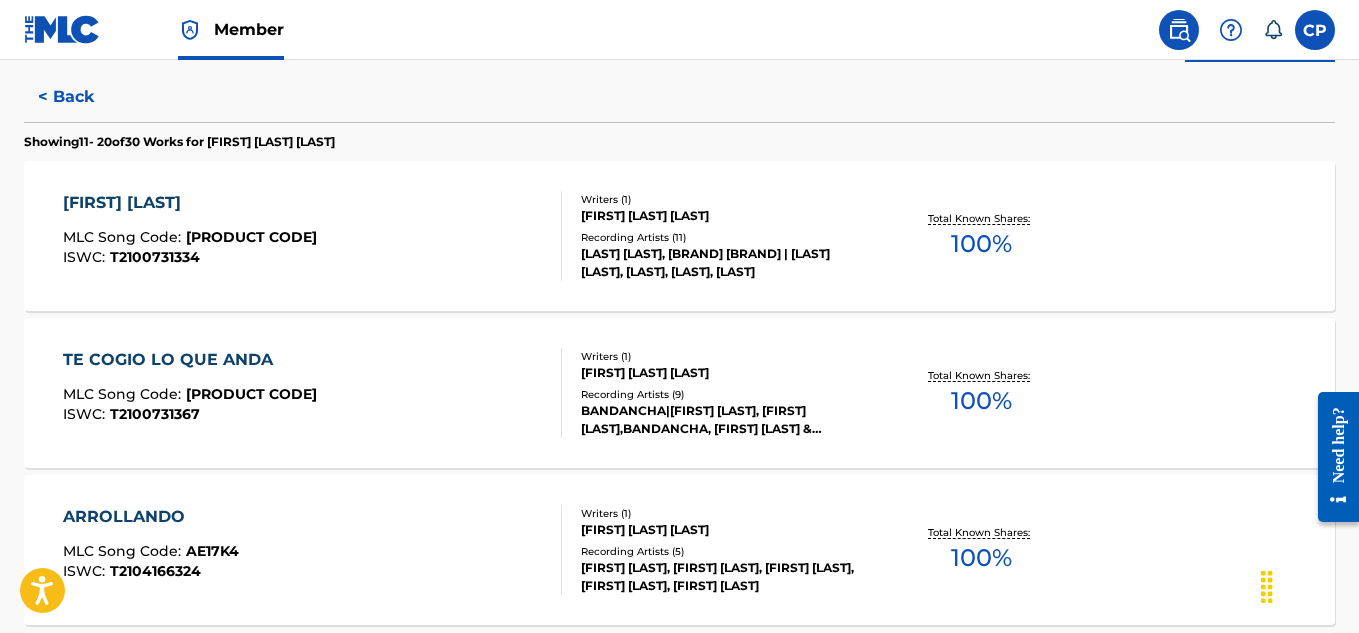click on "[FIRST] [LAST]" at bounding box center (190, 203) 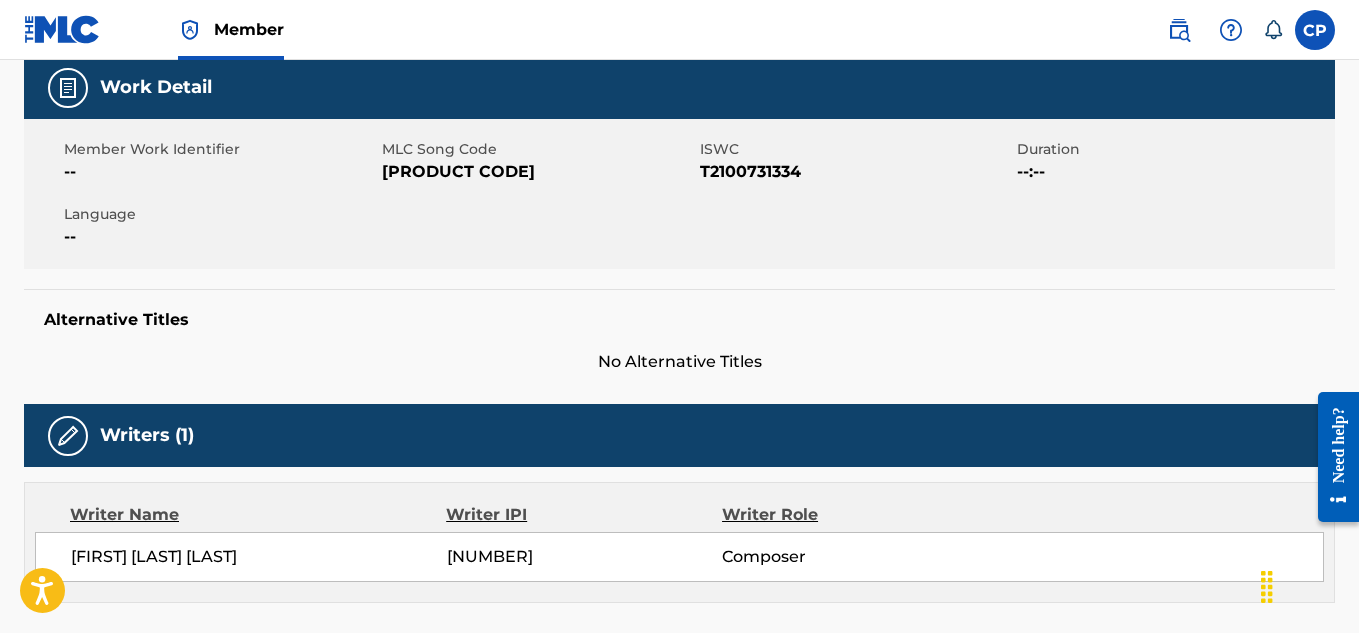 scroll, scrollTop: 0, scrollLeft: 0, axis: both 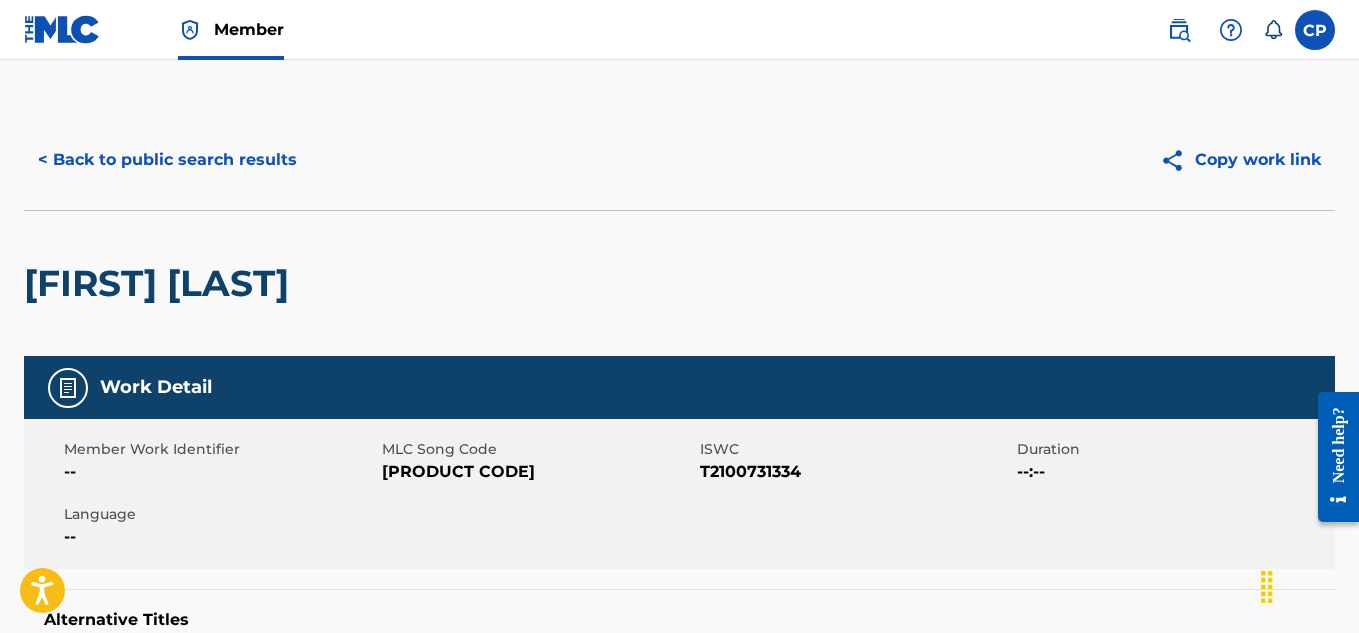 click on "< Back to public search results" at bounding box center (167, 160) 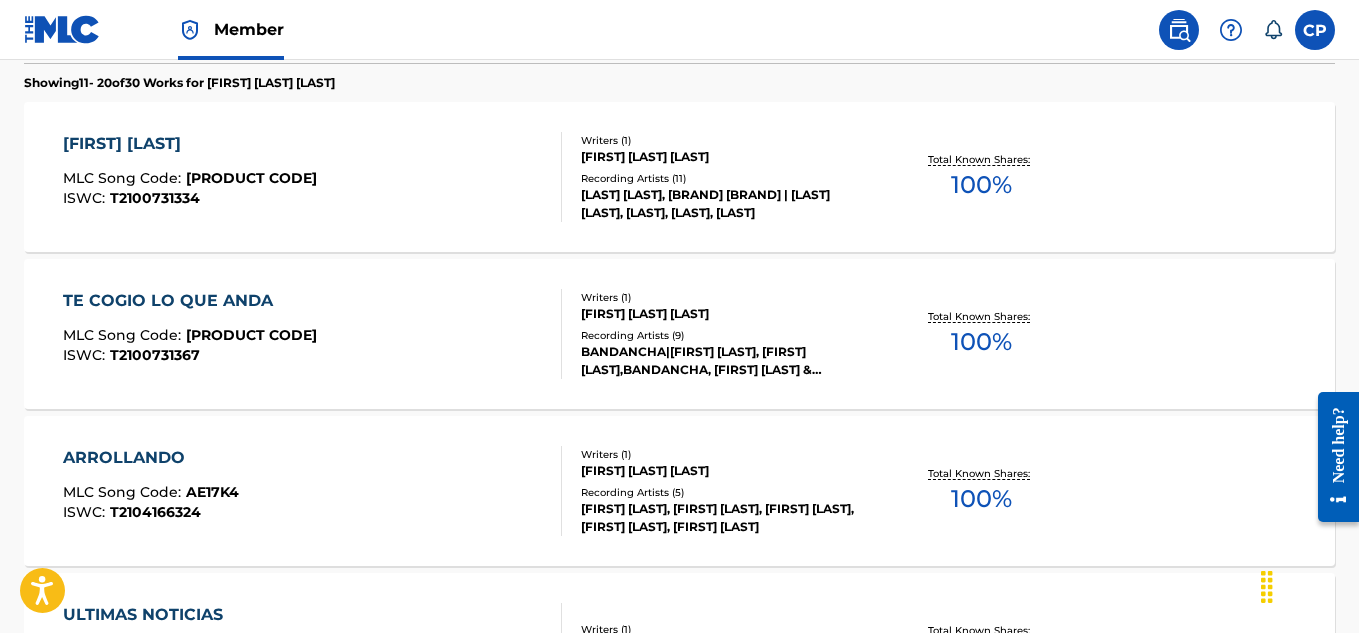 scroll, scrollTop: 621, scrollLeft: 0, axis: vertical 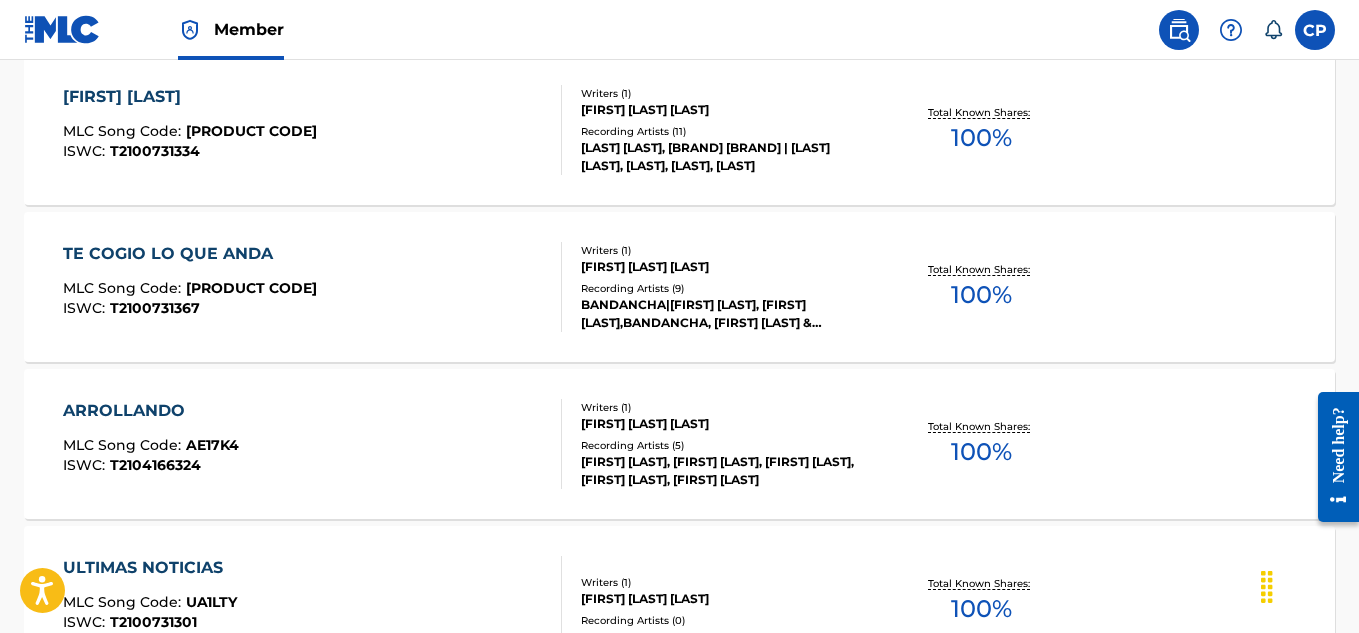 click on "TE COGIO LO QUE ANDA" at bounding box center (190, 254) 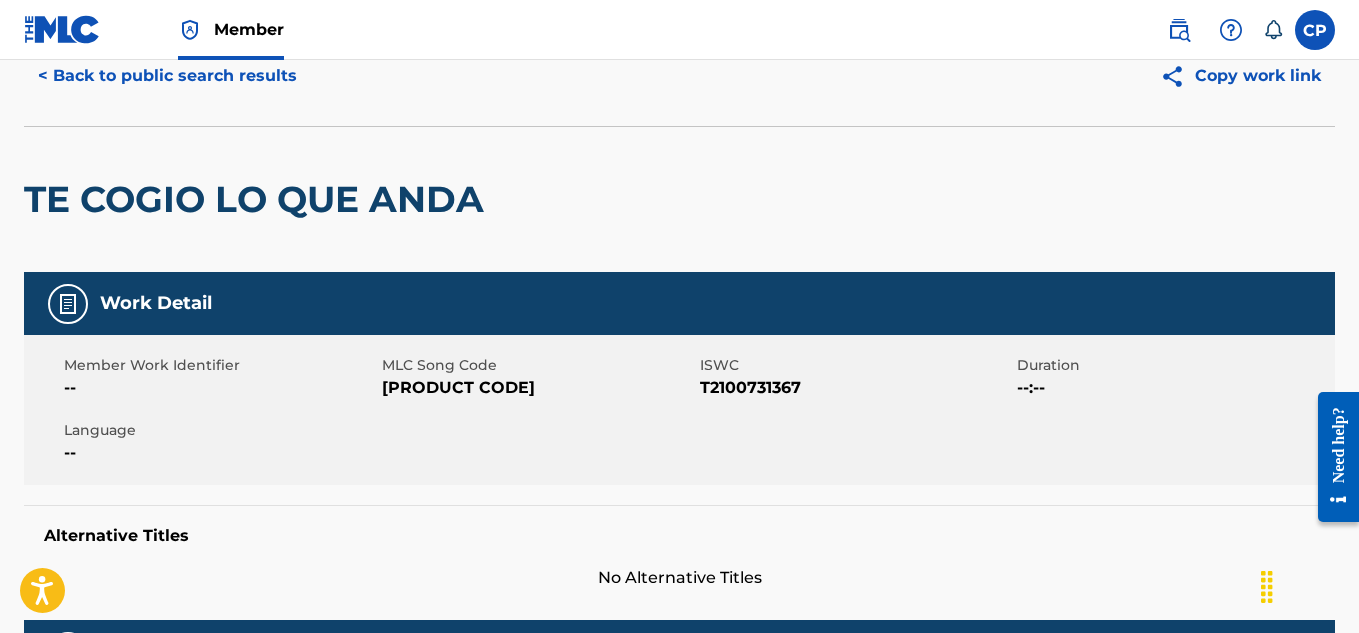scroll, scrollTop: 0, scrollLeft: 0, axis: both 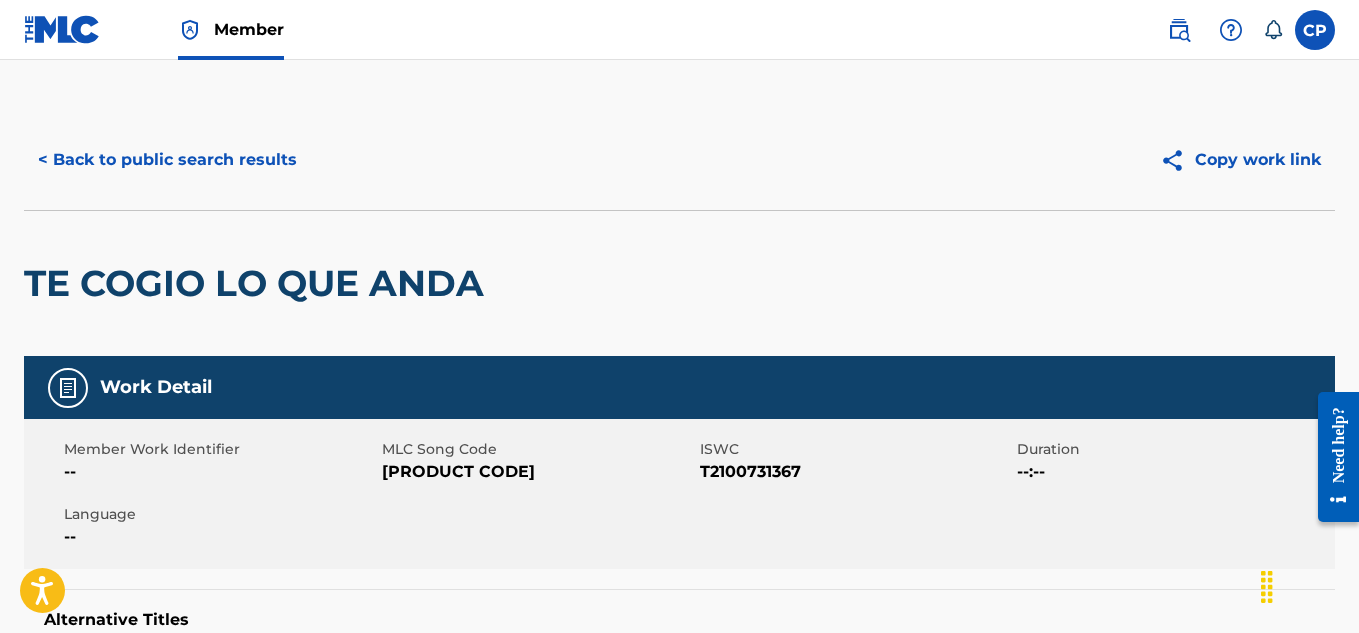 click on "< Back to public search results" at bounding box center [167, 160] 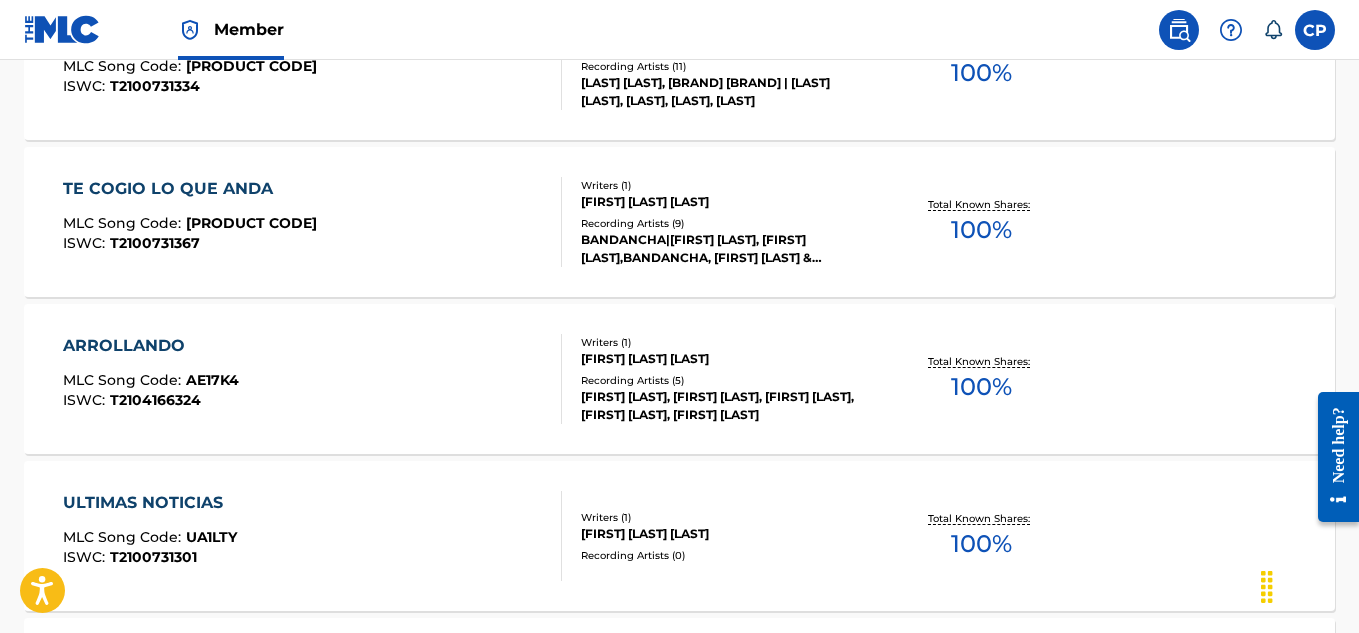scroll, scrollTop: 721, scrollLeft: 0, axis: vertical 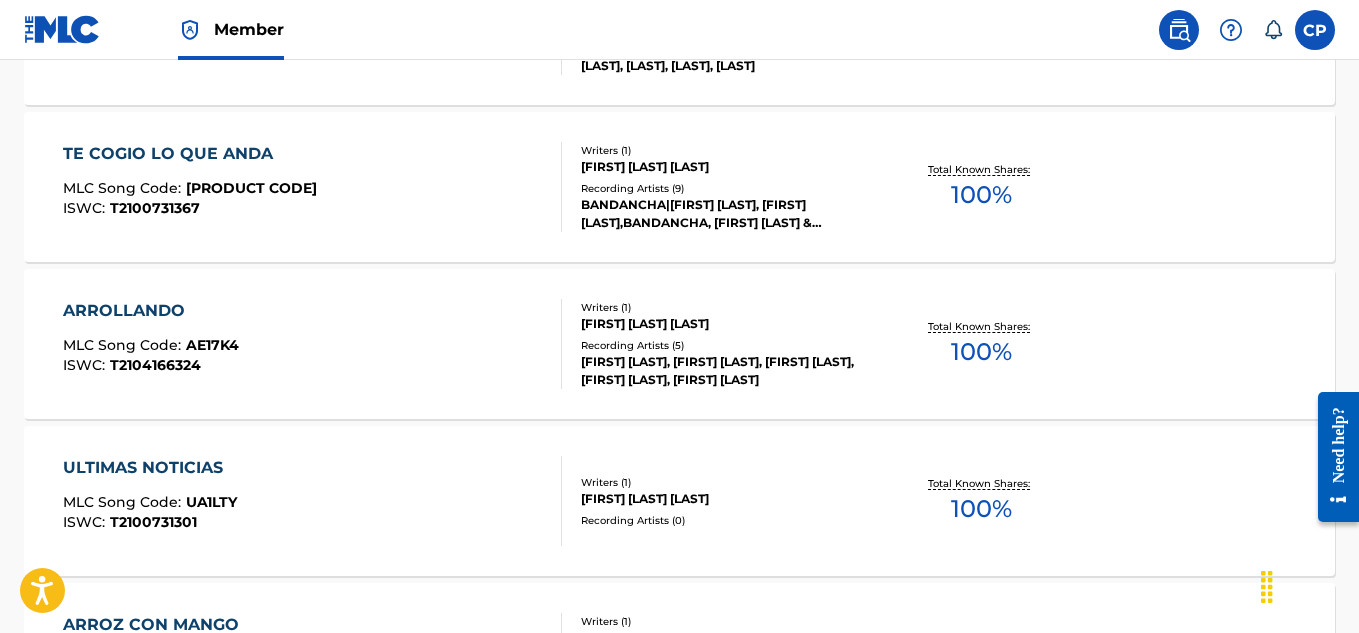 click on "ARROLLANDO" at bounding box center [151, 311] 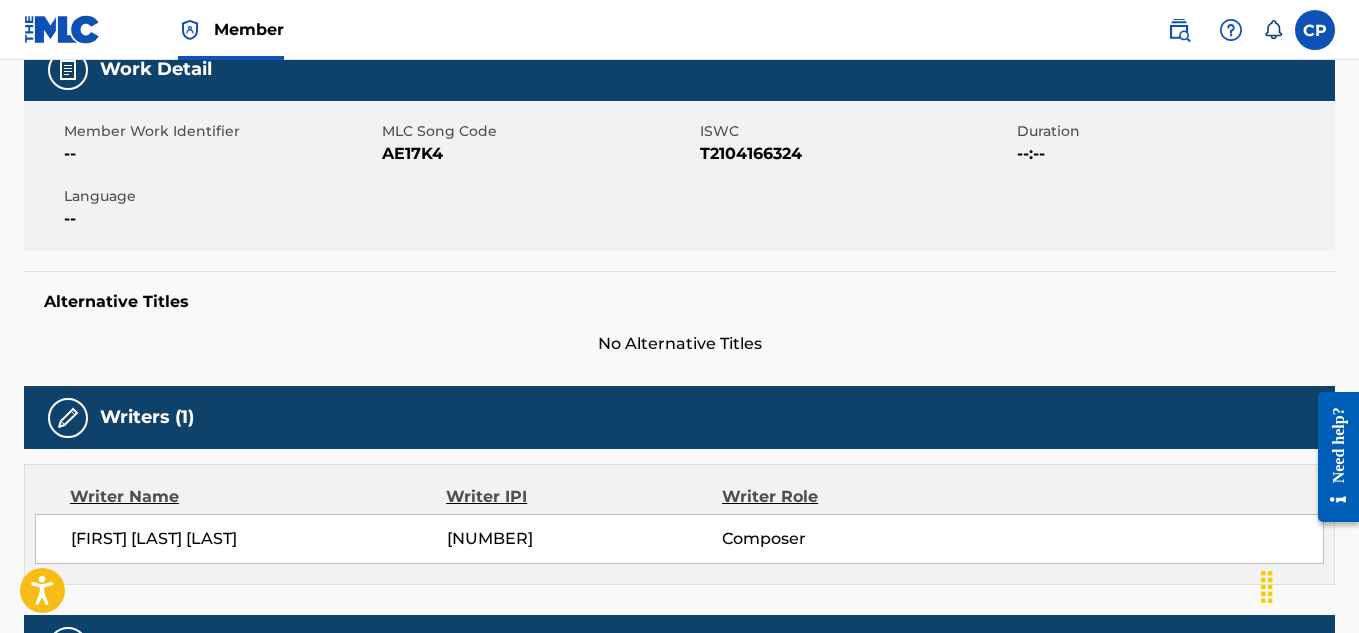 scroll, scrollTop: 0, scrollLeft: 0, axis: both 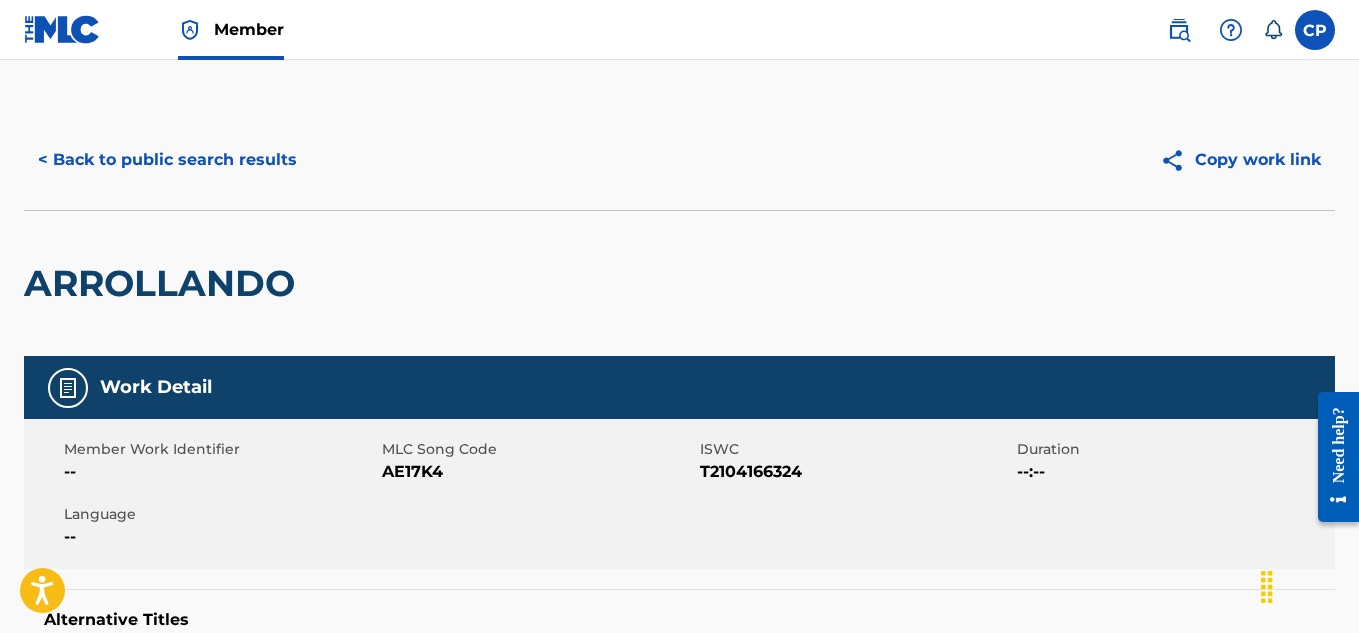 click on "< Back to public search results" at bounding box center [167, 160] 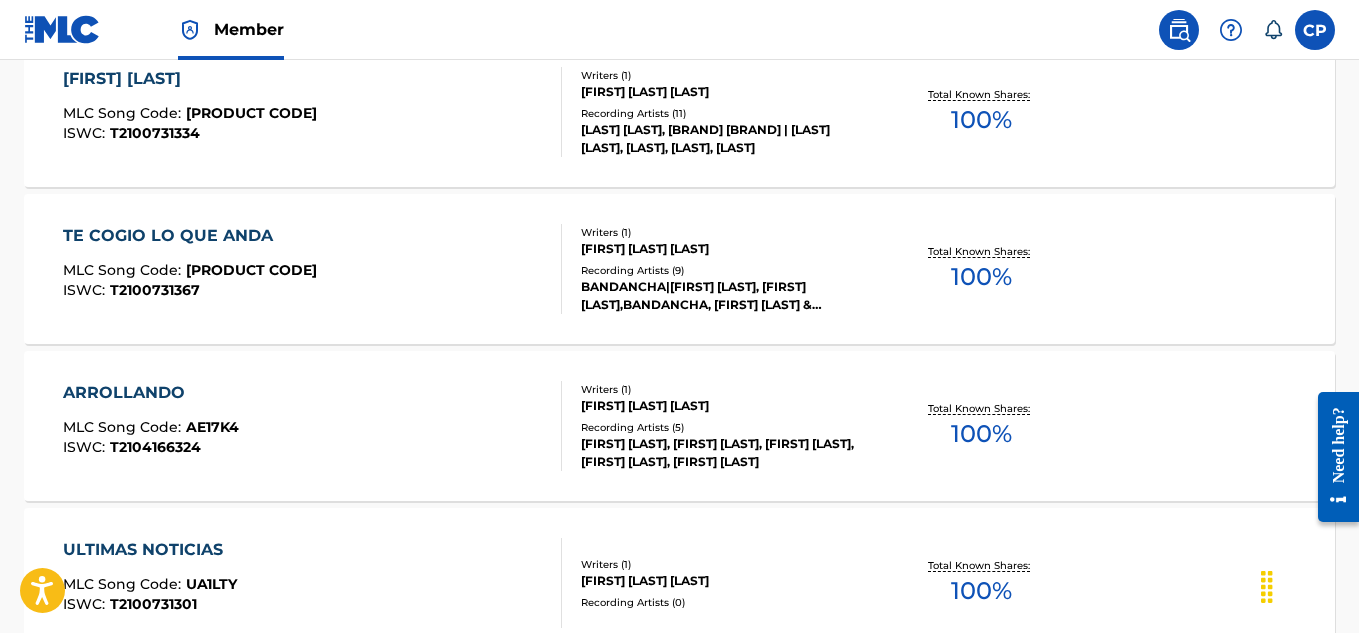 scroll, scrollTop: 821, scrollLeft: 0, axis: vertical 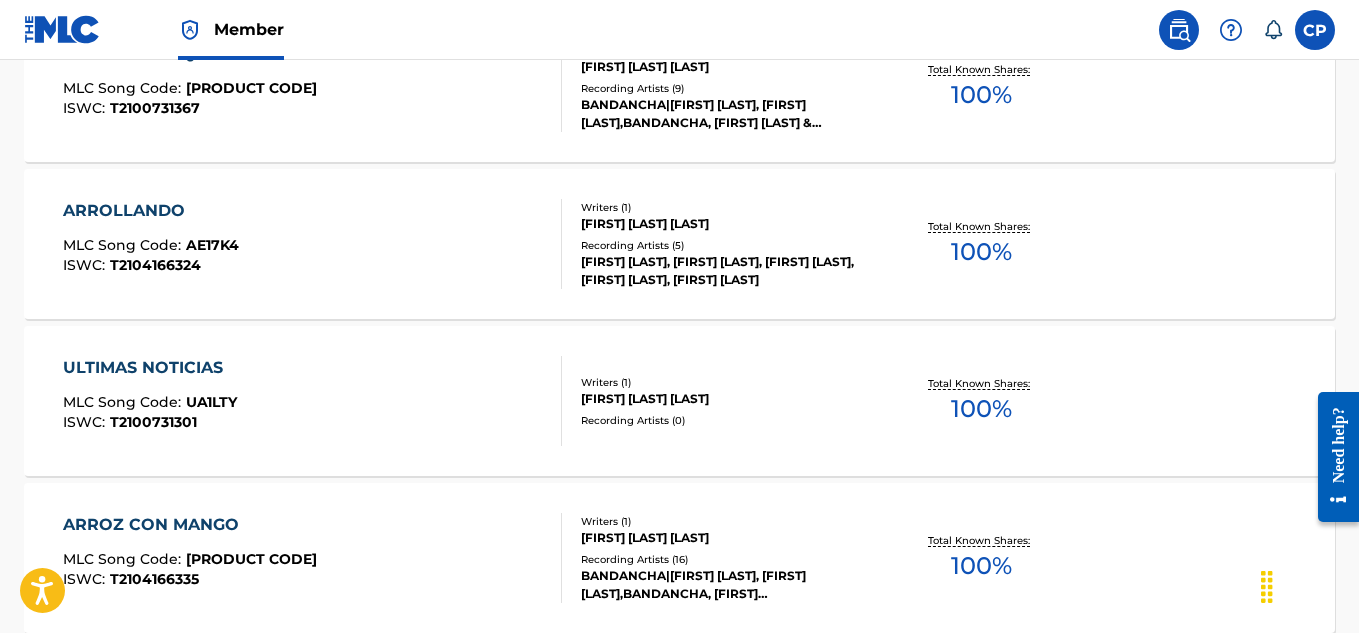 click on "ULTIMAS NOTICIAS" at bounding box center [150, 368] 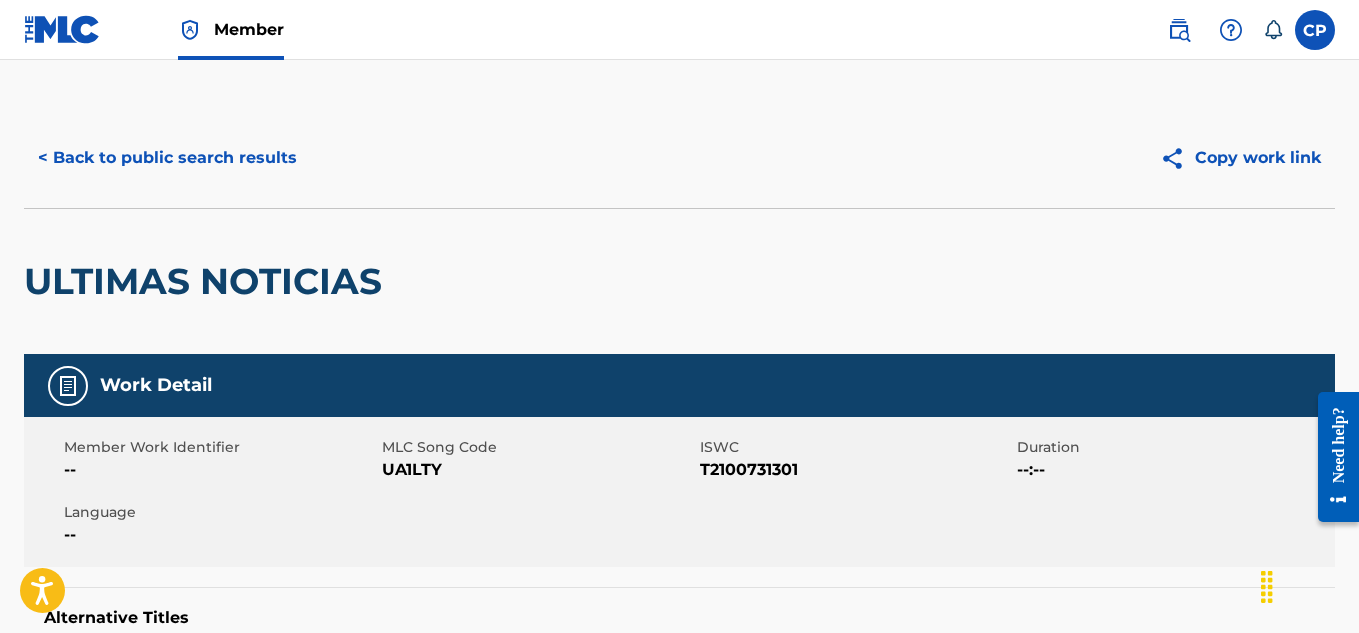 scroll, scrollTop: 0, scrollLeft: 0, axis: both 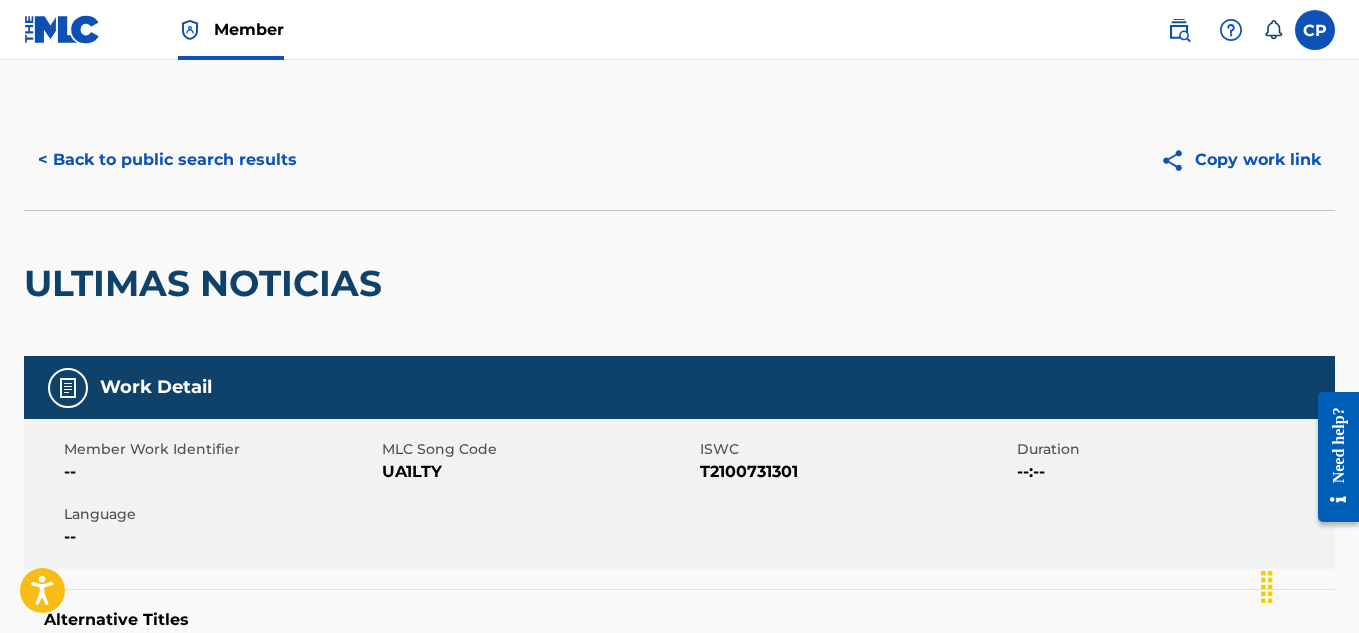 click on "< Back to public search results" at bounding box center (167, 160) 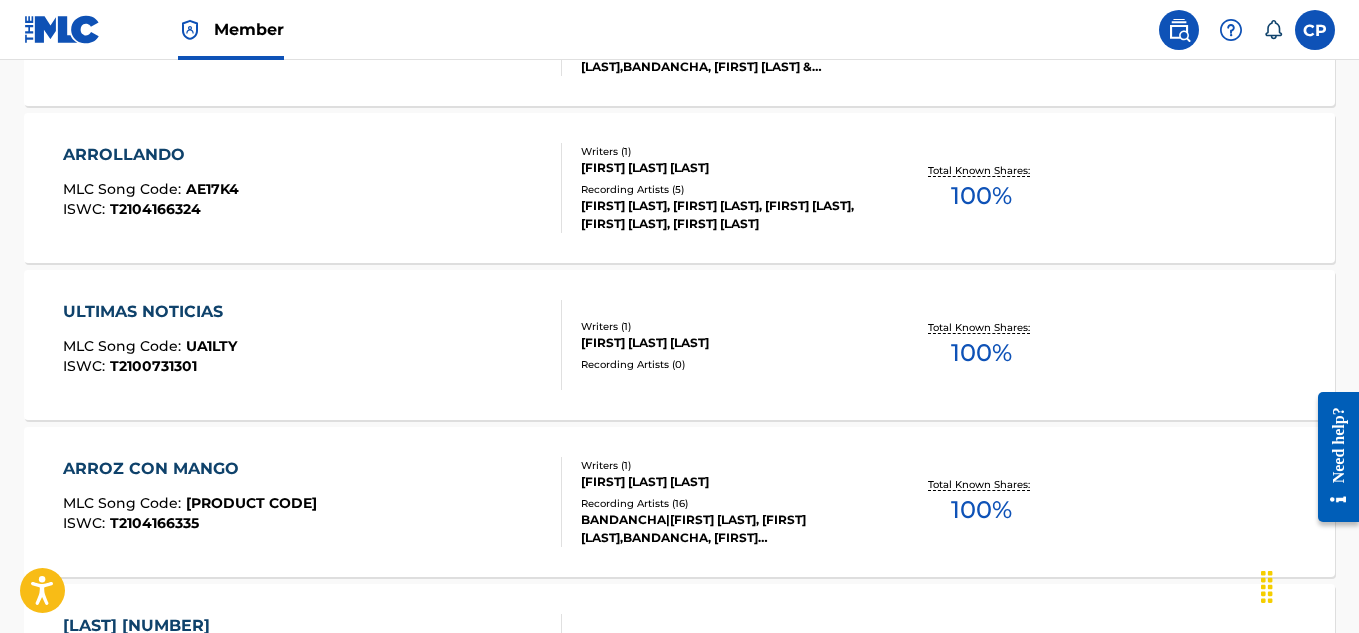 scroll, scrollTop: 921, scrollLeft: 0, axis: vertical 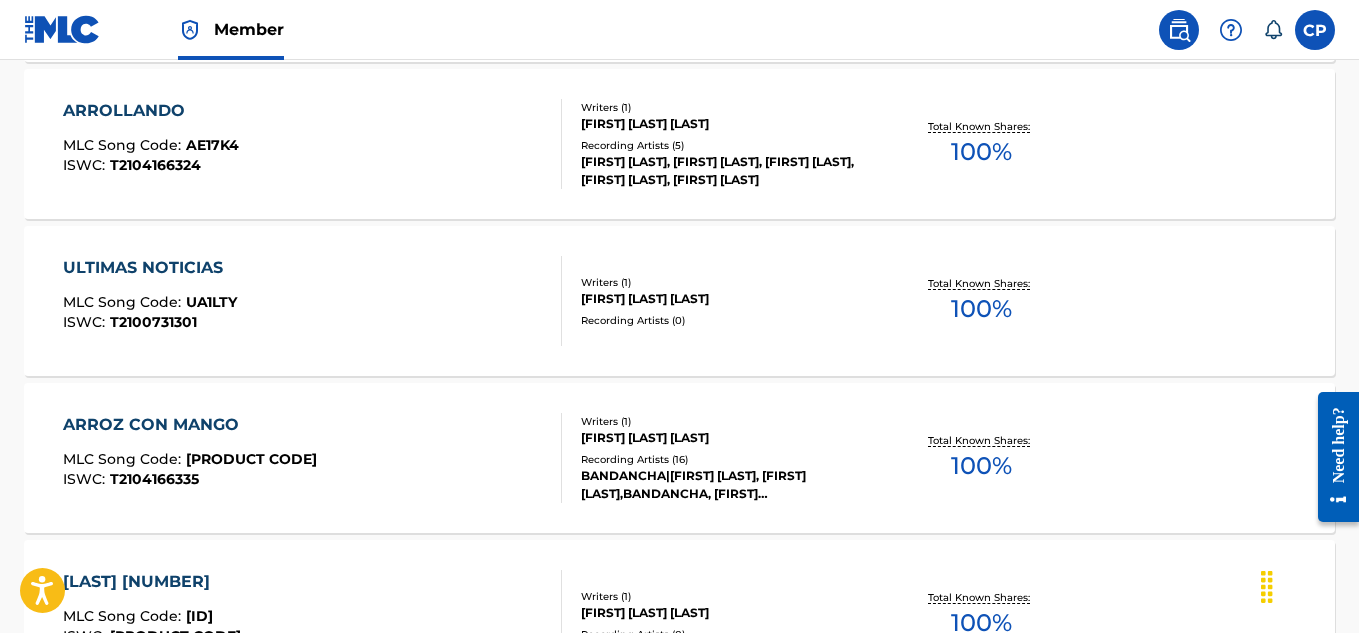 click on "ARROZ CON MANGO" at bounding box center (190, 425) 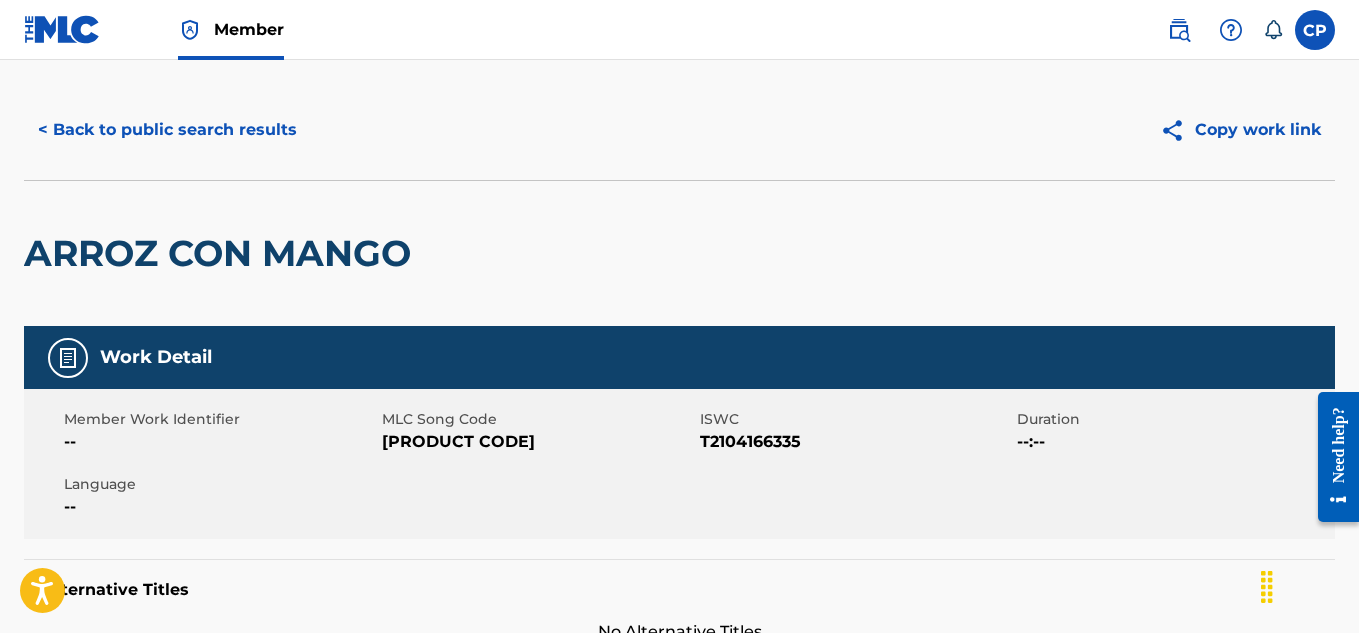 scroll, scrollTop: 0, scrollLeft: 0, axis: both 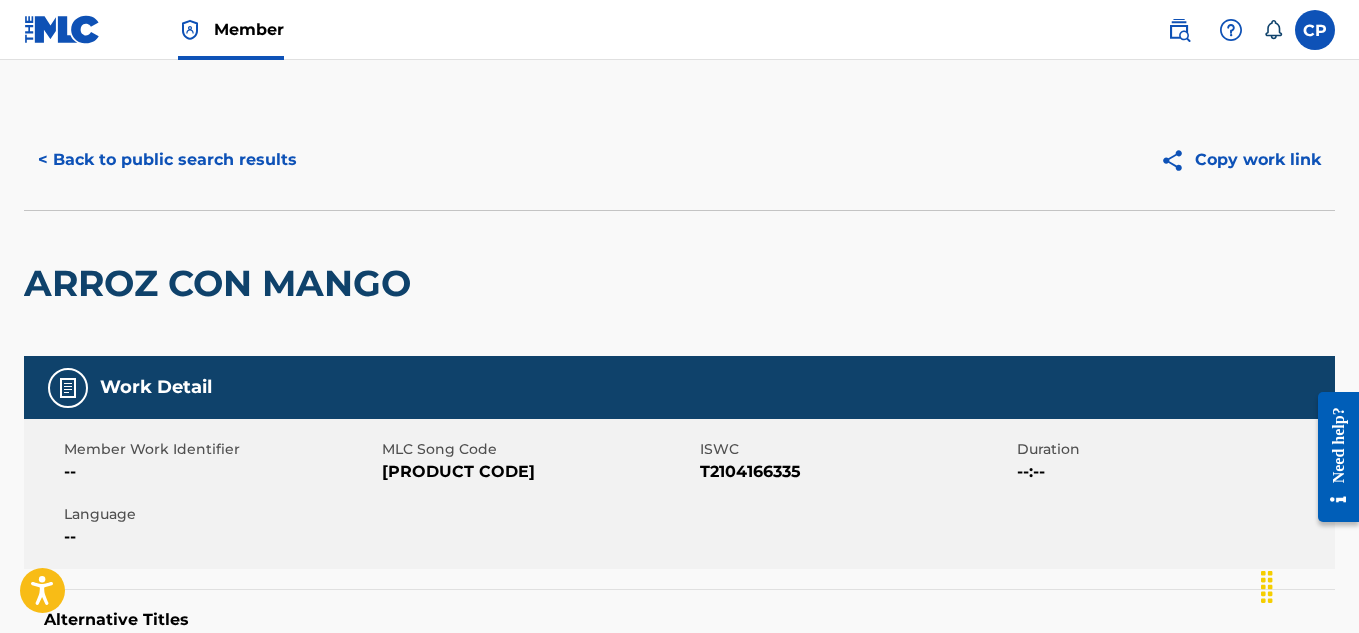 click on "< Back to public search results" at bounding box center (167, 160) 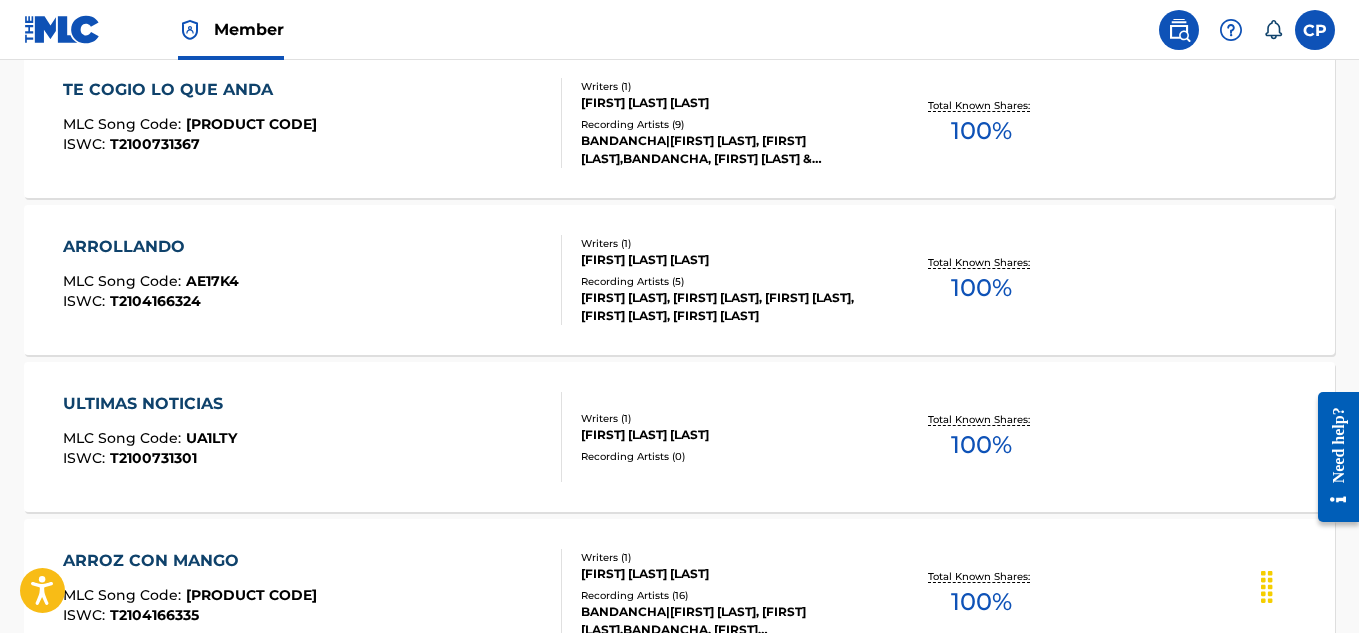scroll, scrollTop: 1121, scrollLeft: 0, axis: vertical 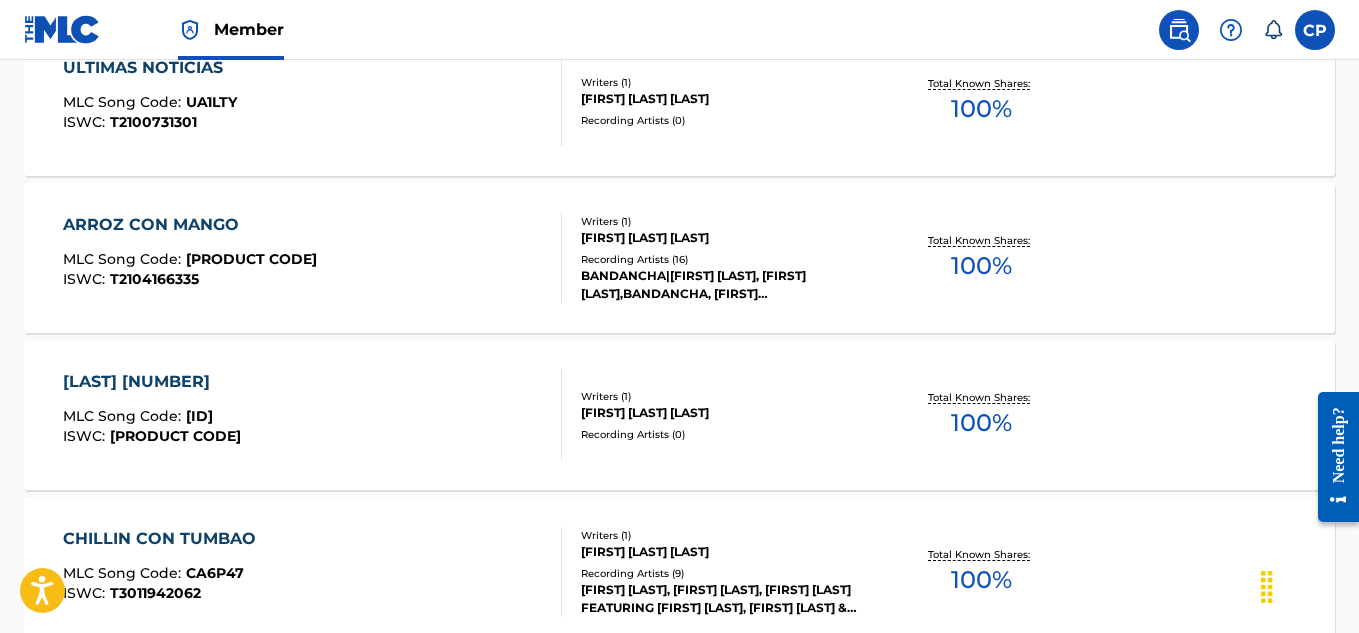 click on "[LAST] [NUMBER]" at bounding box center (152, 382) 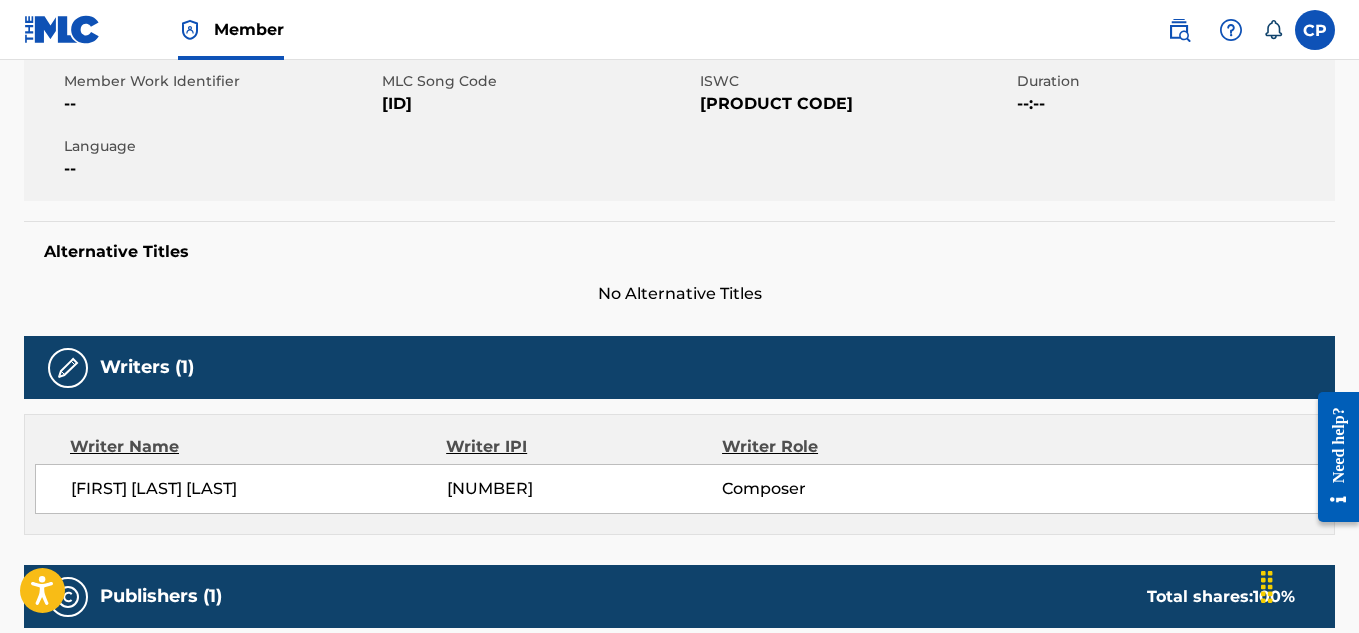 scroll, scrollTop: 0, scrollLeft: 0, axis: both 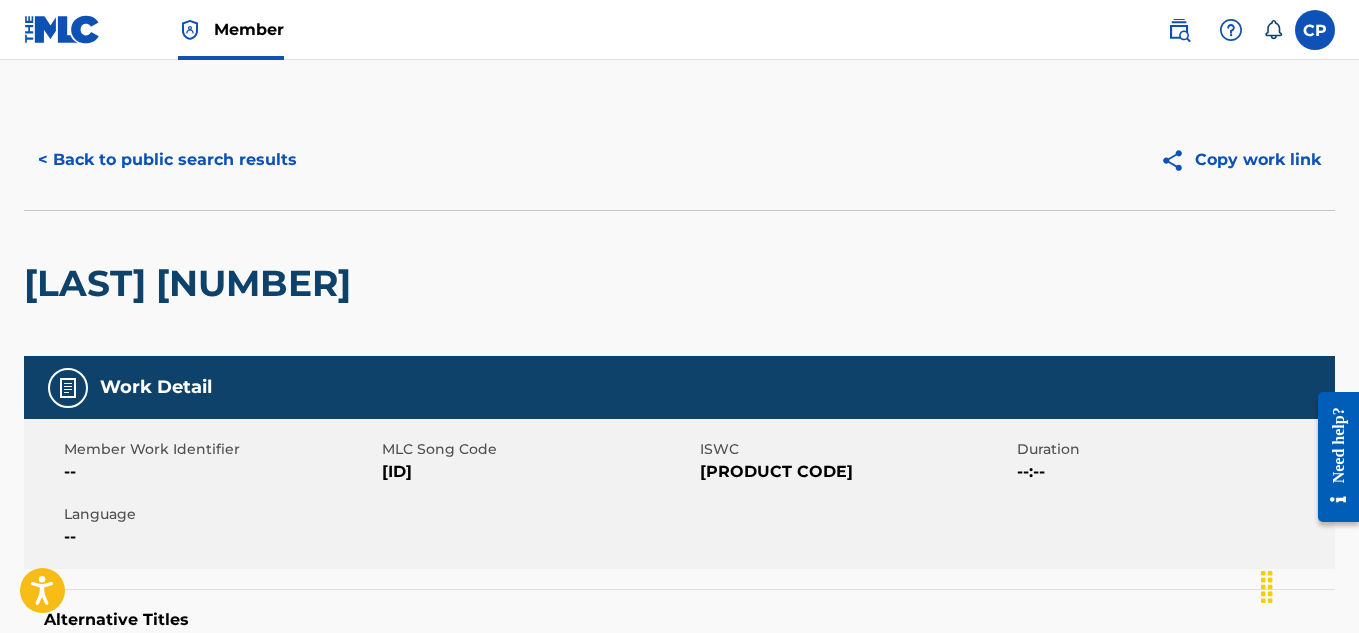 click on "< Back to public search results" at bounding box center (167, 160) 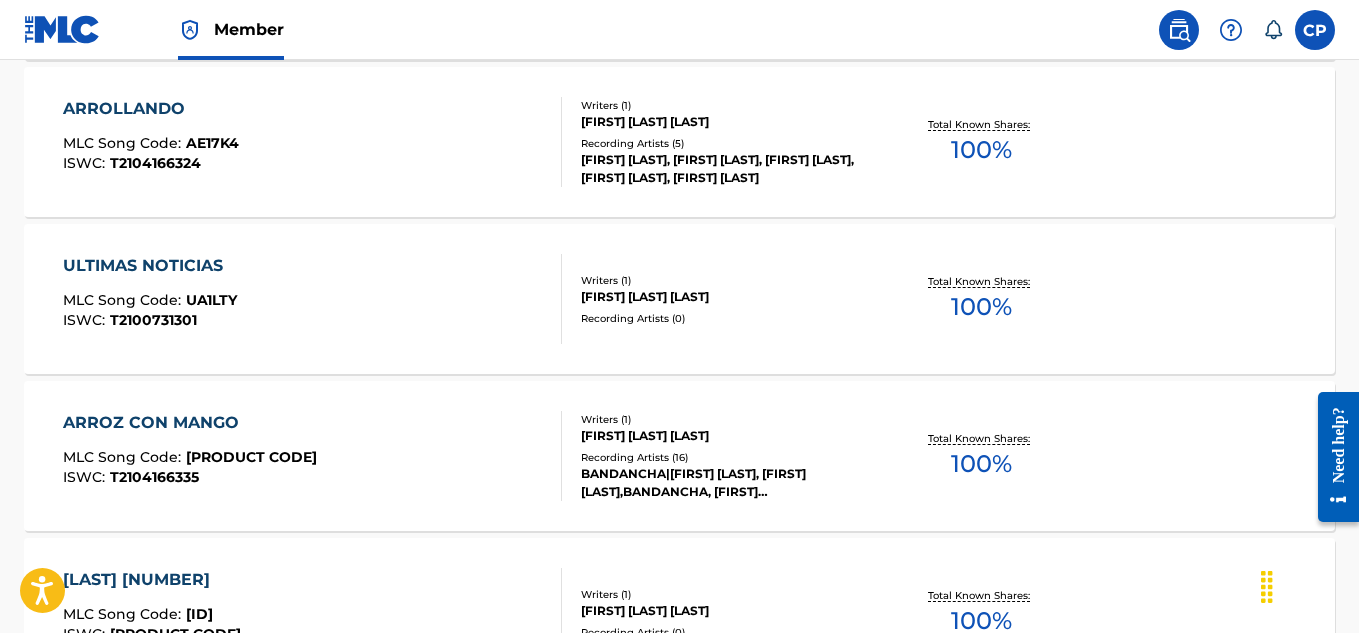 scroll, scrollTop: 921, scrollLeft: 0, axis: vertical 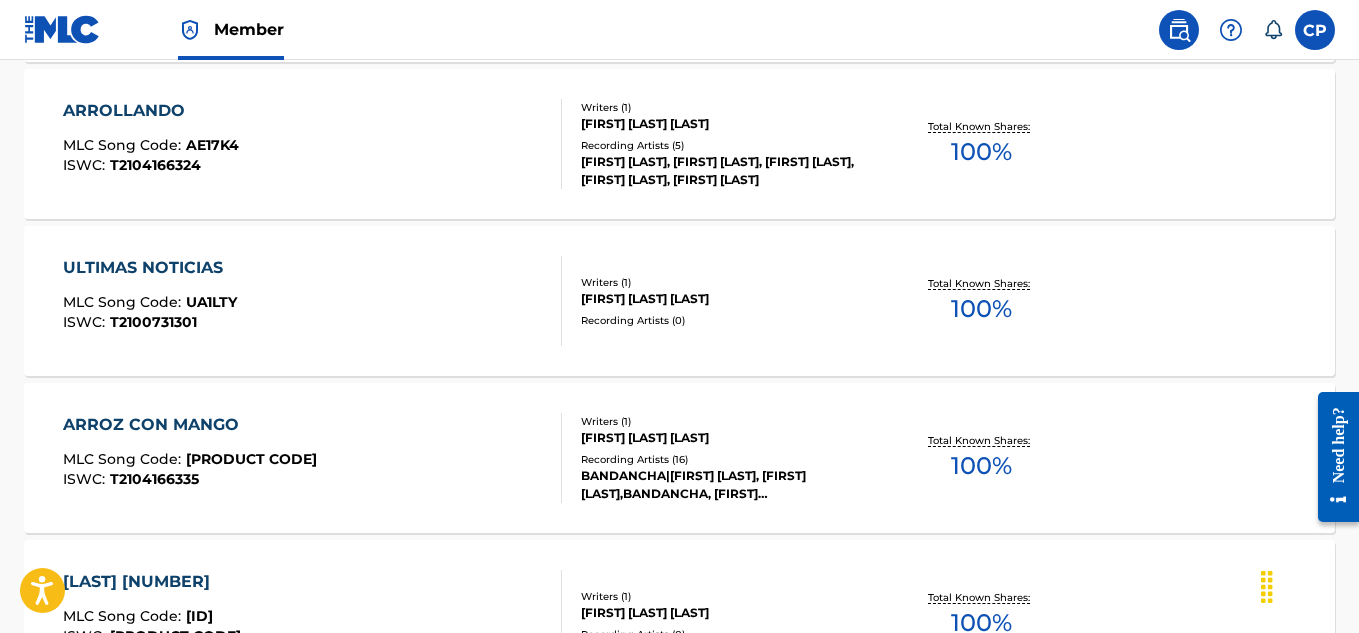 click on "ULTIMAS NOTICIAS" at bounding box center [150, 268] 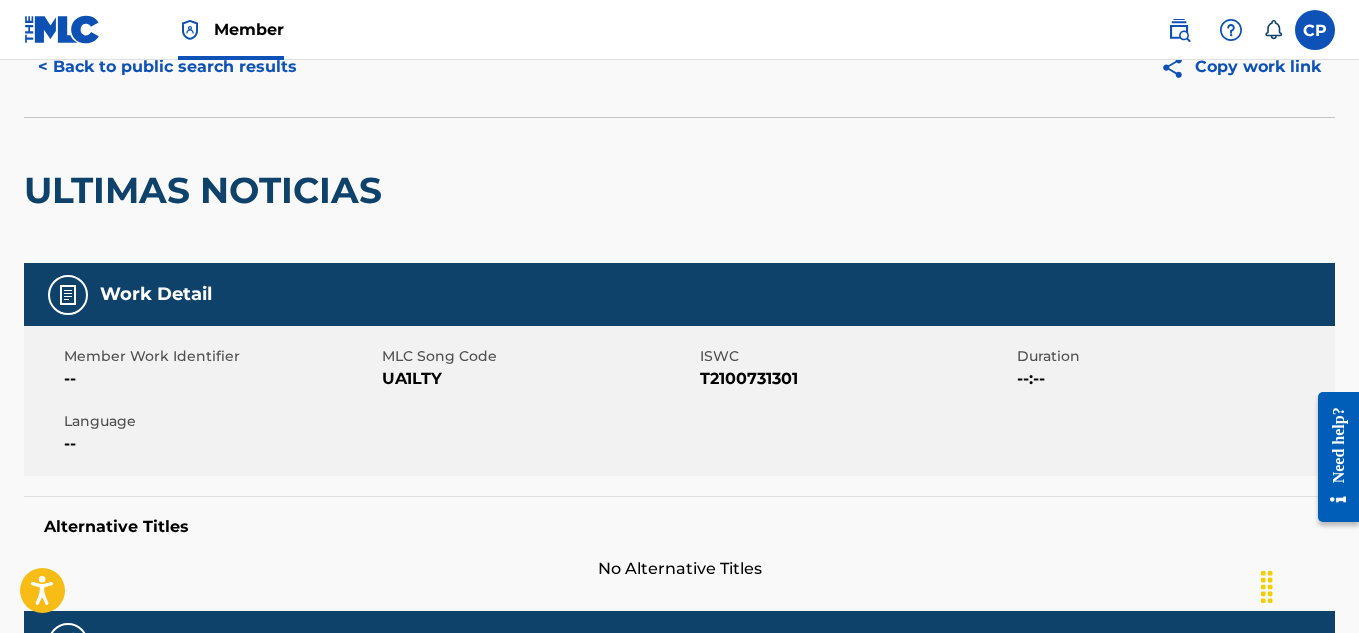 scroll, scrollTop: 0, scrollLeft: 0, axis: both 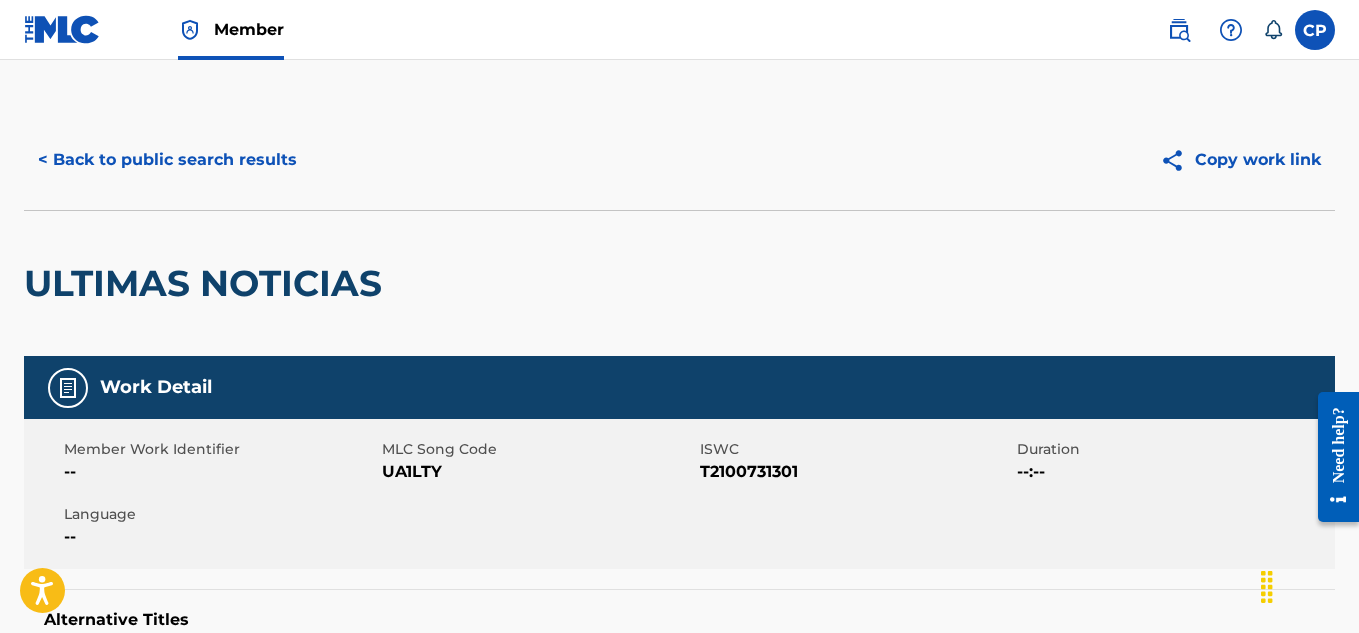 click on "< Back to public search results" at bounding box center [167, 160] 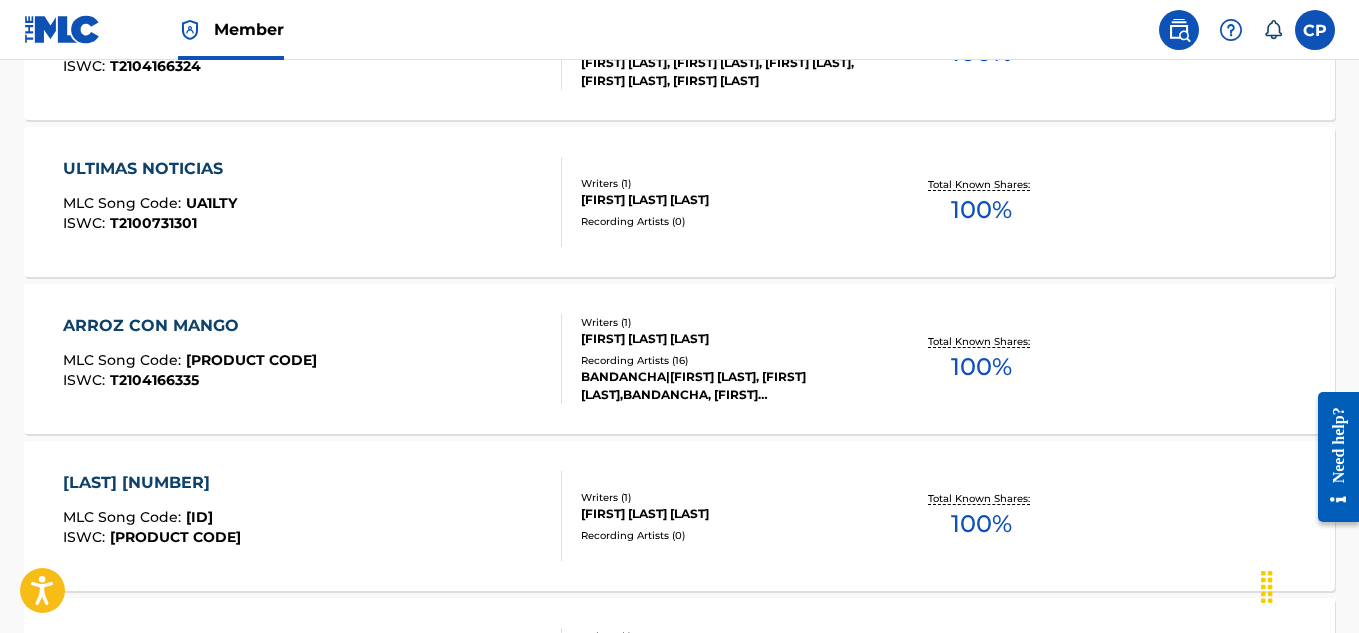 scroll, scrollTop: 1021, scrollLeft: 0, axis: vertical 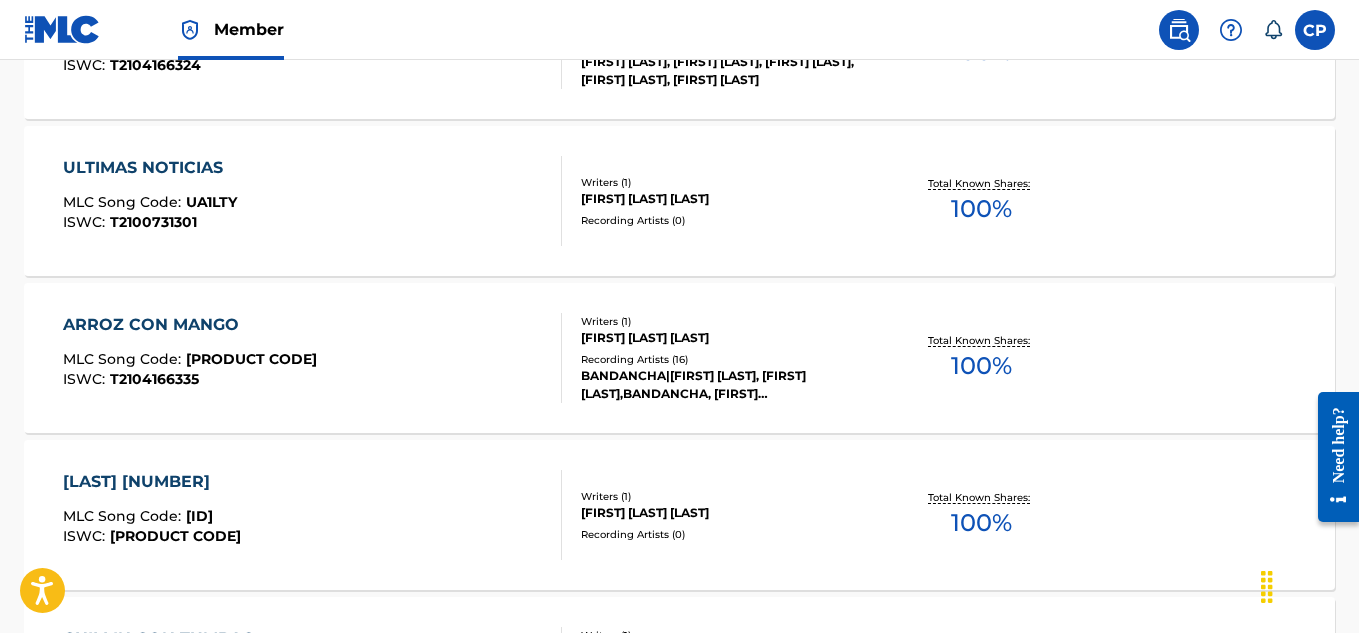 click on "ARROZ CON MANGO" at bounding box center (190, 325) 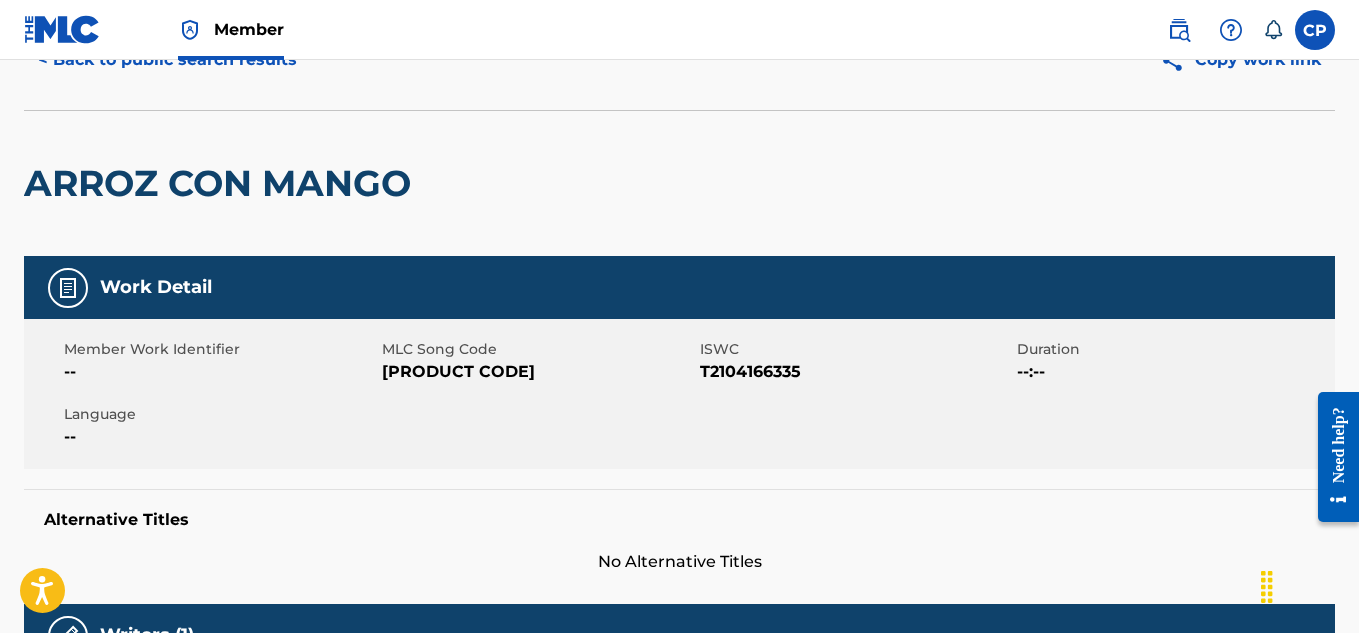 scroll, scrollTop: 0, scrollLeft: 0, axis: both 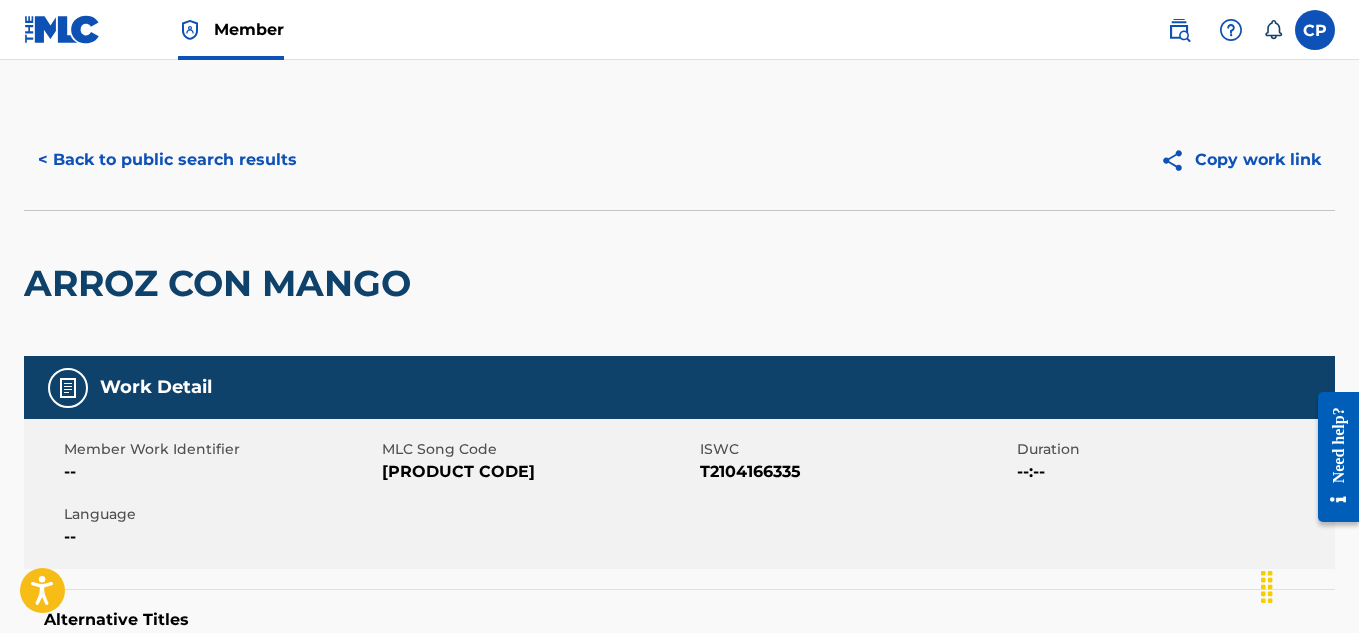 click on "< Back to public search results" at bounding box center (167, 160) 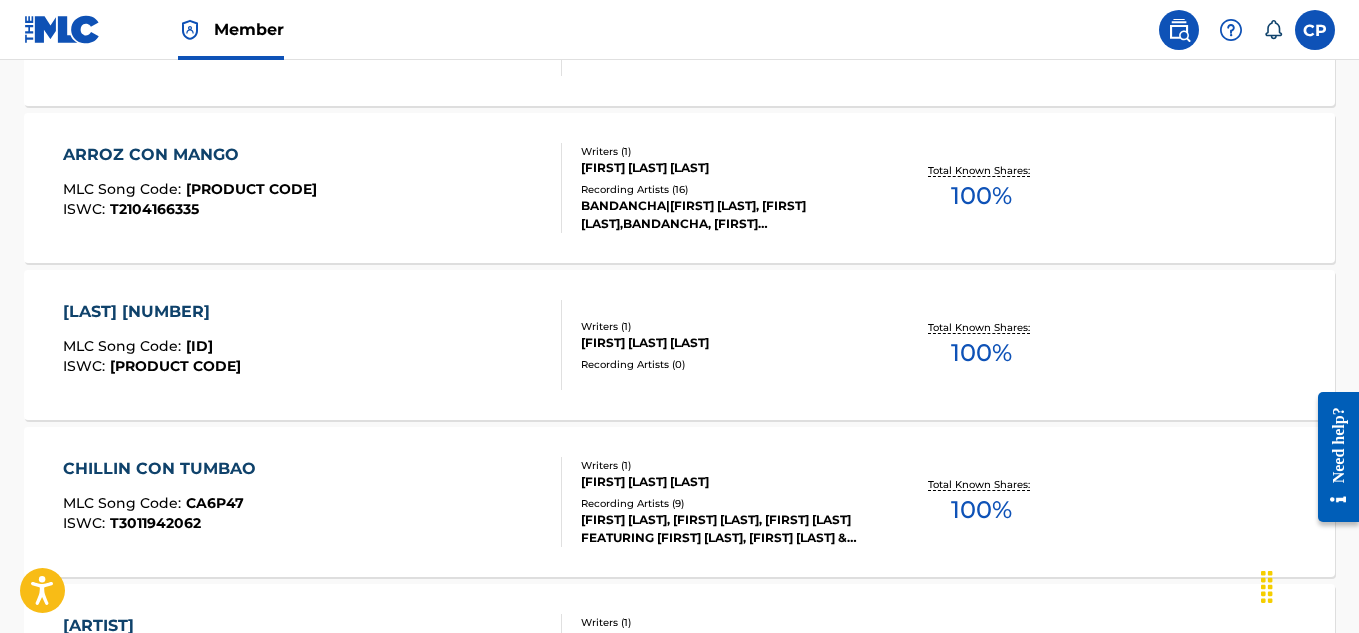 scroll, scrollTop: 1221, scrollLeft: 0, axis: vertical 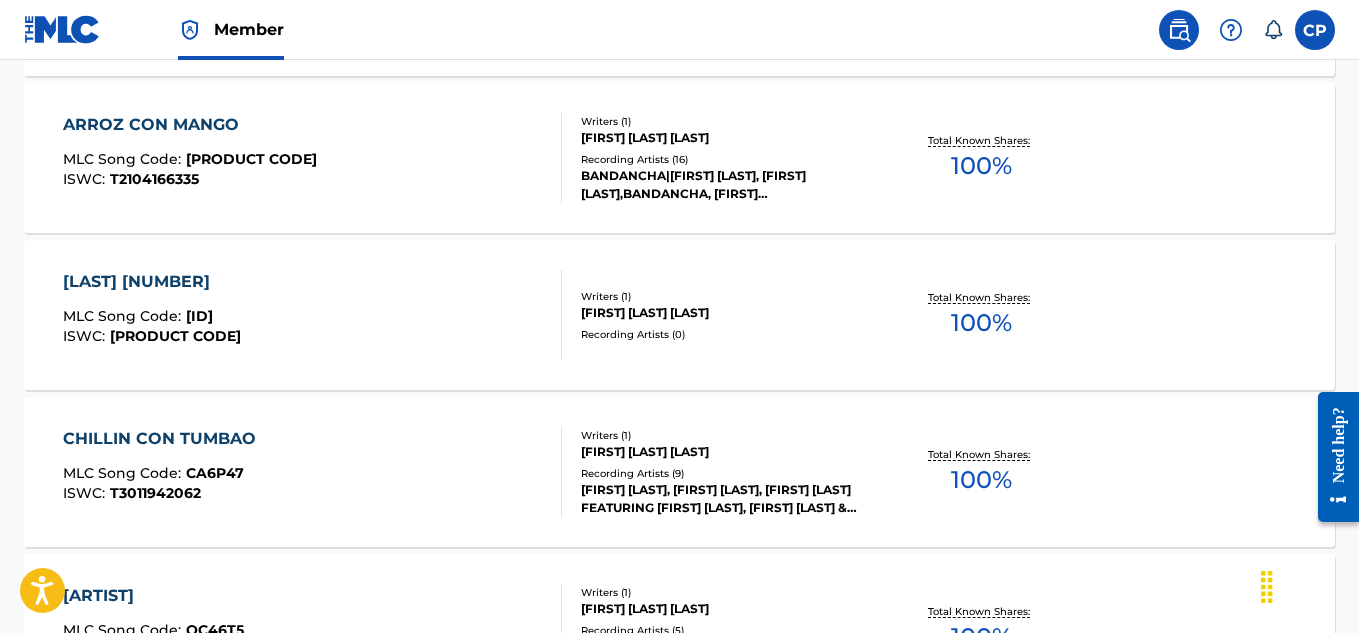 click on "[LAST] [NUMBER]" at bounding box center [152, 282] 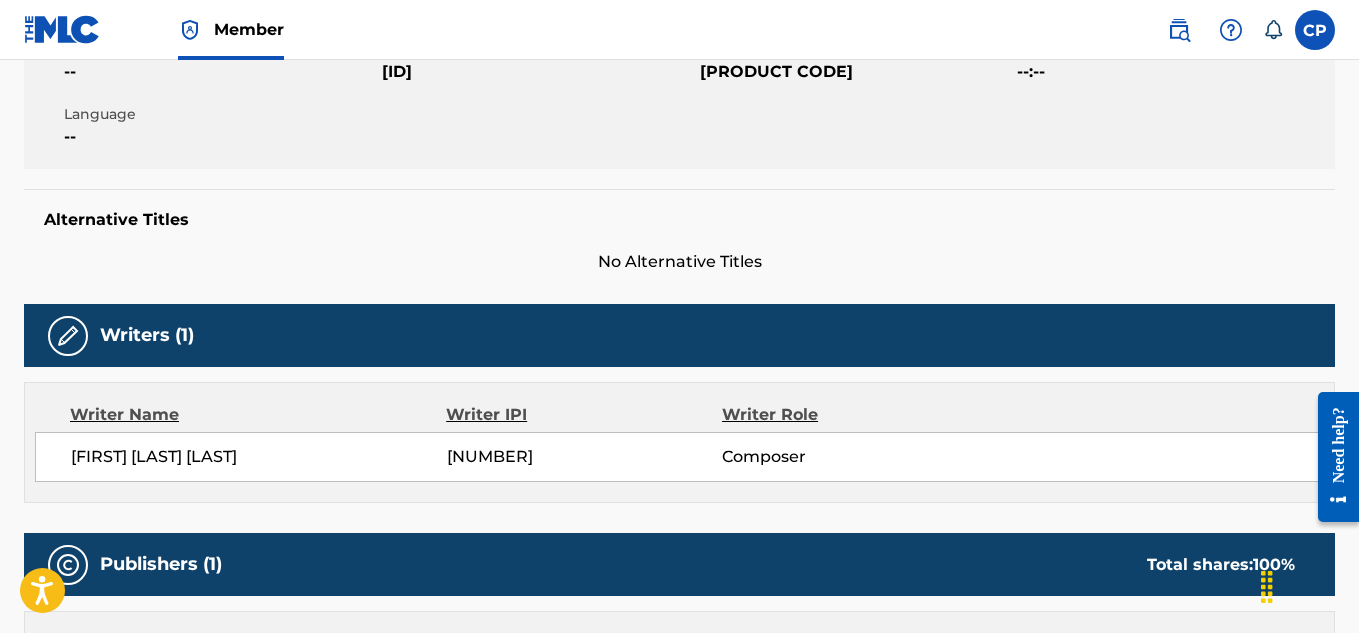 scroll, scrollTop: 0, scrollLeft: 0, axis: both 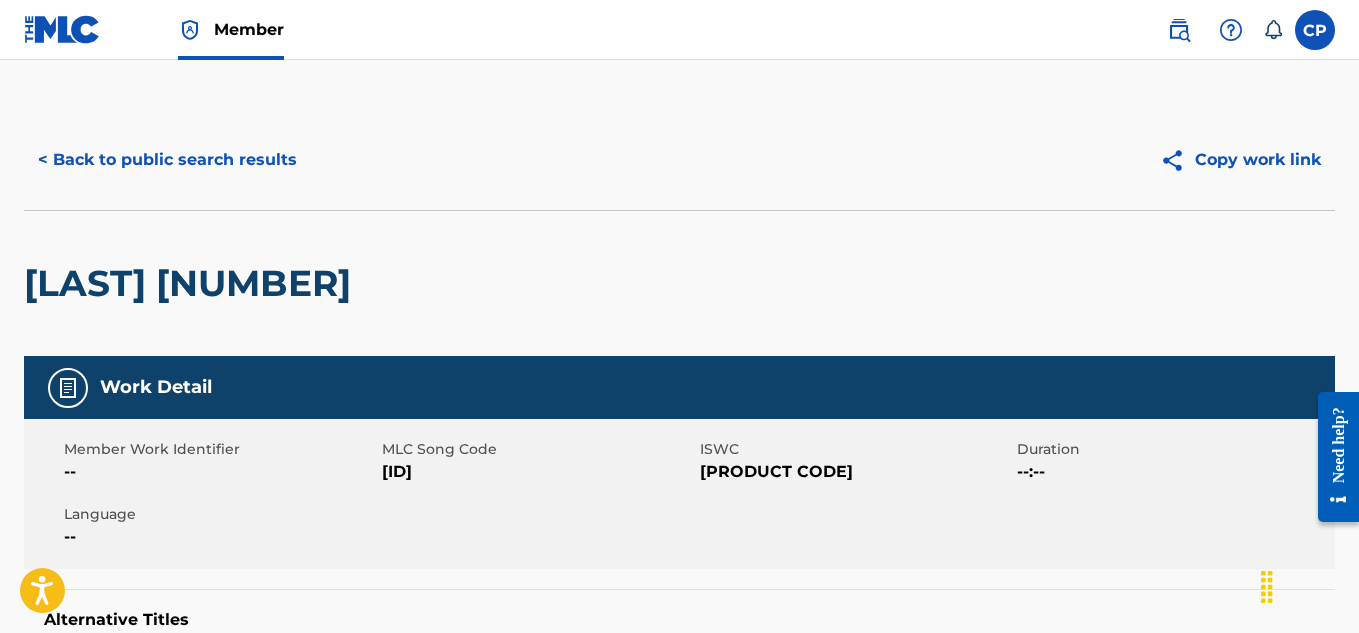 click on "< Back to public search results" at bounding box center (167, 160) 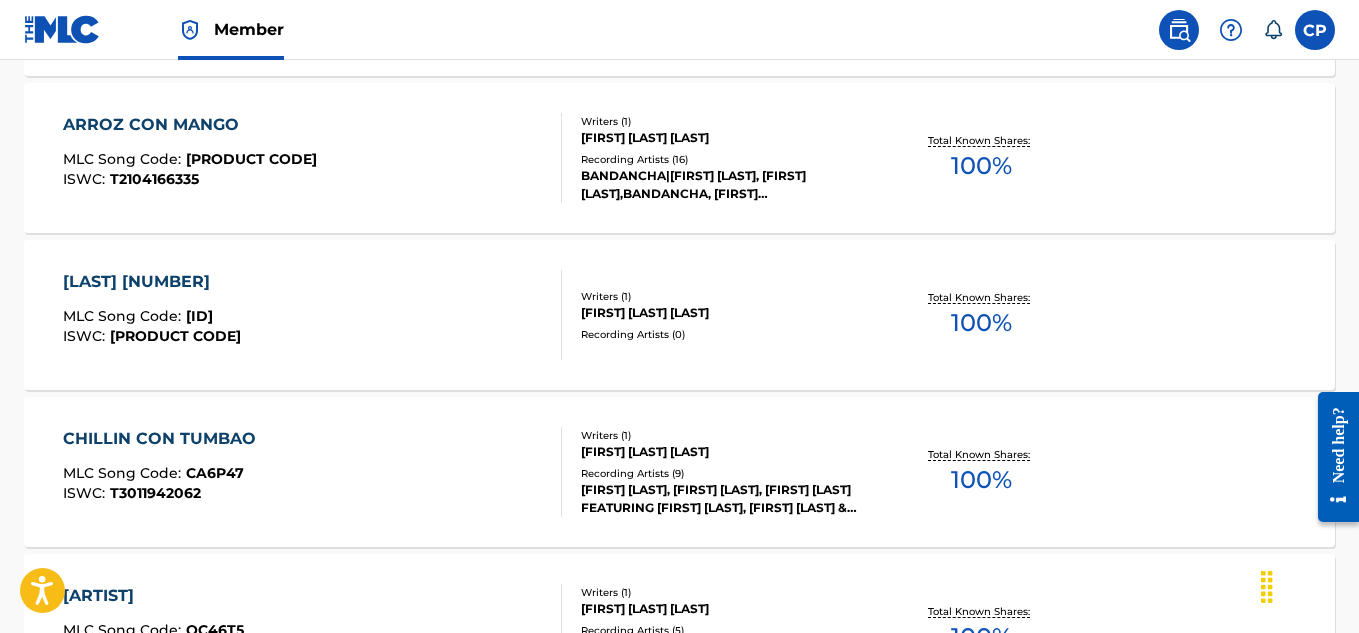 scroll, scrollTop: 1421, scrollLeft: 0, axis: vertical 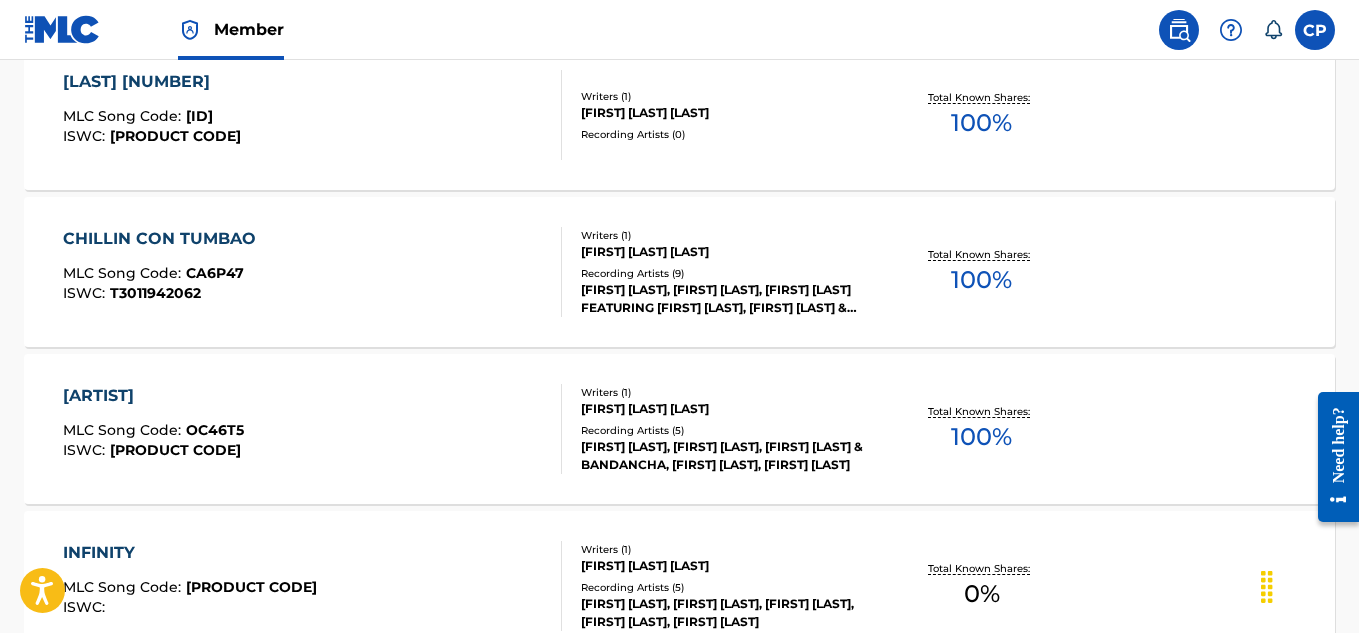 click on "CHILLIN CON TUMBAO MLC Song Code : CA6P47 ISWC : T3011942062 Writers ( 1 ) [FIRST] [LAST] CALZADILLA Recording Artists ( 9 ) [FIRST] [LAST], [FIRST] [LAST], [FIRST] [LAST] FEATURING [FIRST] [LAST], [FIRST] [LAST] & BANDANCHA FEAT. [FIRST] [LAST], [FIRST] [LAST], [FIRST] [LAST] Total Known Shares: 100 %" at bounding box center (679, 272) 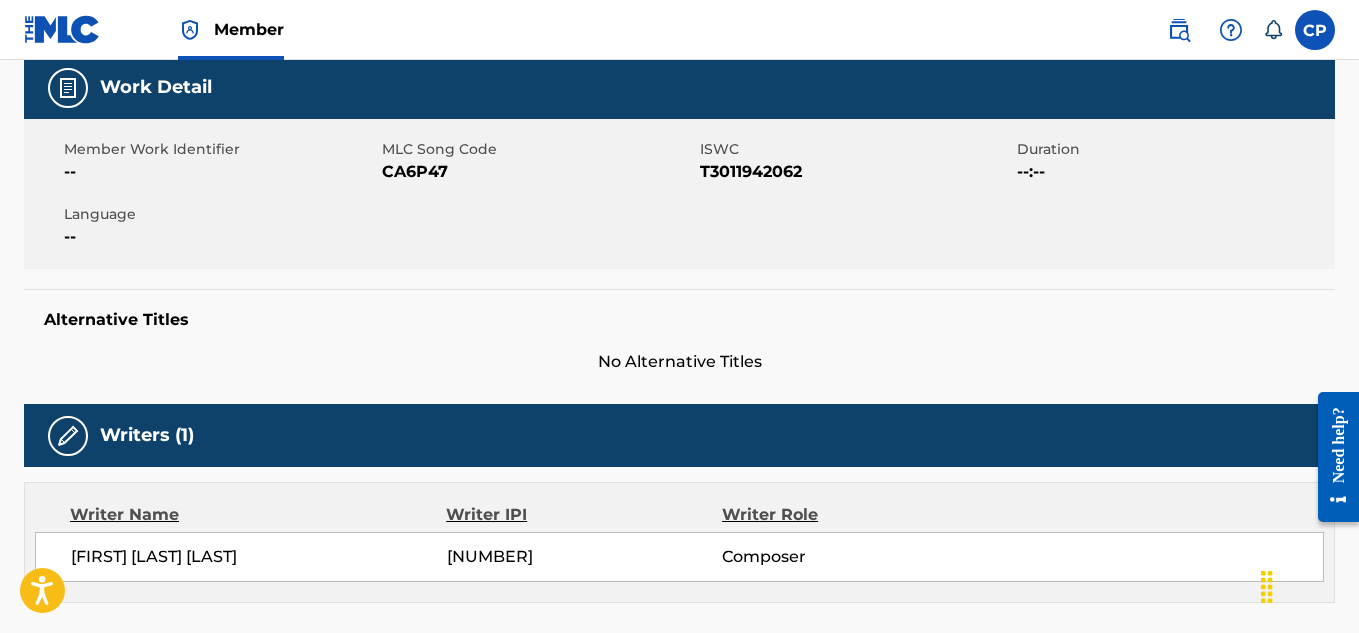 scroll, scrollTop: 0, scrollLeft: 0, axis: both 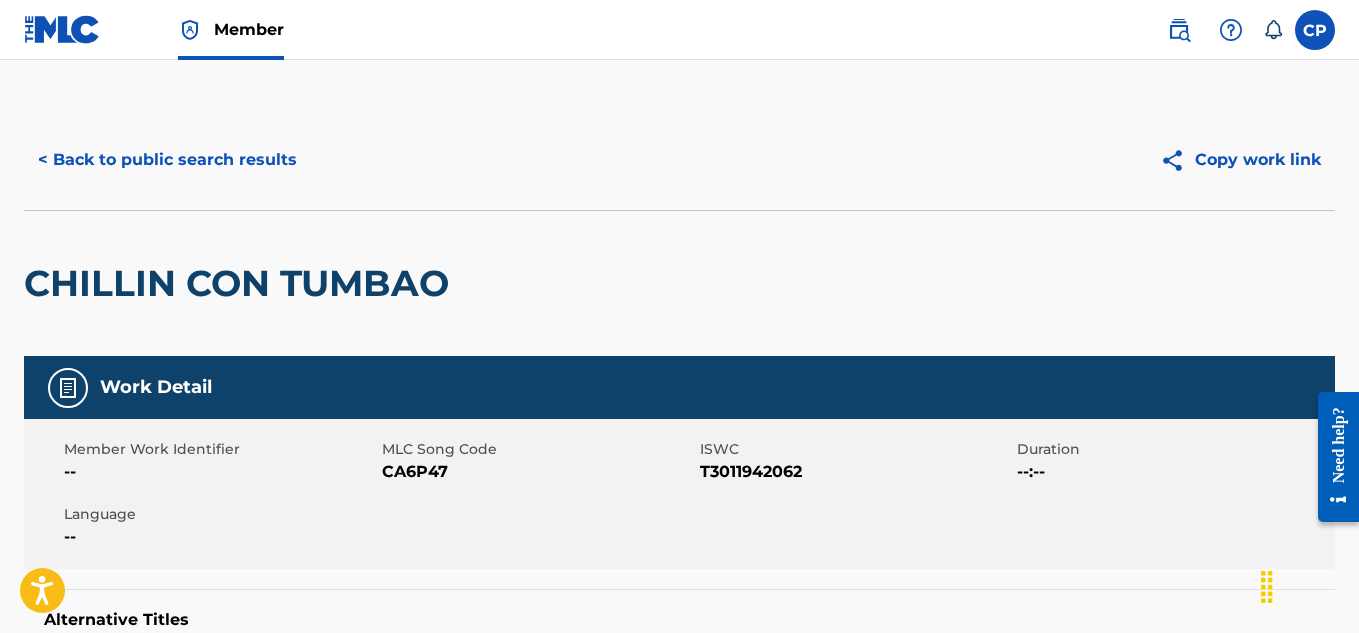 click on "< Back to public search results" at bounding box center [167, 160] 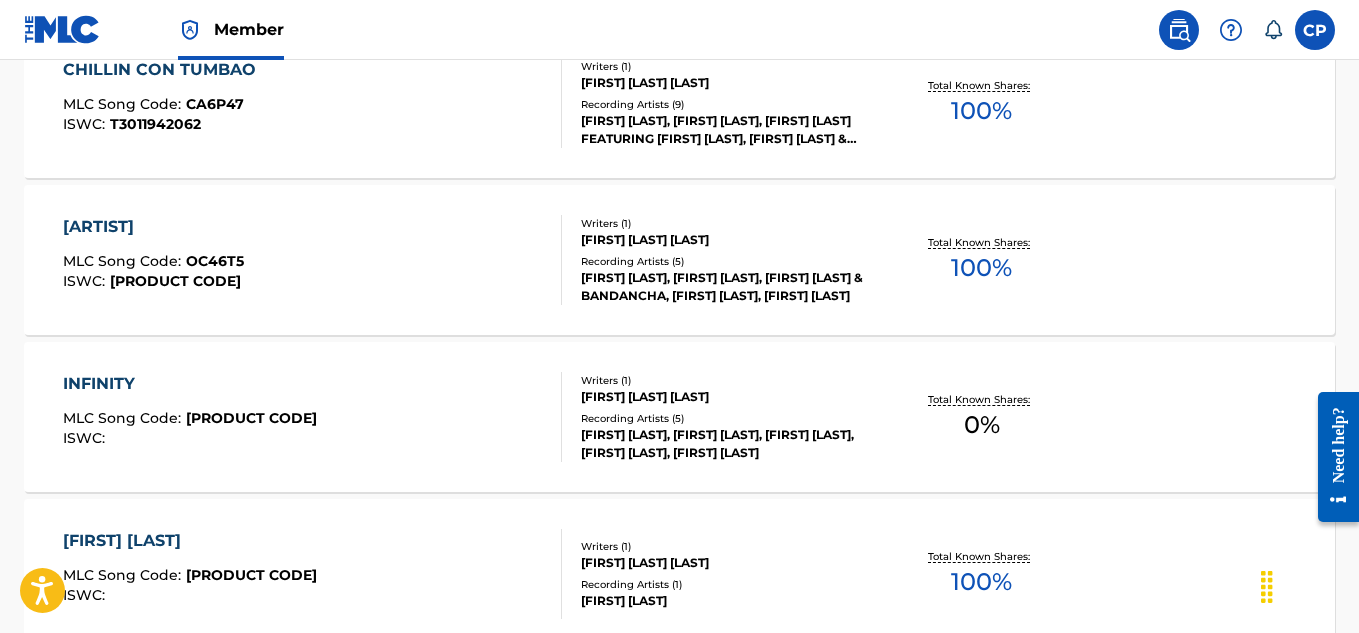 scroll, scrollTop: 1621, scrollLeft: 0, axis: vertical 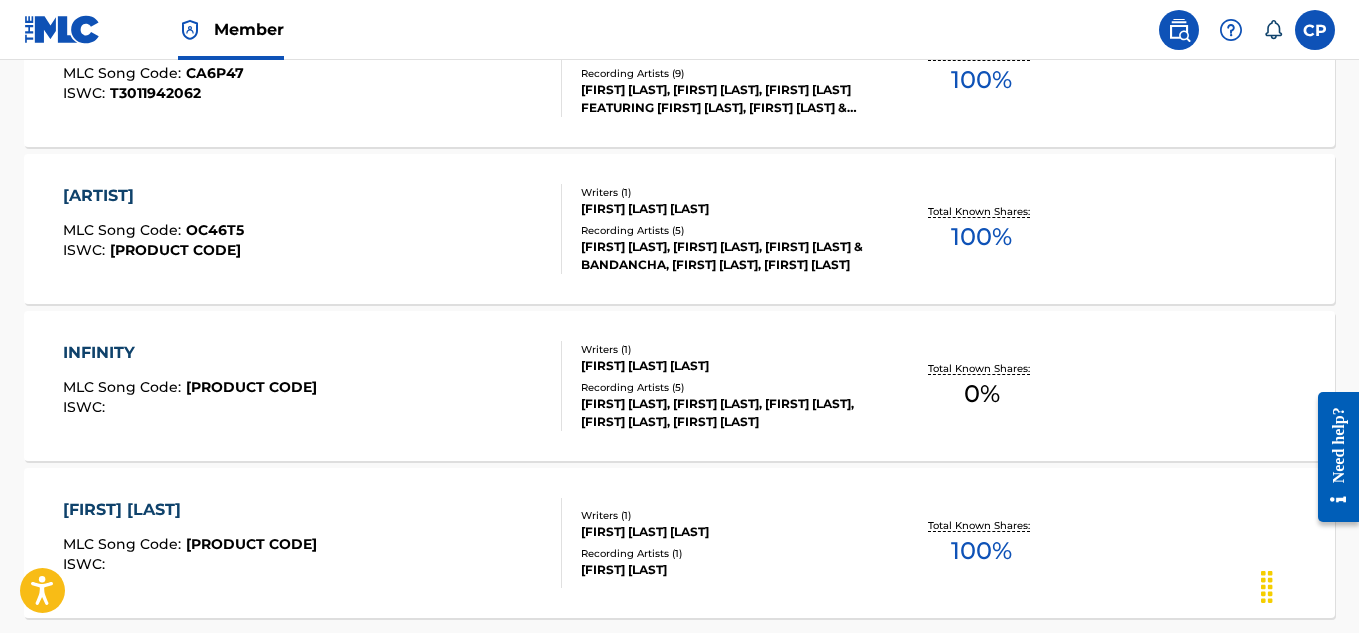 click on "[ARTIST]" at bounding box center [153, 196] 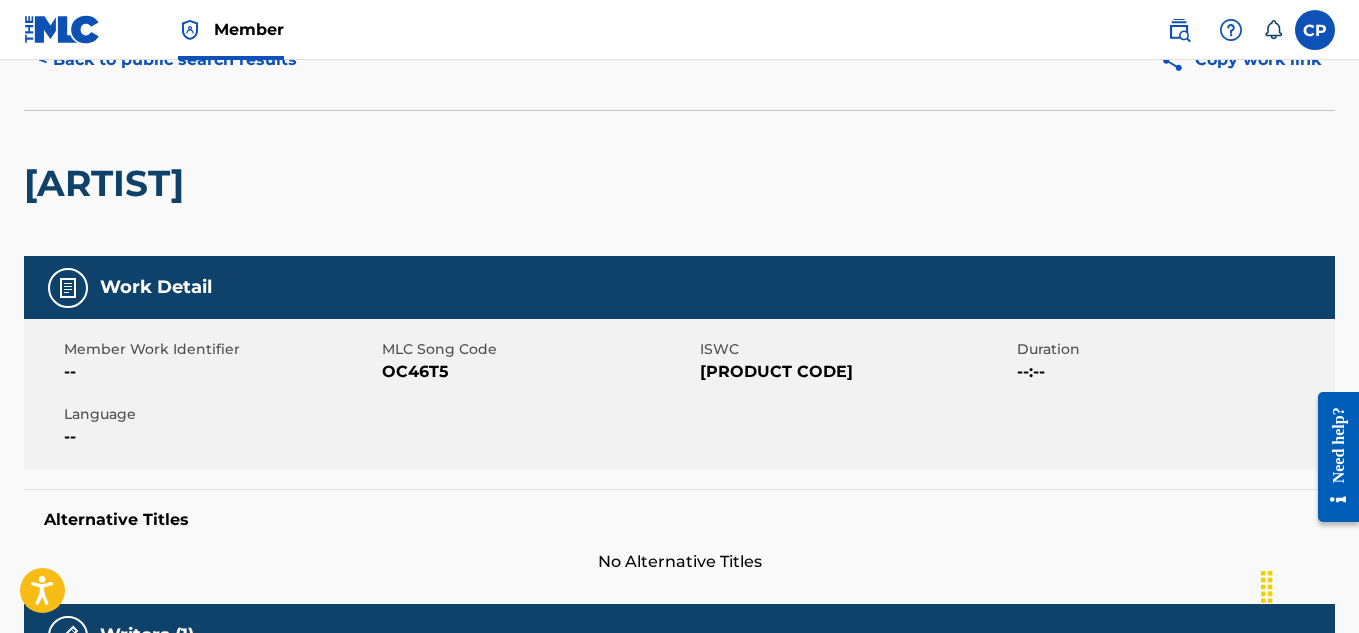 scroll, scrollTop: 0, scrollLeft: 0, axis: both 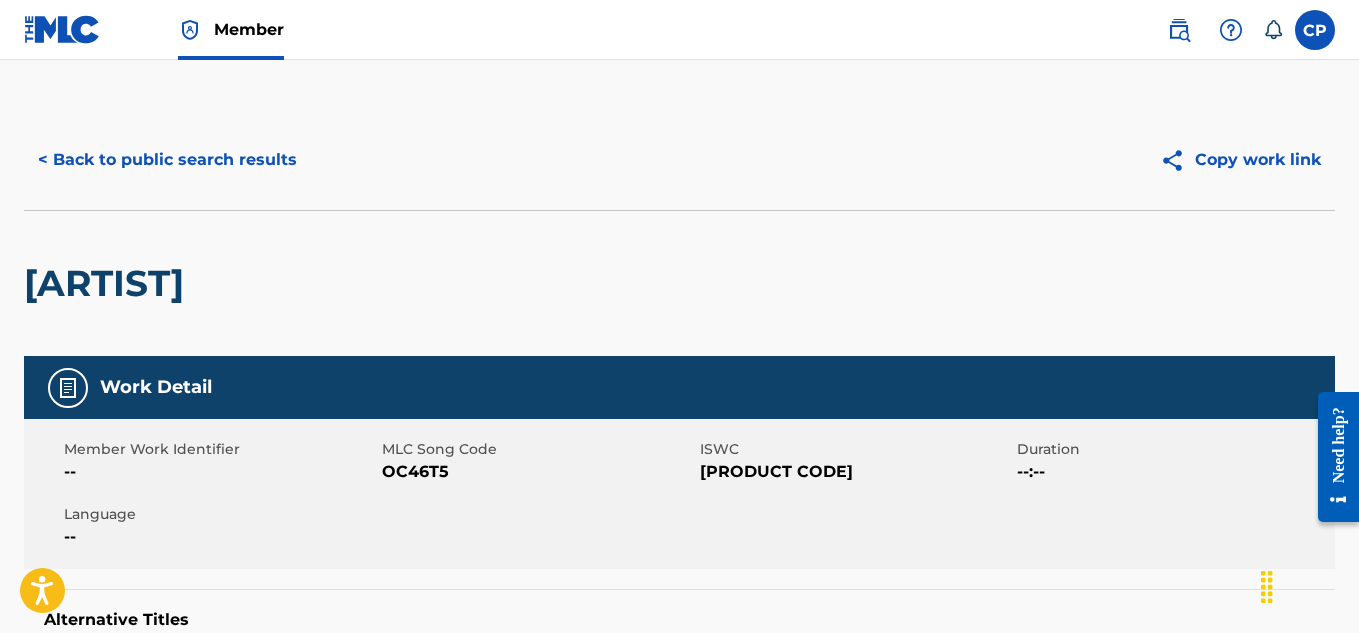 click on "< Back to public search results" at bounding box center [167, 160] 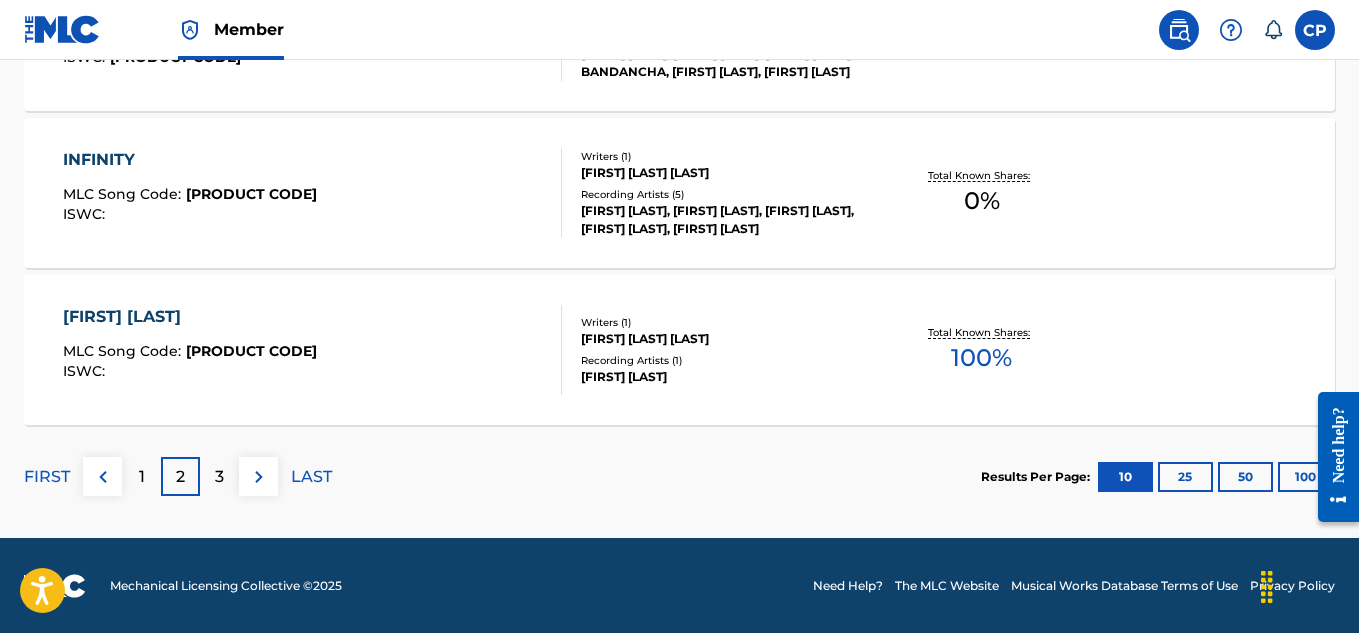 scroll, scrollTop: 1815, scrollLeft: 0, axis: vertical 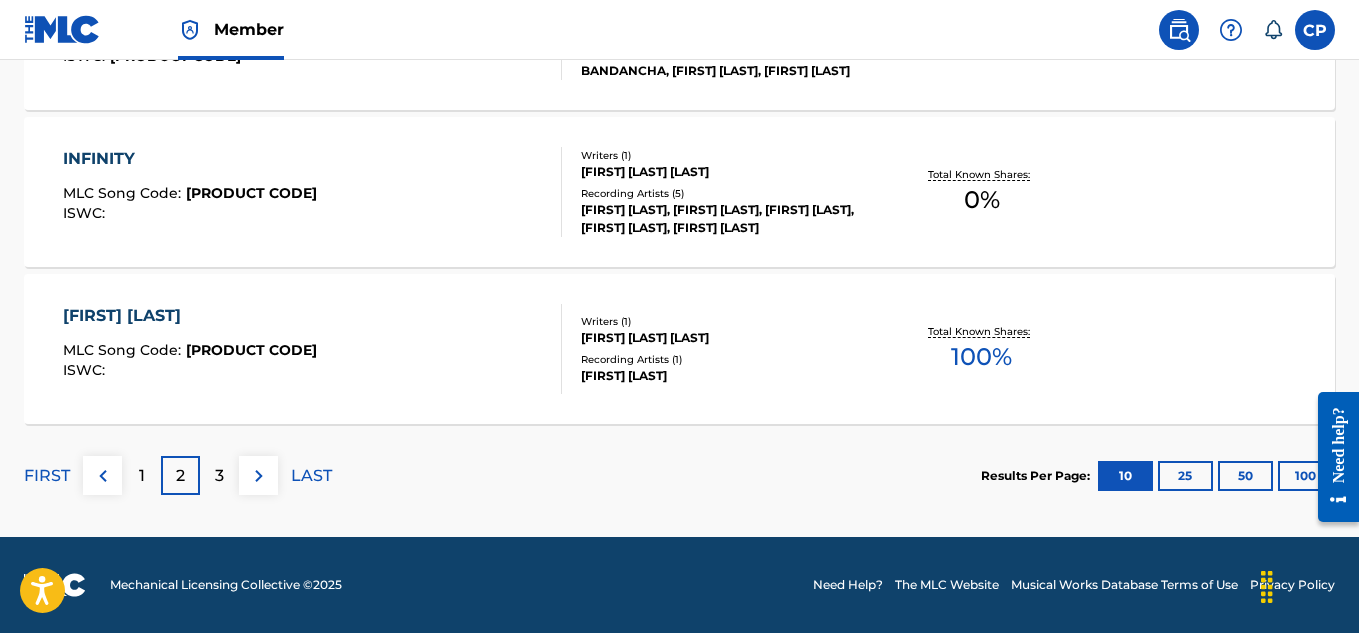 click on "INFINITY" at bounding box center [190, 159] 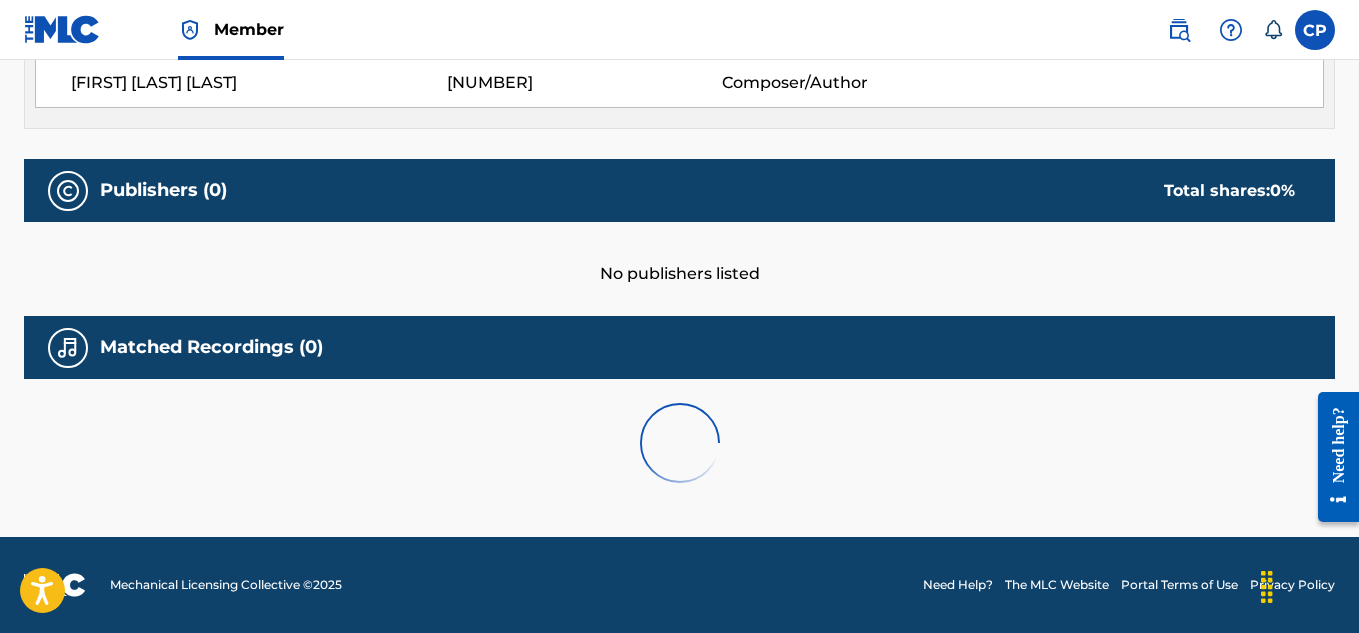 scroll, scrollTop: 0, scrollLeft: 0, axis: both 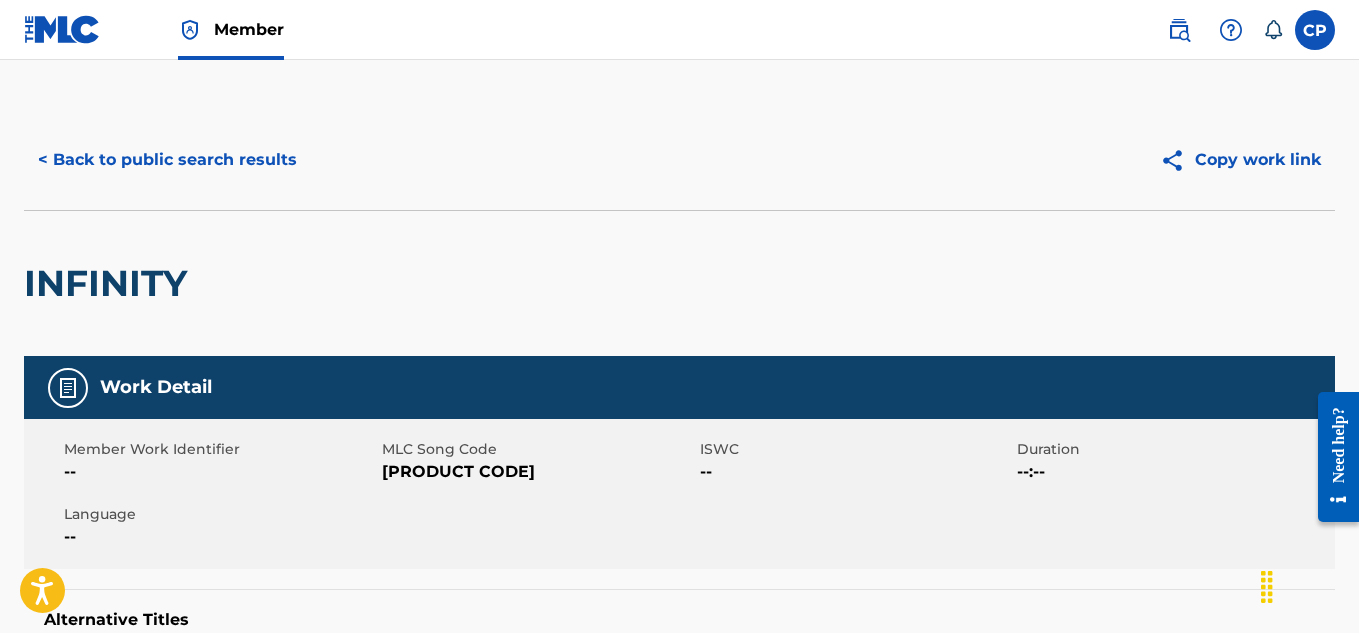 click on "< Back to public search results" at bounding box center [167, 160] 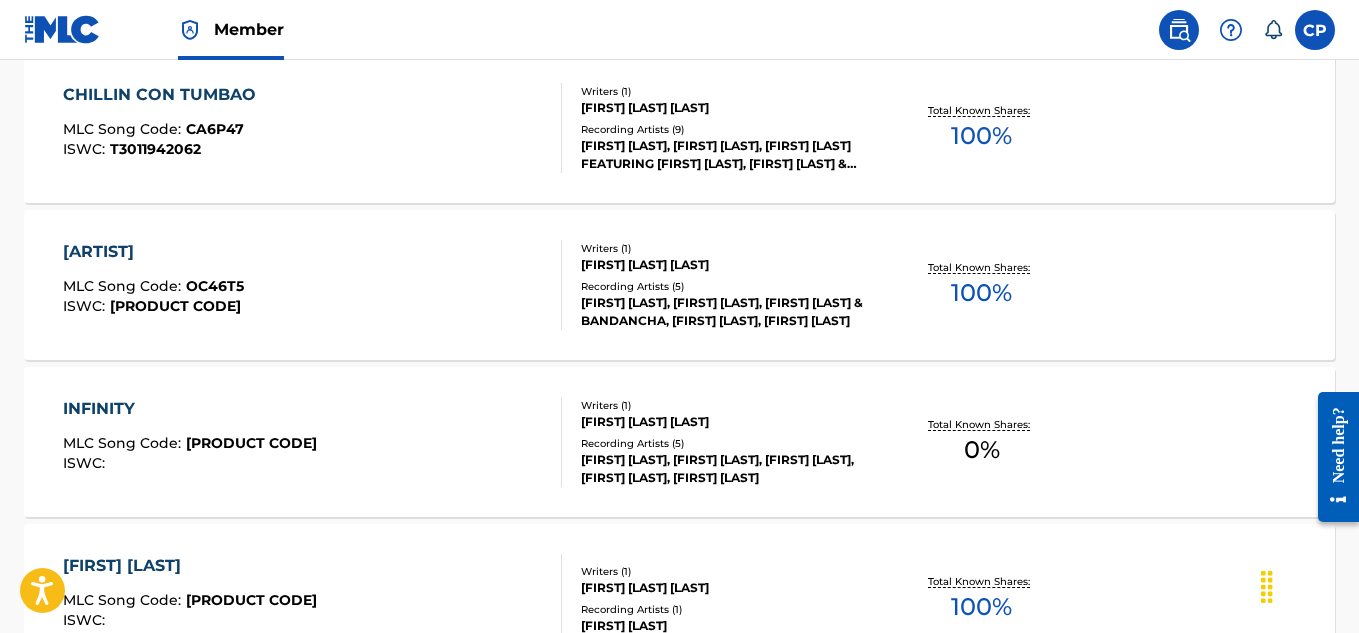 scroll, scrollTop: 1621, scrollLeft: 0, axis: vertical 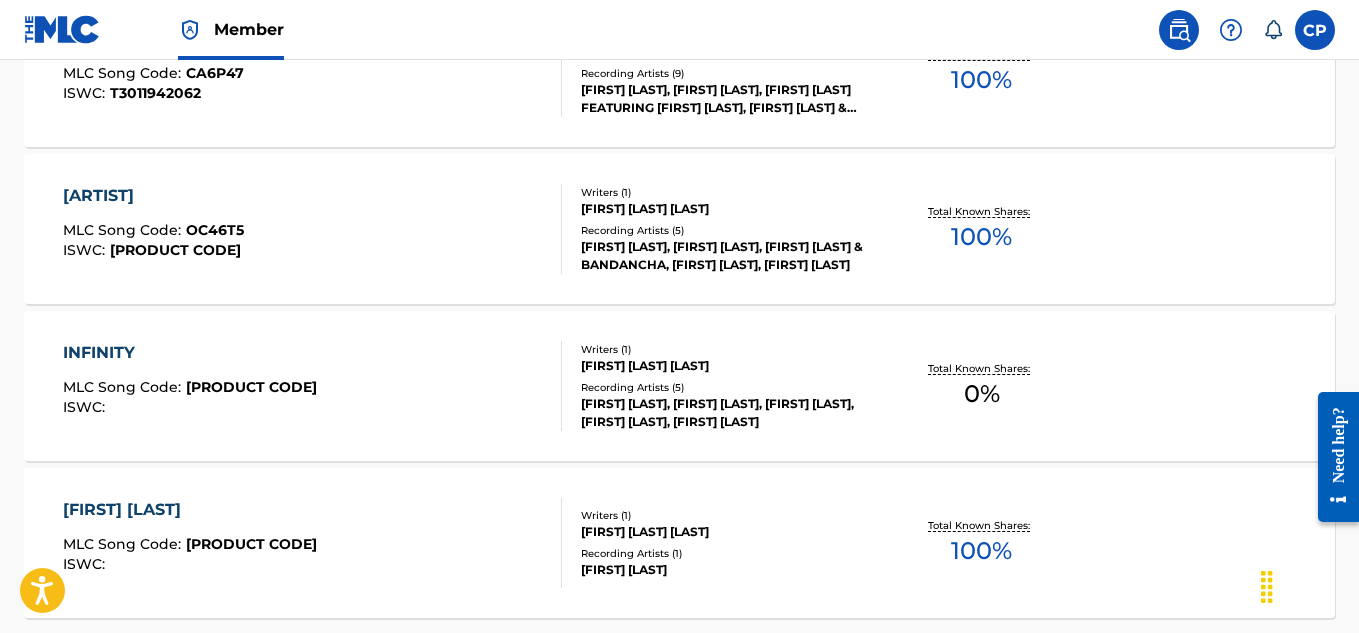 click on "INFINITY" at bounding box center (190, 353) 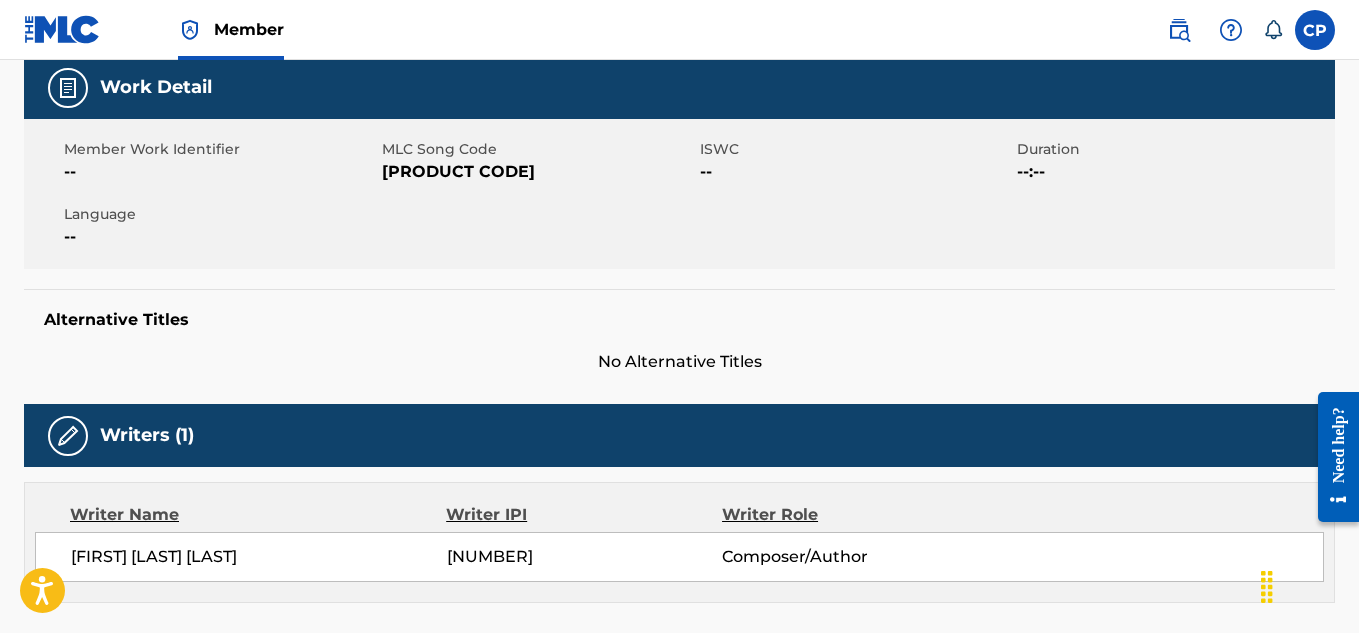 scroll, scrollTop: 0, scrollLeft: 0, axis: both 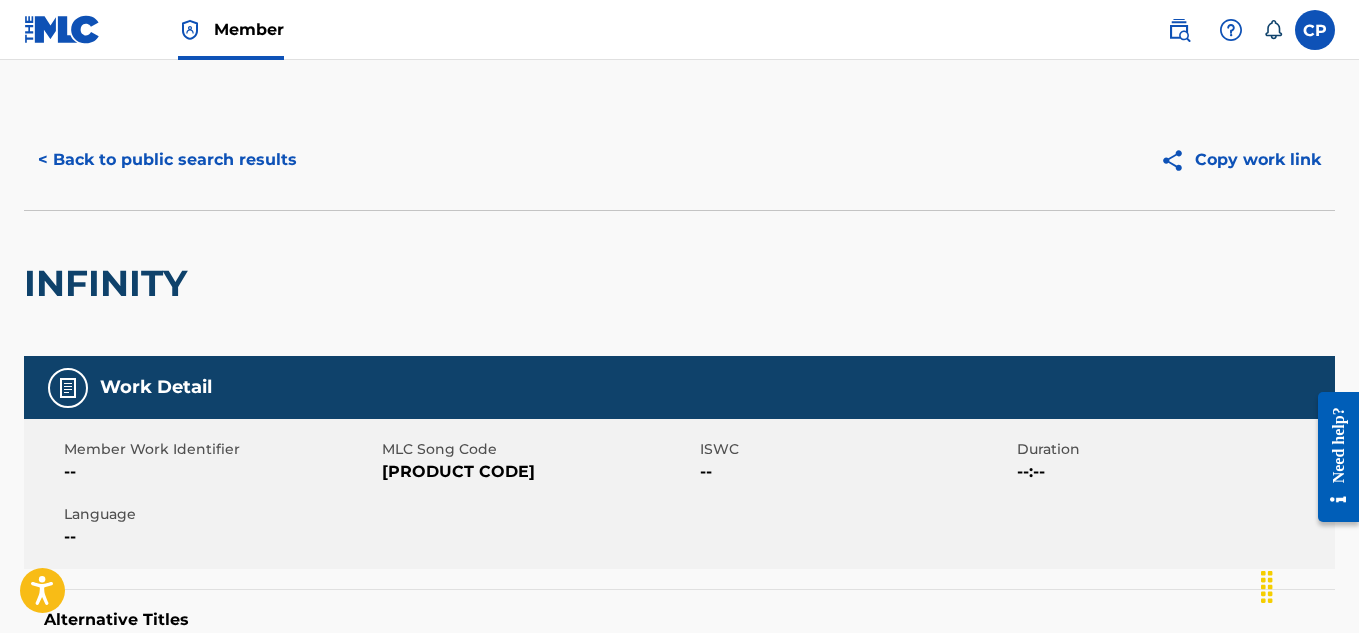 drag, startPoint x: 143, startPoint y: 139, endPoint x: 137, endPoint y: 148, distance: 10.816654 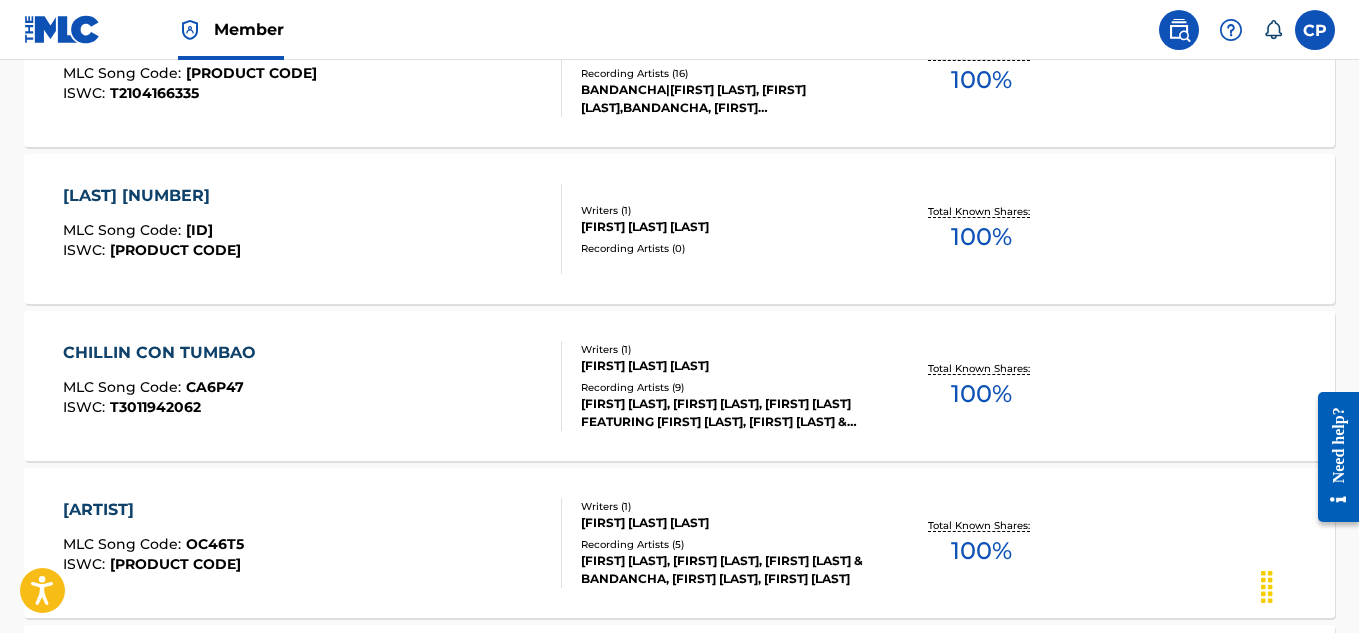 scroll, scrollTop: 1421, scrollLeft: 0, axis: vertical 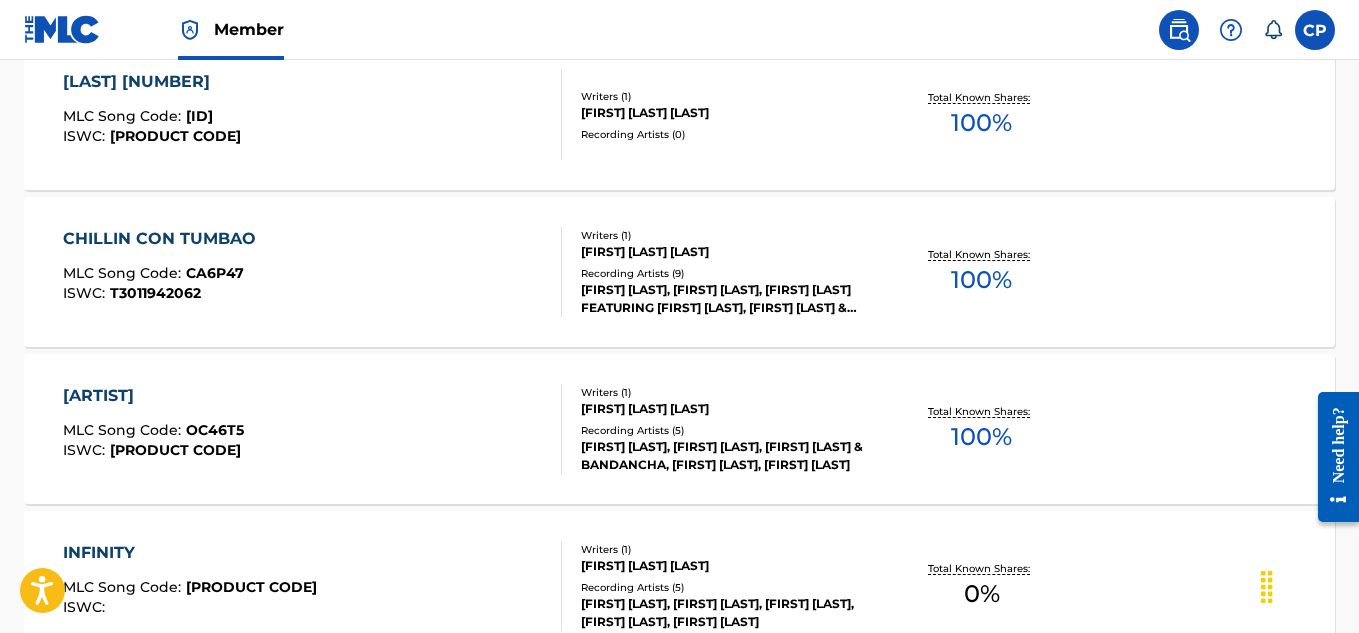 click on "[ARTIST]" at bounding box center [153, 396] 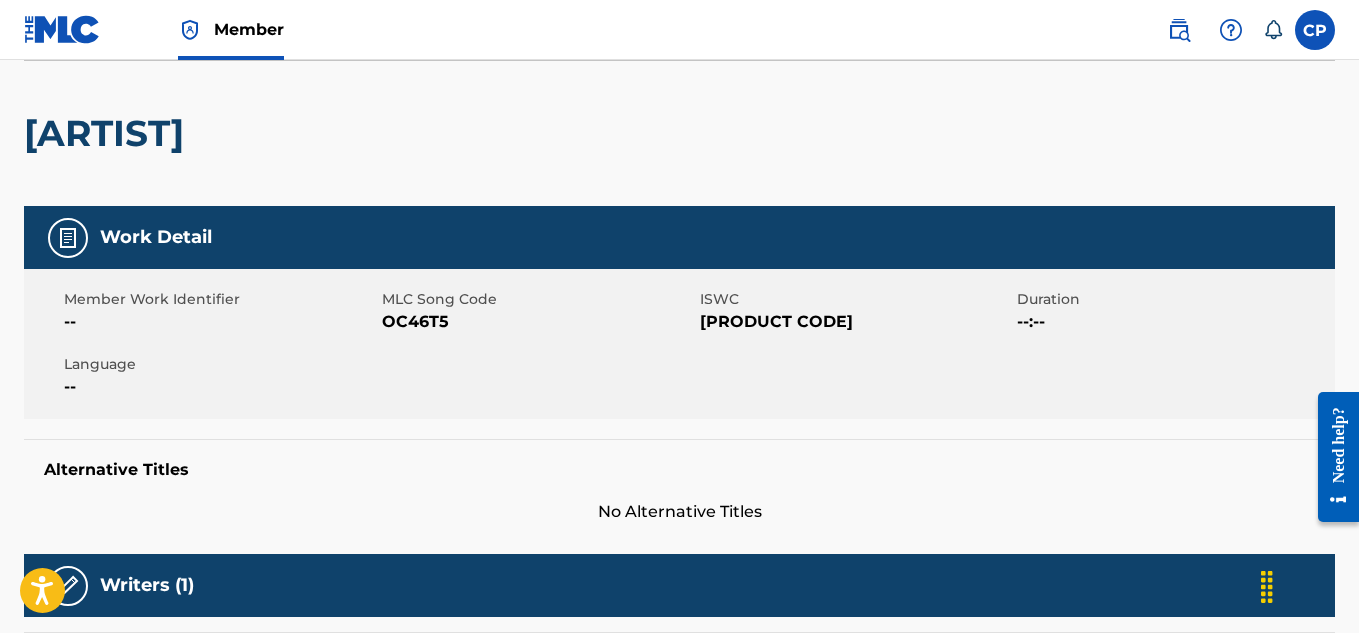 scroll, scrollTop: 0, scrollLeft: 0, axis: both 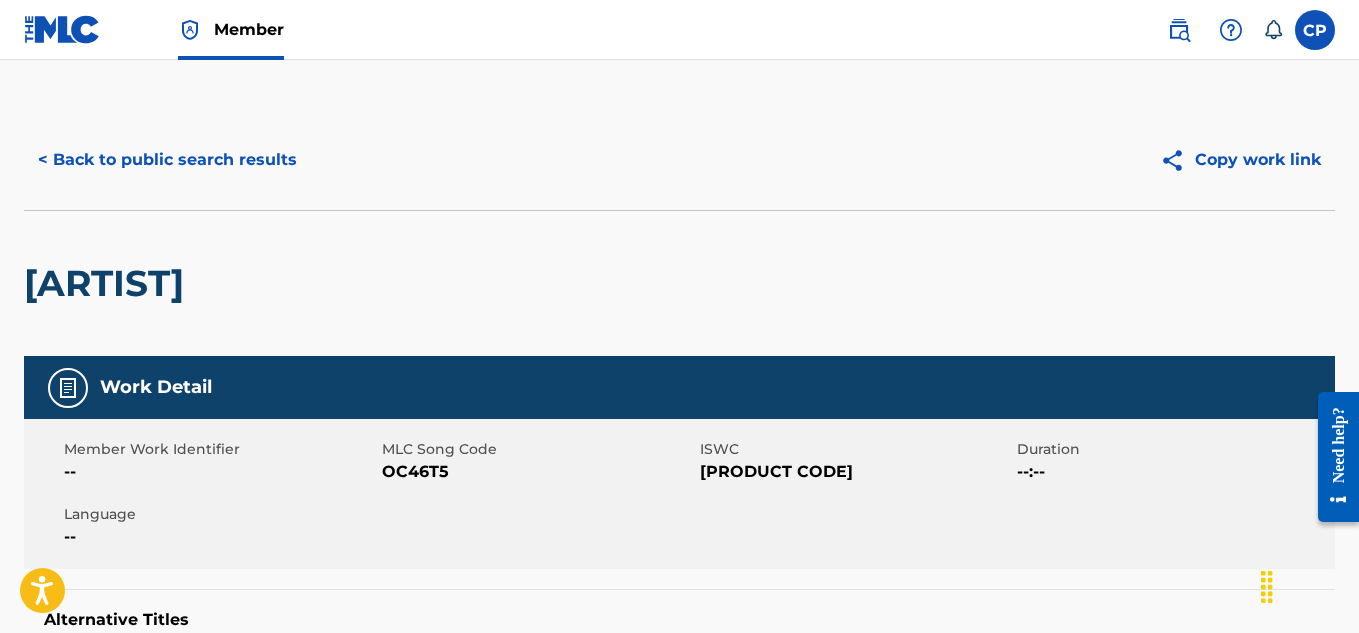 click on "< Back to public search results" at bounding box center [167, 160] 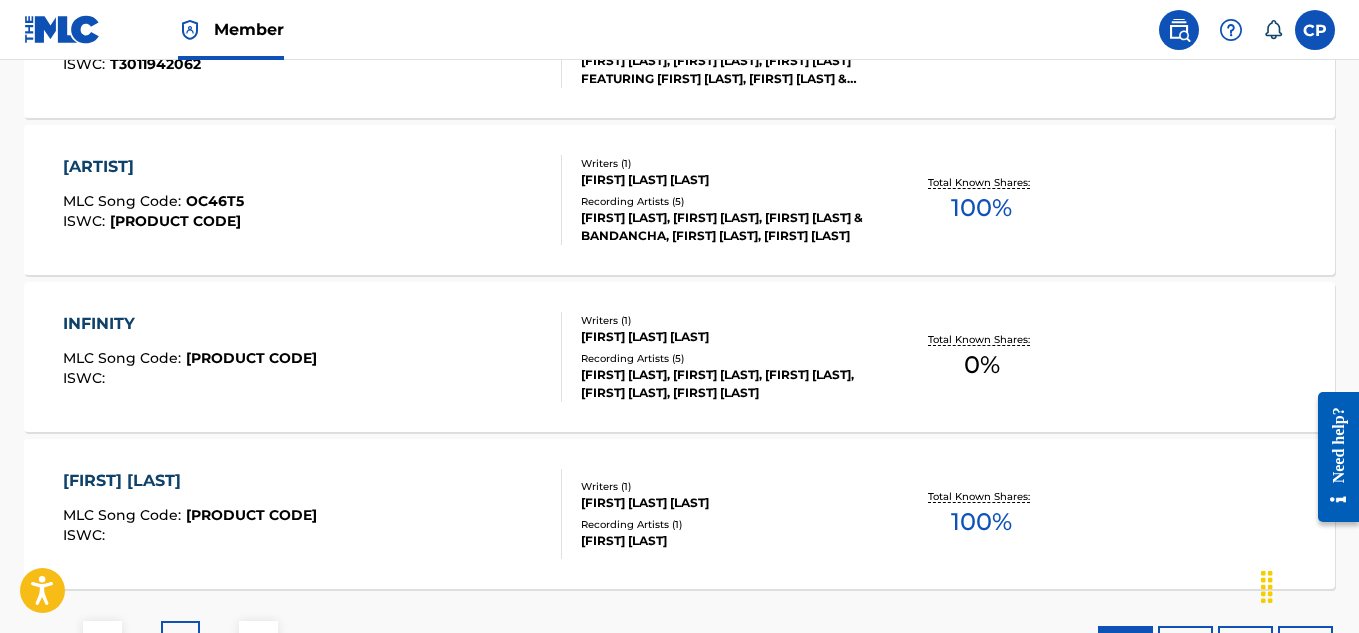 scroll, scrollTop: 1615, scrollLeft: 0, axis: vertical 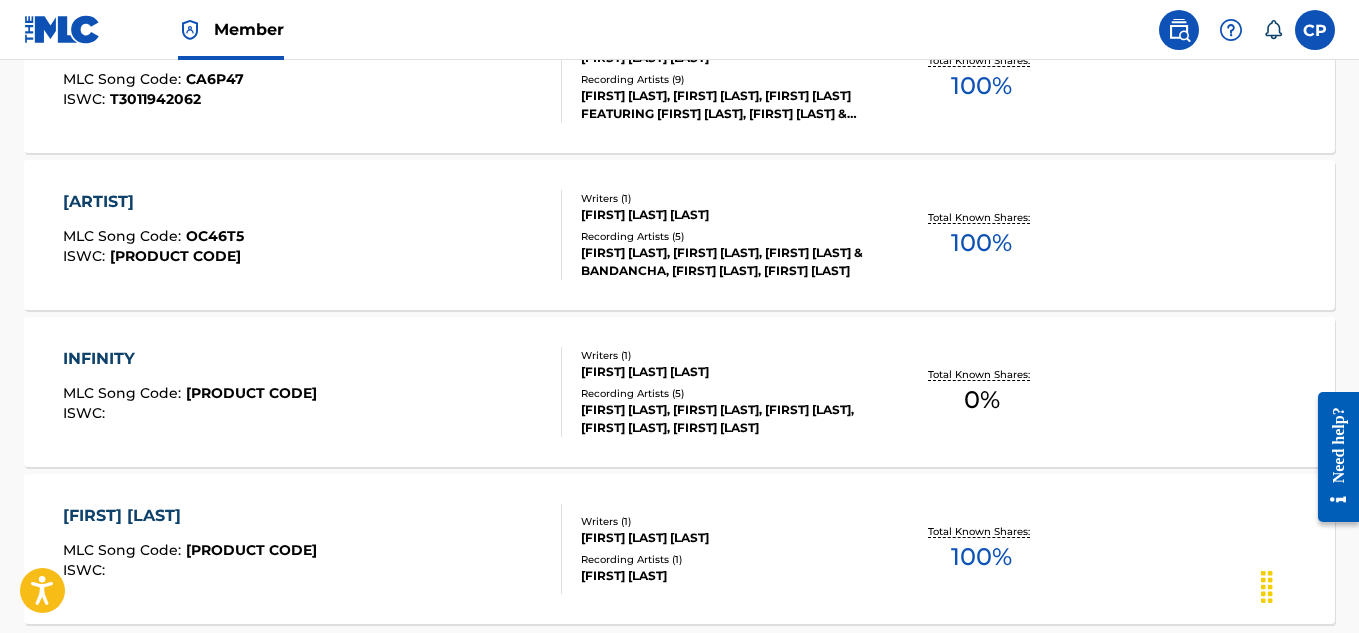 click on "INFINITY" at bounding box center [190, 359] 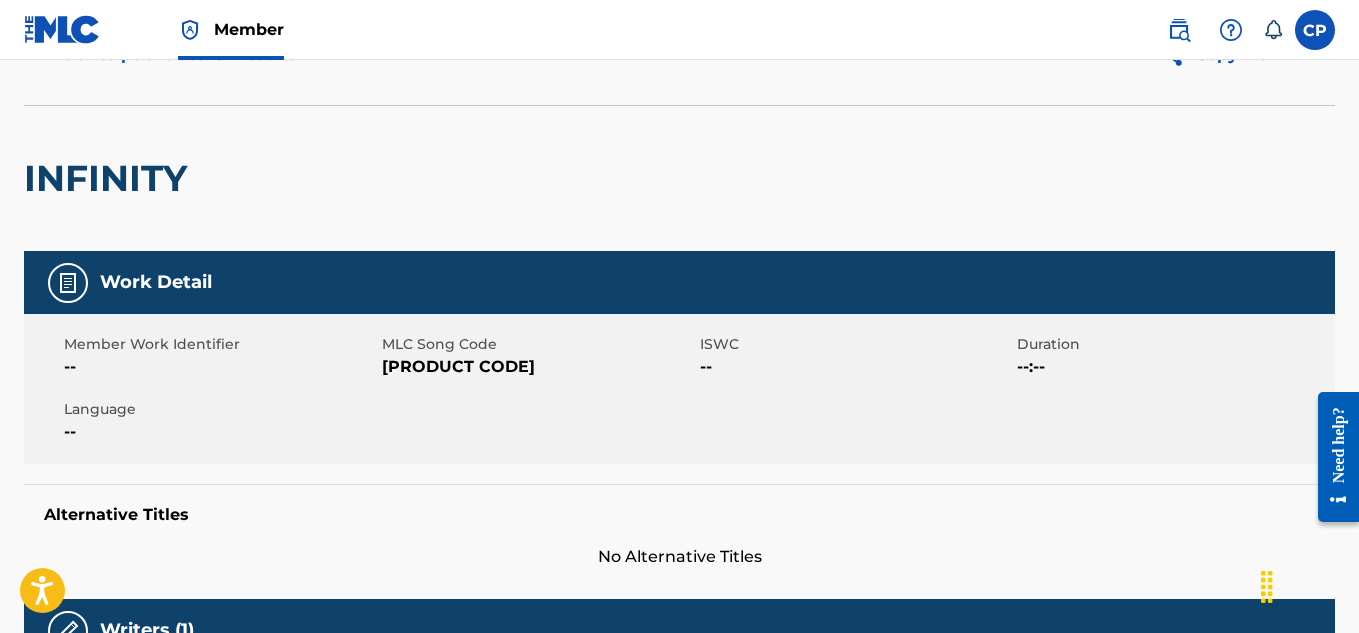 scroll, scrollTop: 0, scrollLeft: 0, axis: both 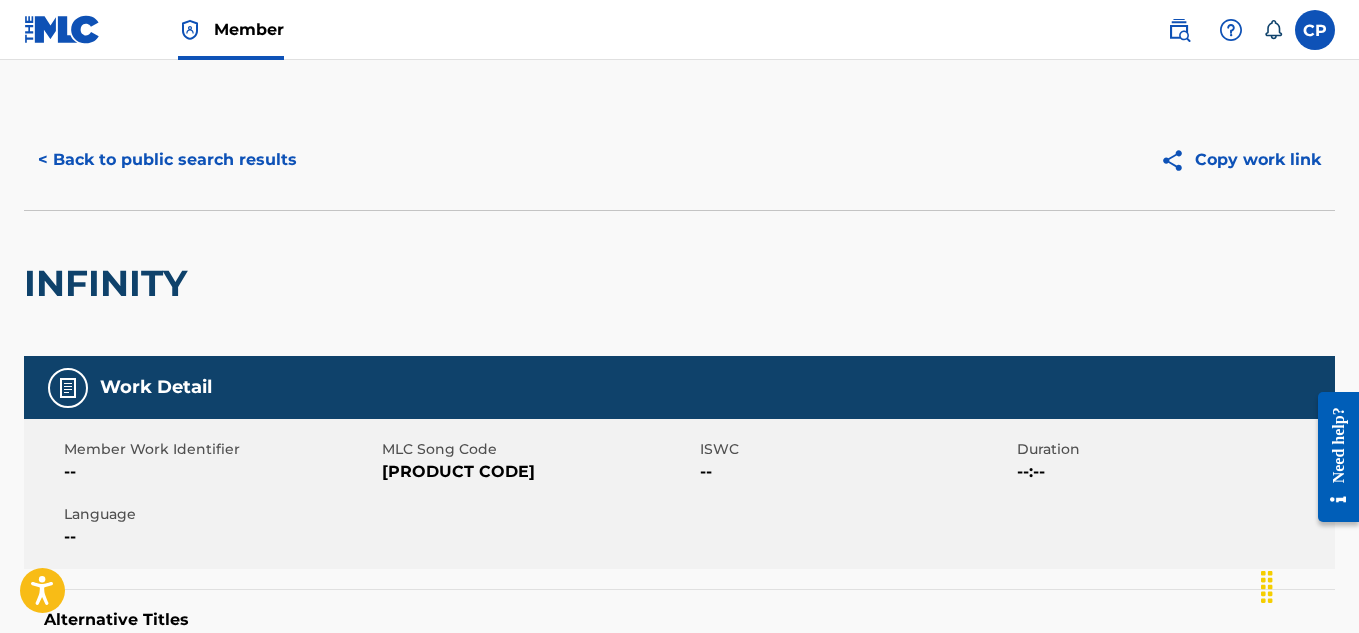 click on "< Back to public search results" at bounding box center [167, 160] 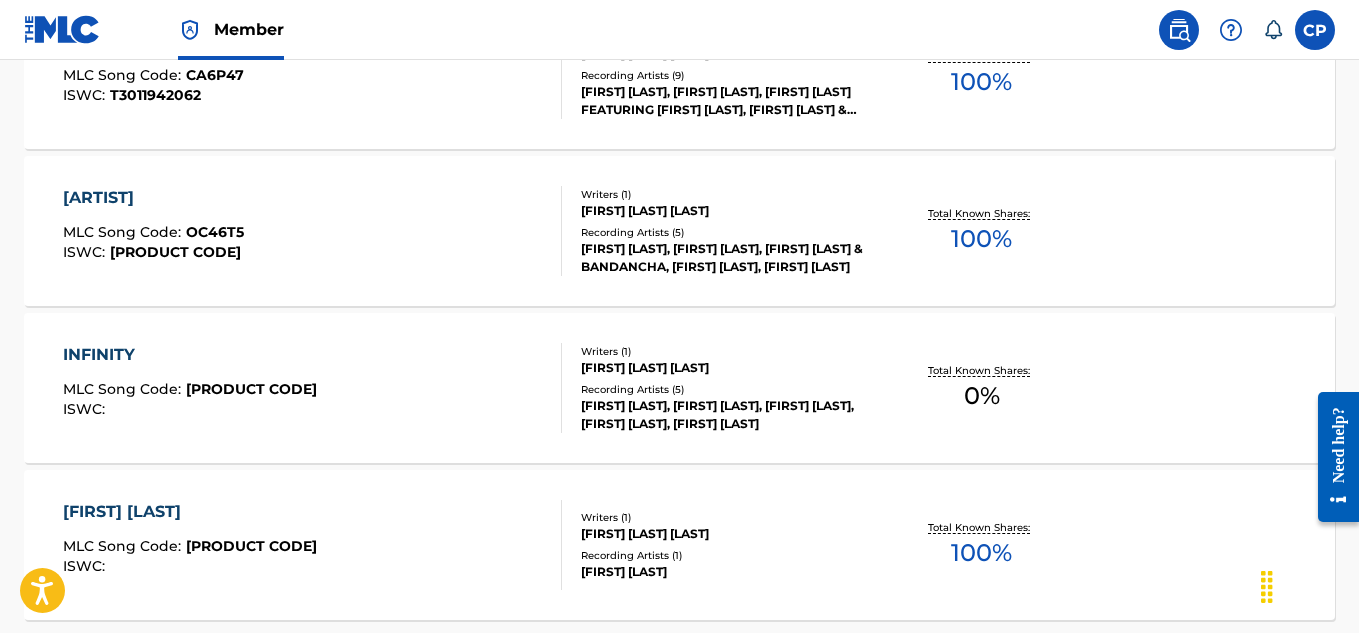 scroll, scrollTop: 1815, scrollLeft: 0, axis: vertical 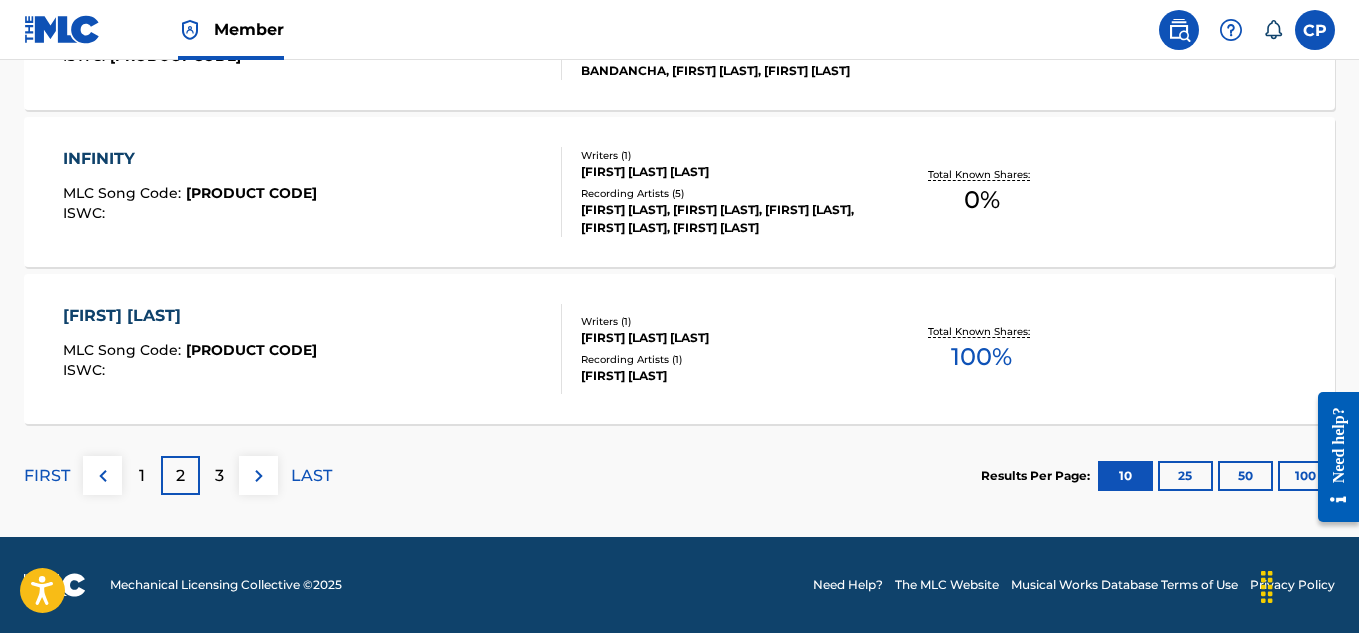 click on "[FIRST] [LAST]" at bounding box center (190, 316) 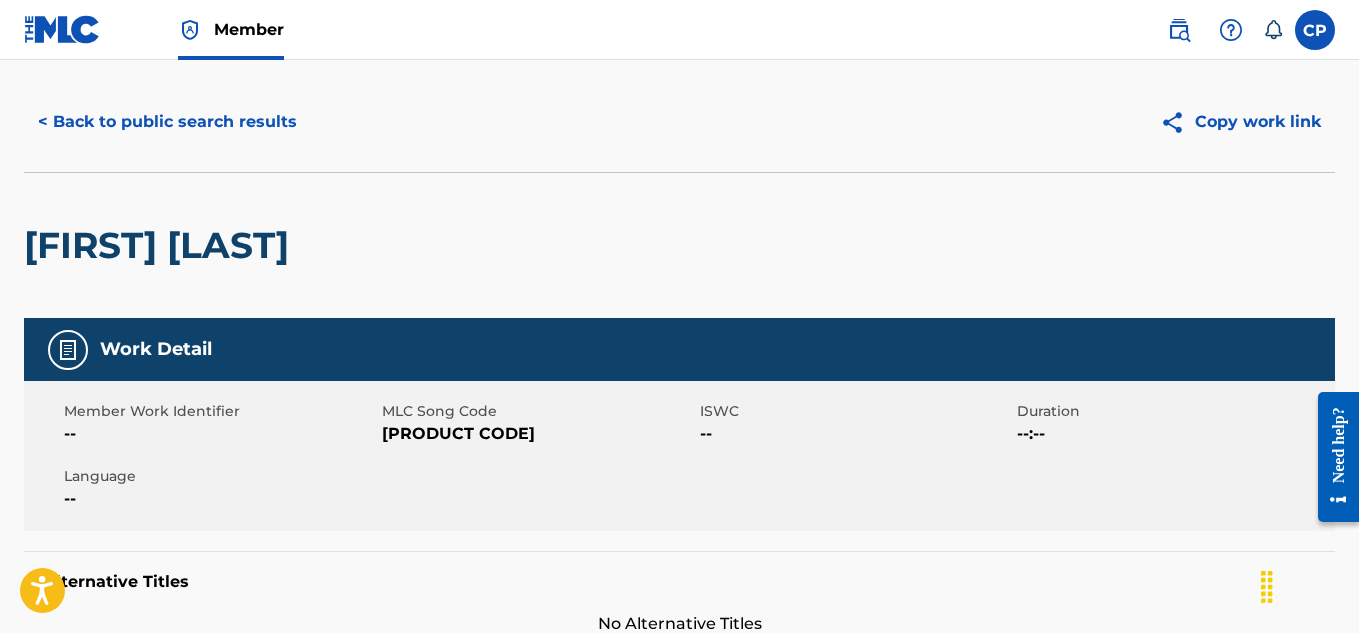 scroll, scrollTop: 0, scrollLeft: 0, axis: both 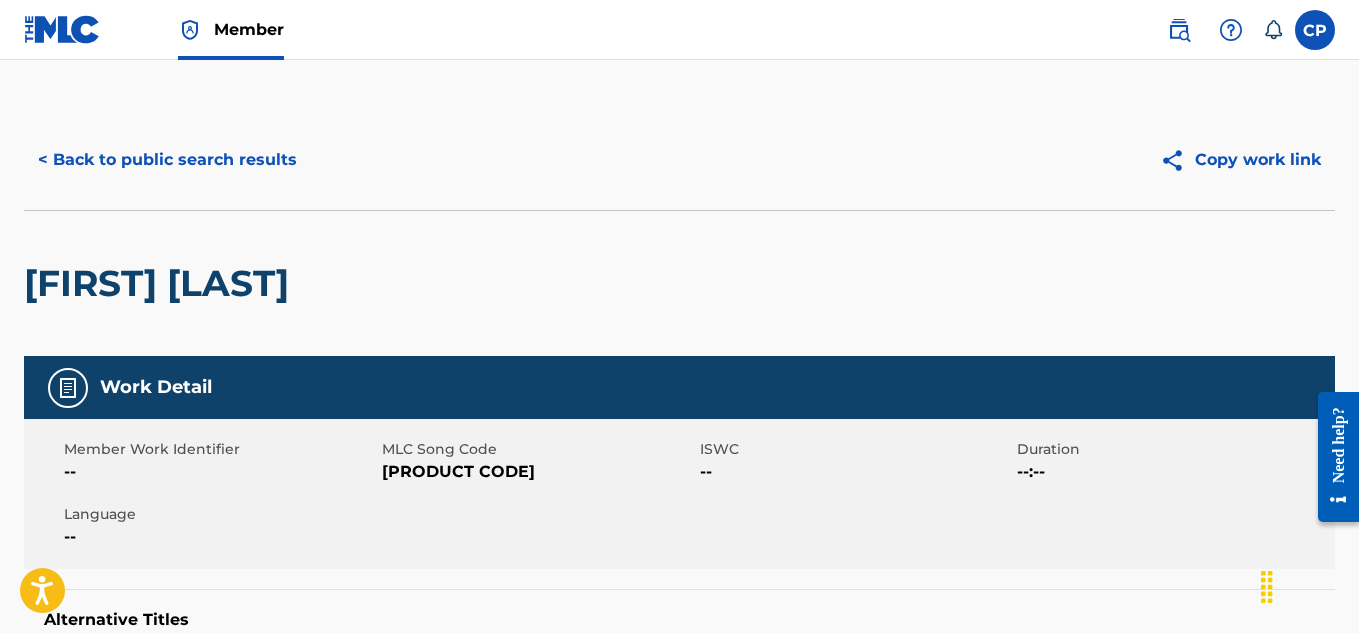 click on "< Back to public search results" at bounding box center [167, 160] 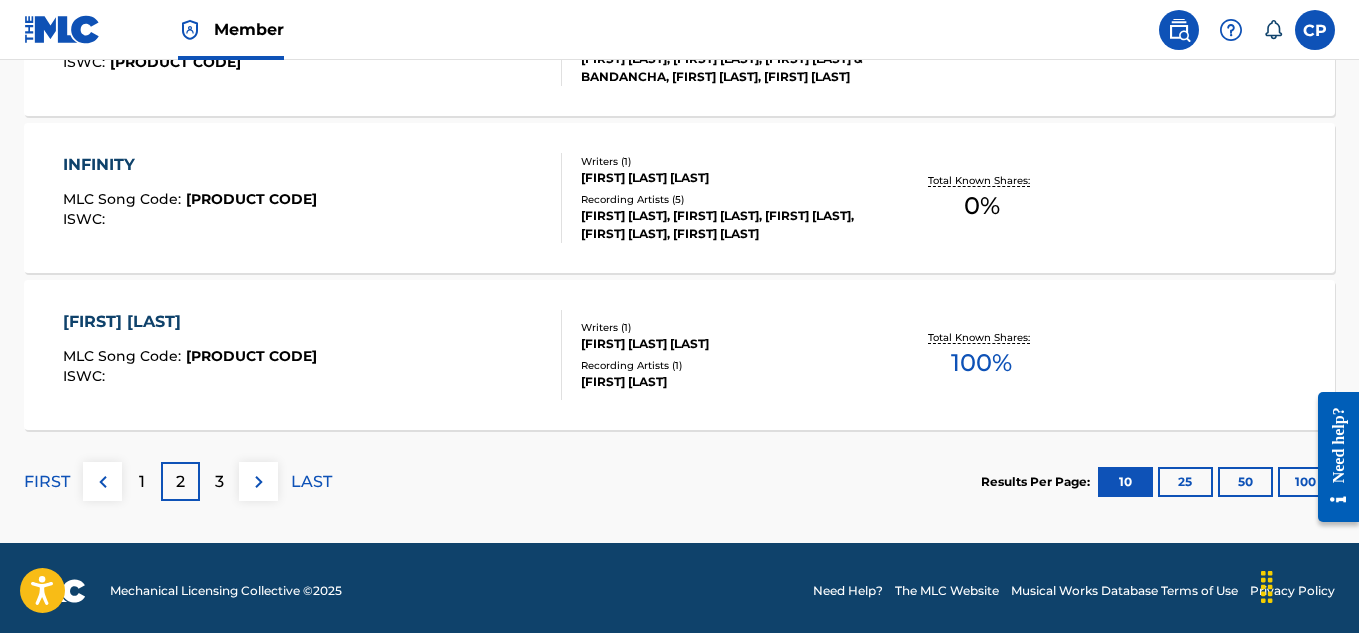 scroll, scrollTop: 1815, scrollLeft: 0, axis: vertical 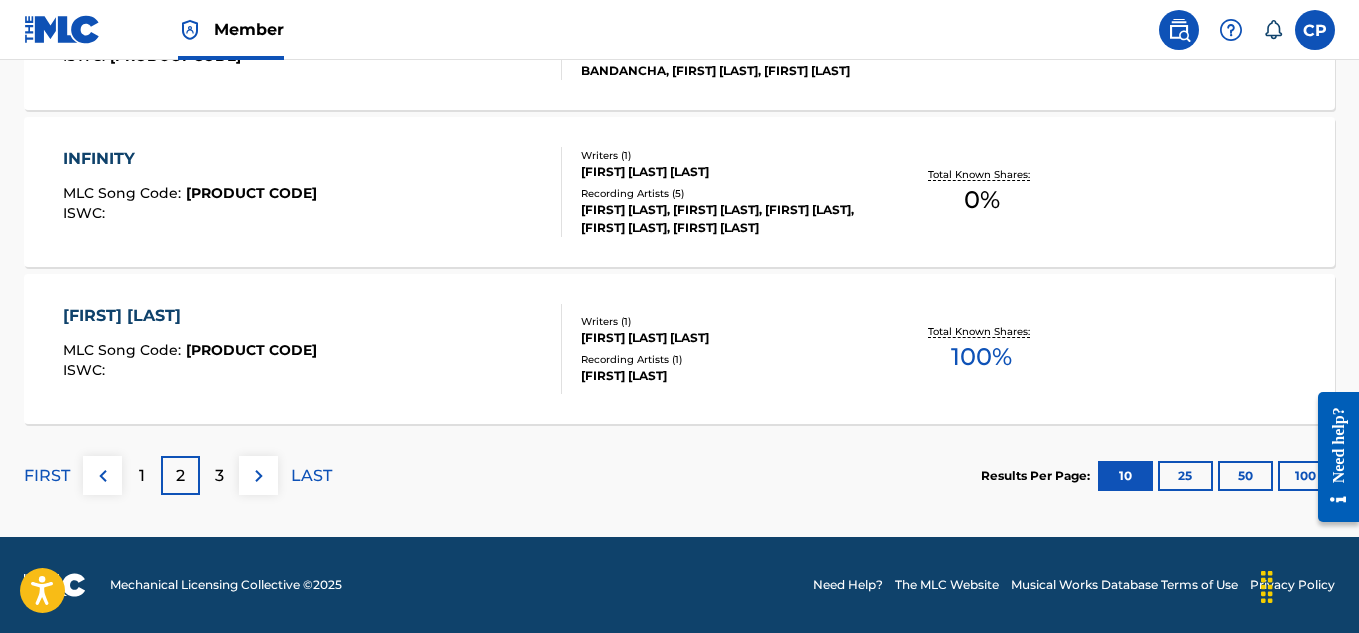 click on "INFINITY" at bounding box center (190, 159) 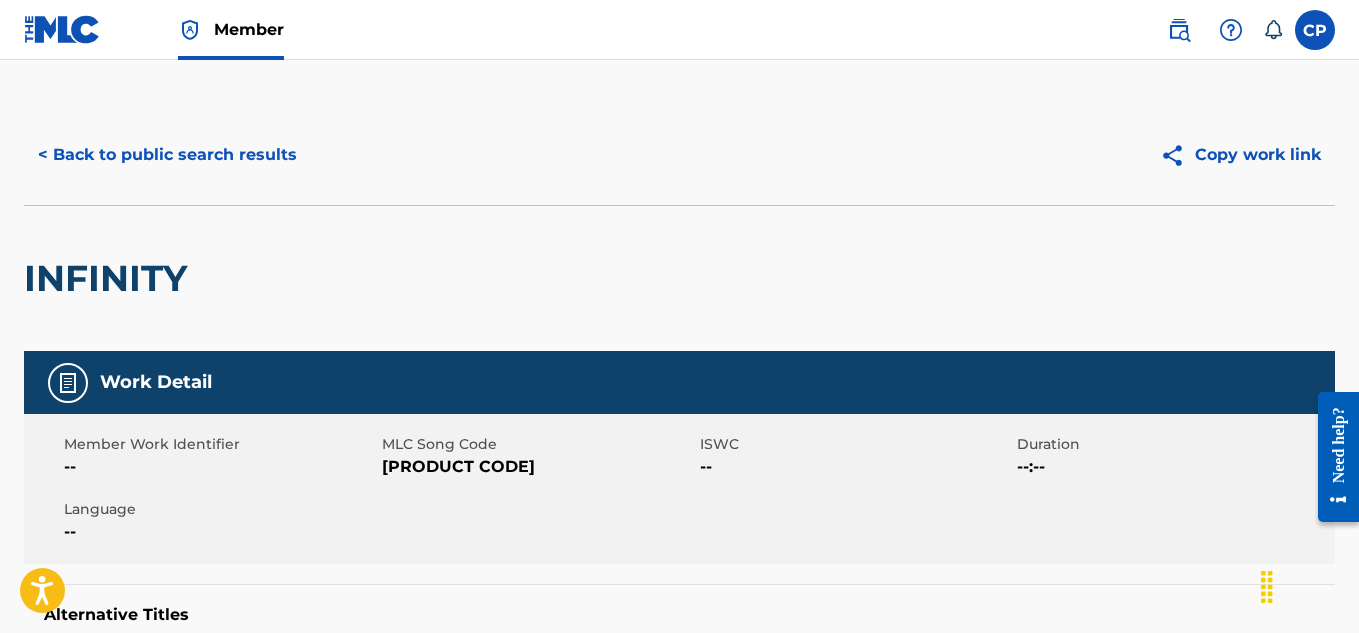 scroll, scrollTop: 0, scrollLeft: 0, axis: both 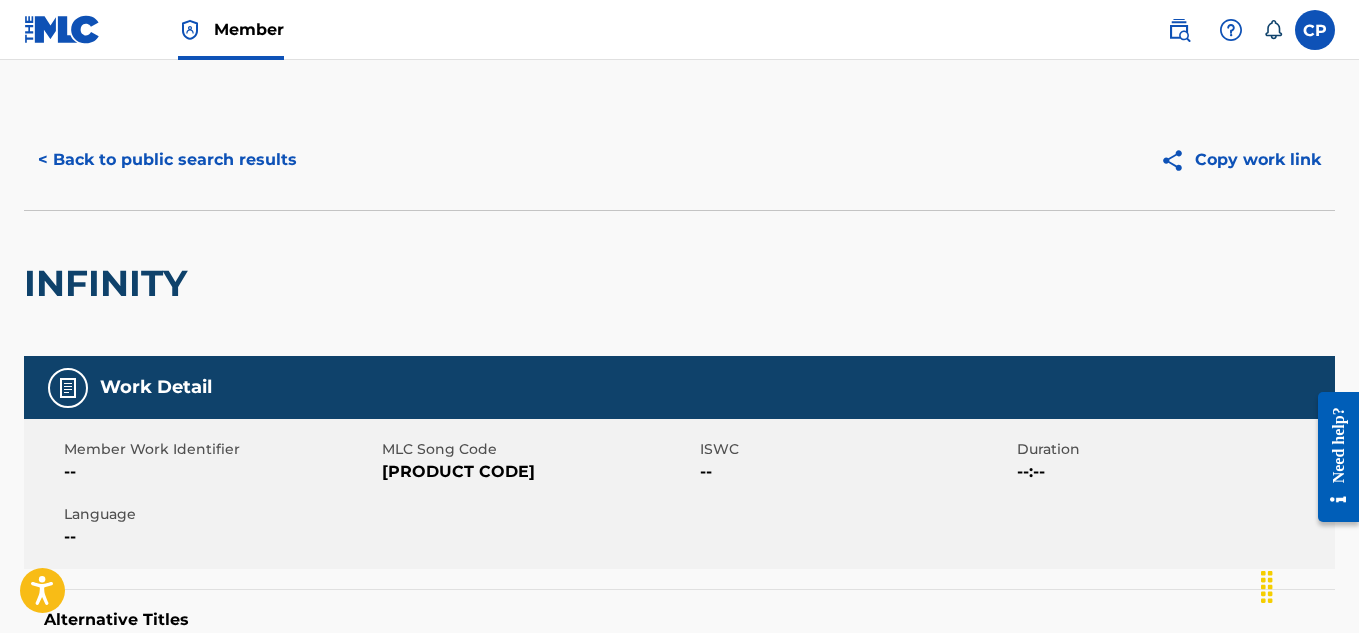 click on "< Back to public search results" at bounding box center (167, 160) 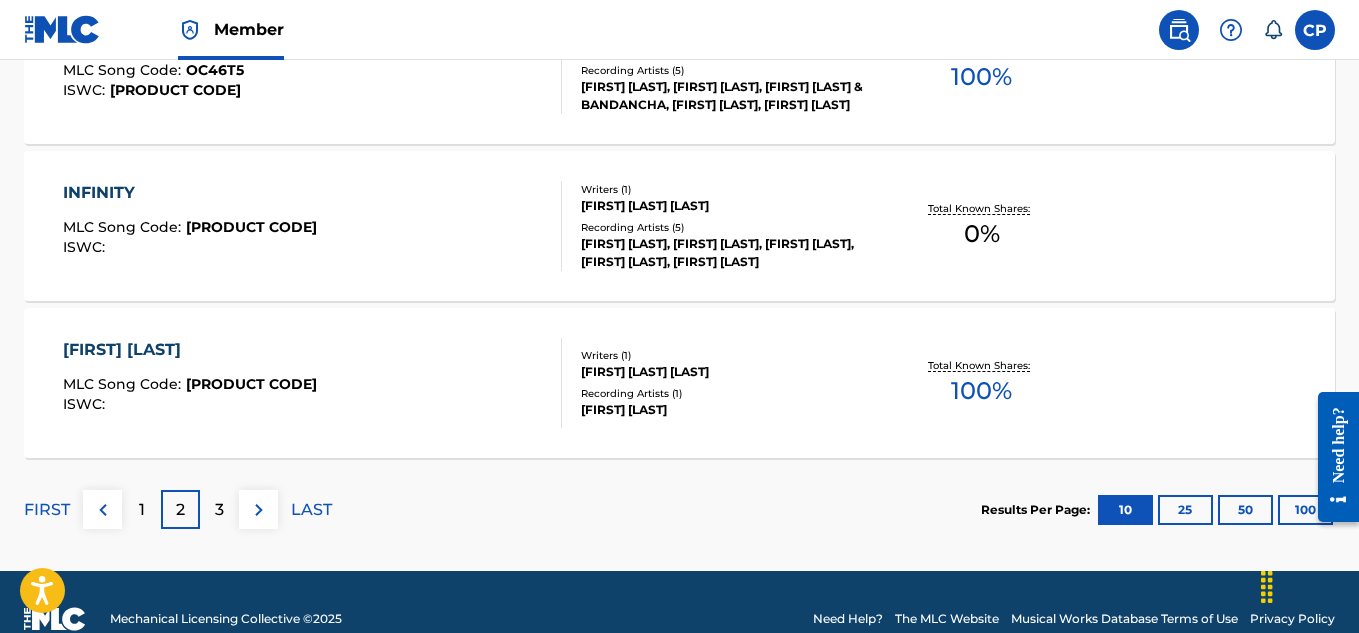 scroll, scrollTop: 1815, scrollLeft: 0, axis: vertical 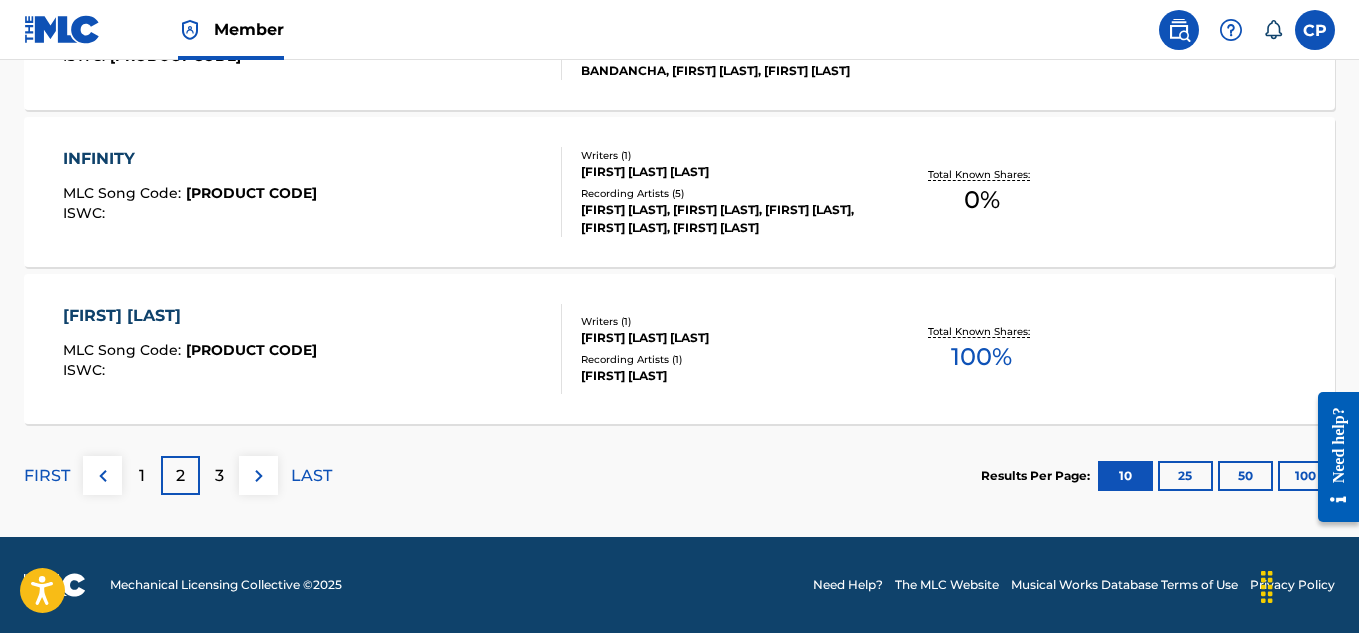 click on "3" at bounding box center [219, 476] 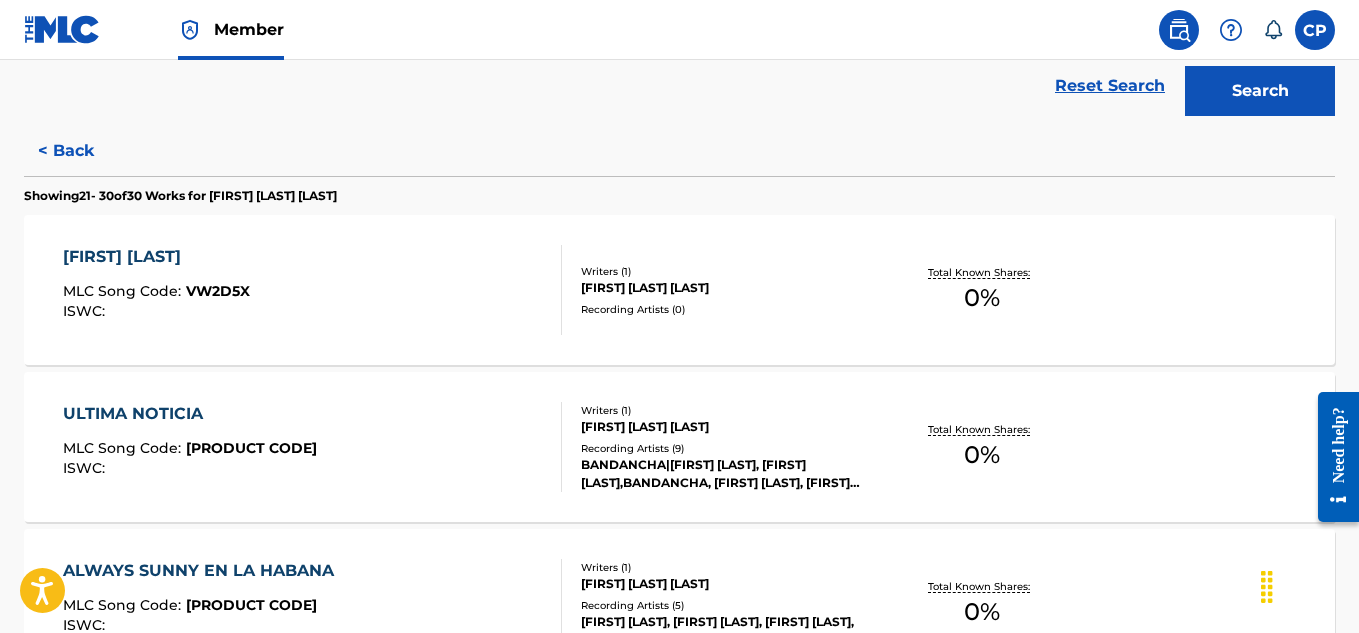scroll, scrollTop: 415, scrollLeft: 0, axis: vertical 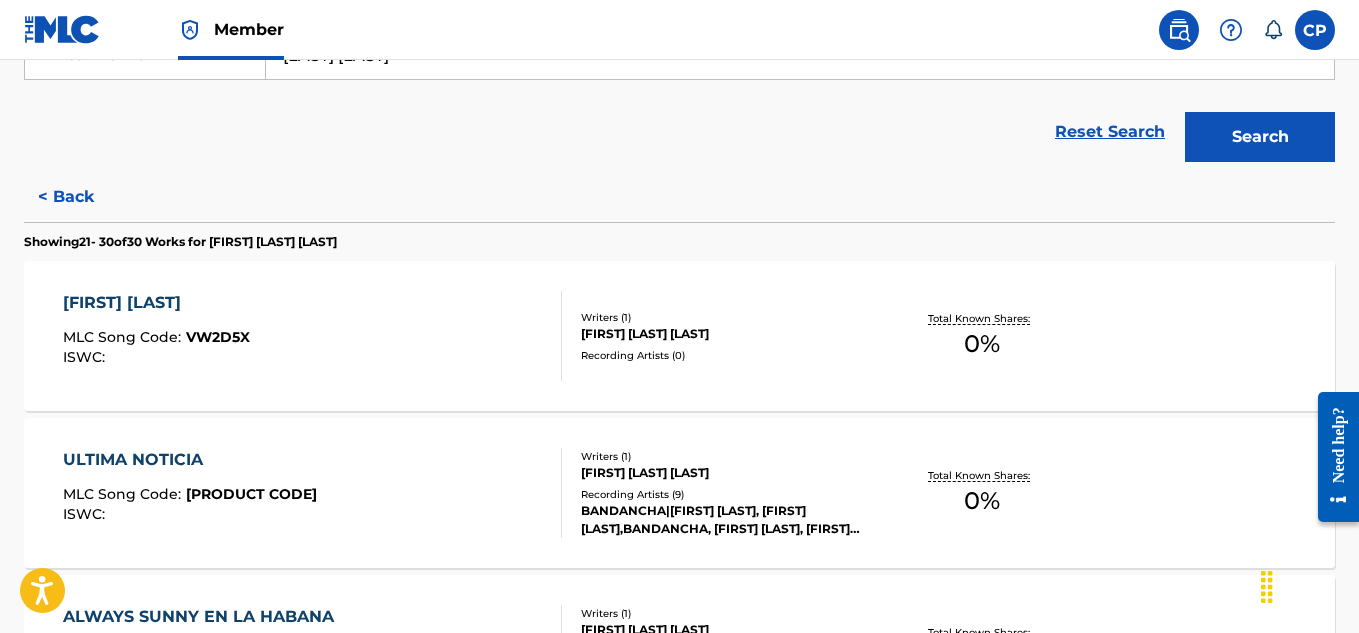 click on "[FIRST] [LAST]" at bounding box center [156, 303] 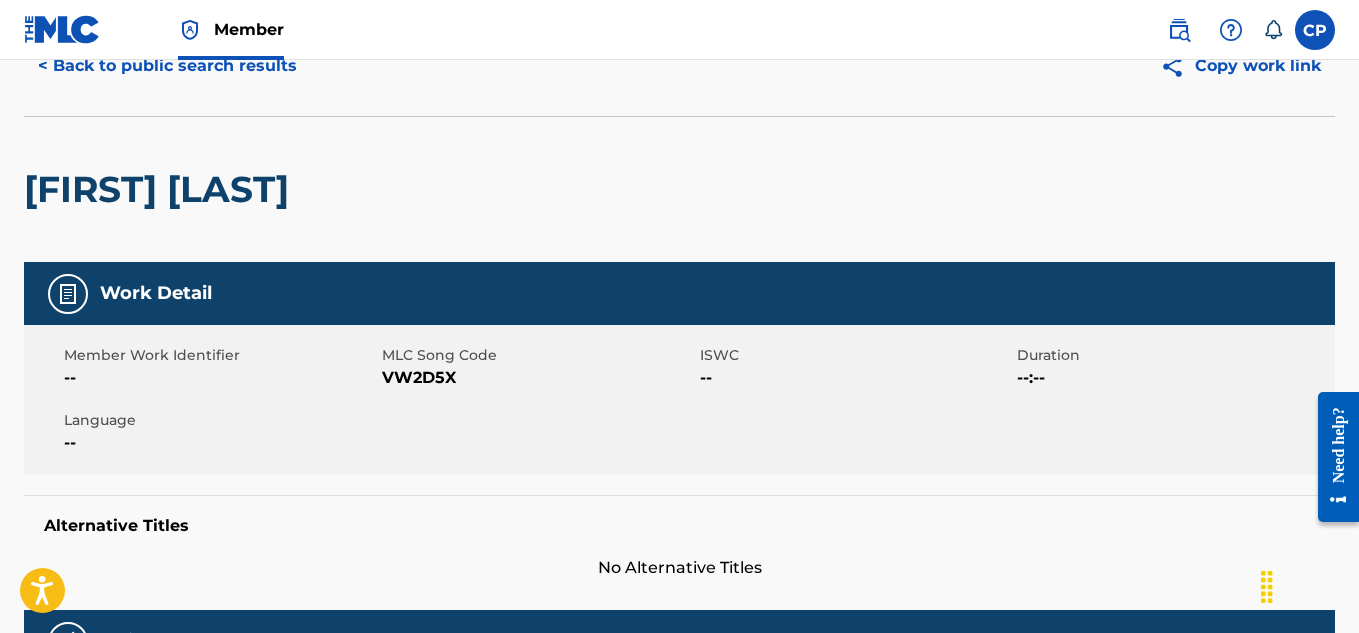 scroll, scrollTop: 10, scrollLeft: 0, axis: vertical 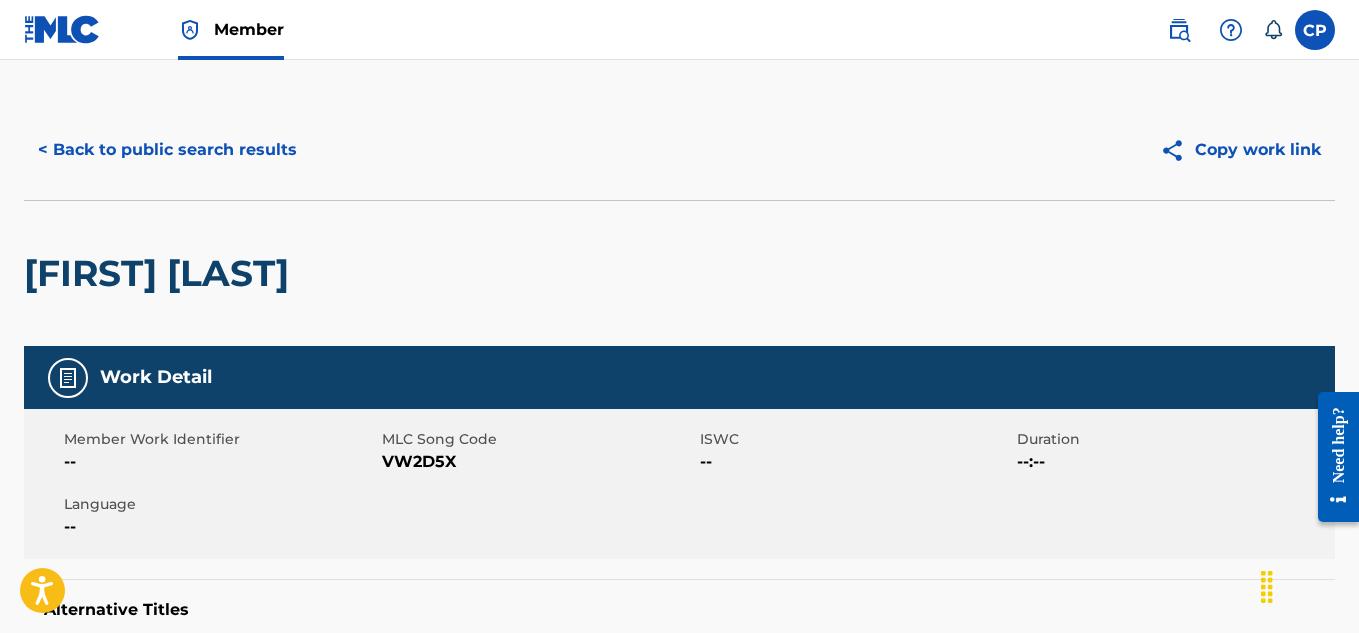 click on "< Back to public search results" at bounding box center [167, 150] 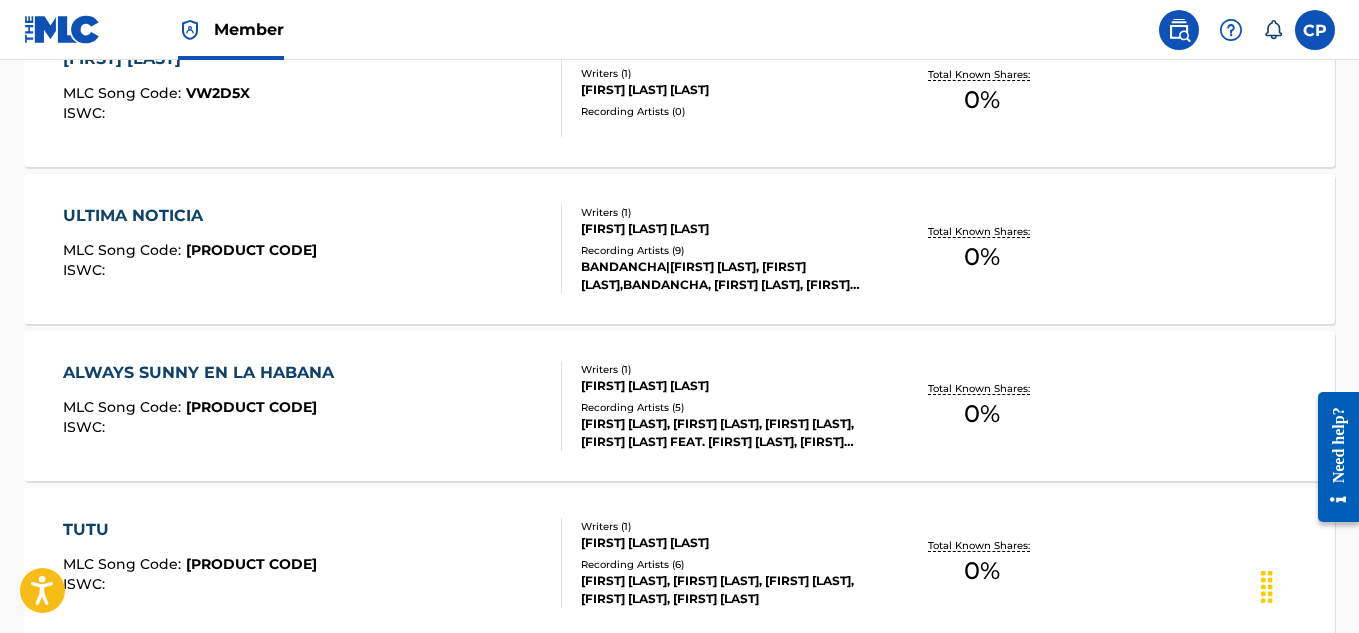 scroll, scrollTop: 721, scrollLeft: 0, axis: vertical 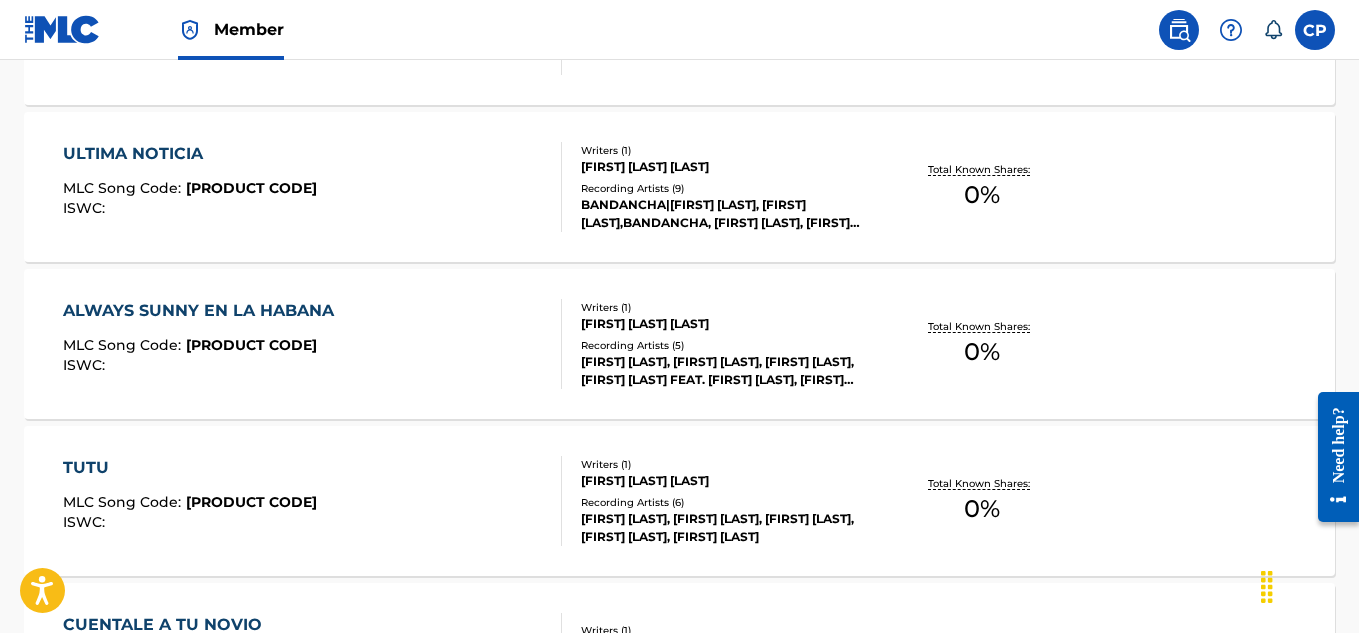 click on "ULTIMA NOTICIA" at bounding box center [190, 154] 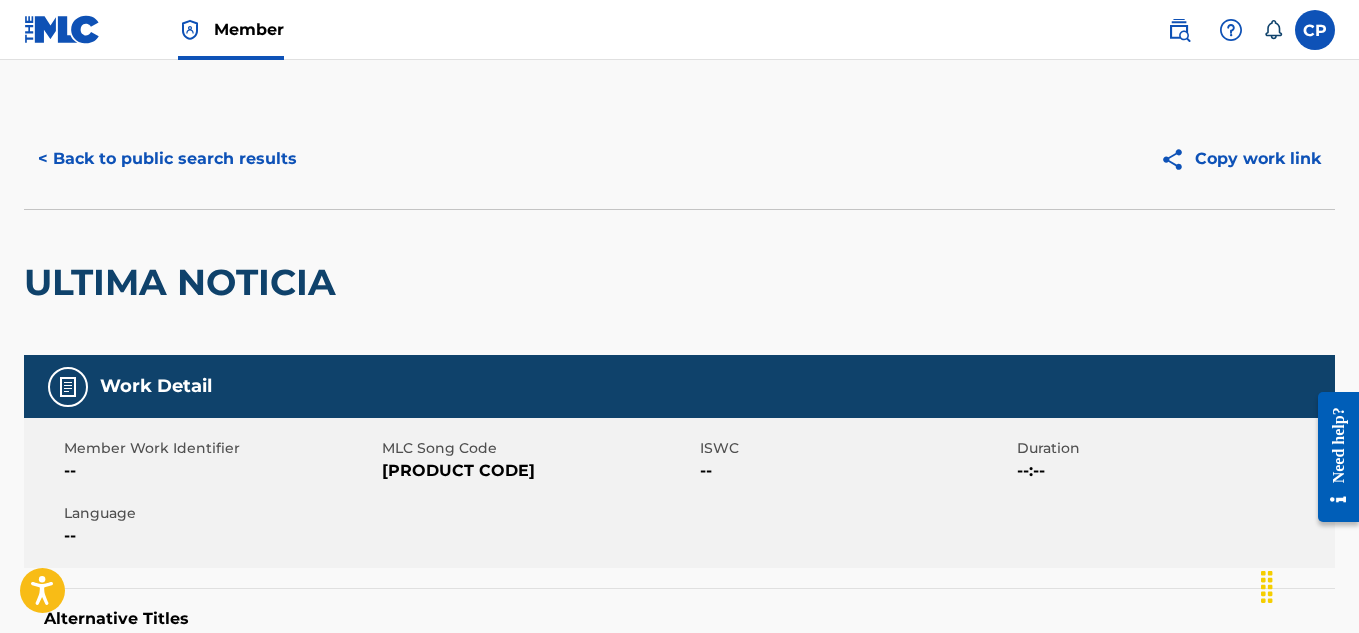 scroll, scrollTop: 0, scrollLeft: 0, axis: both 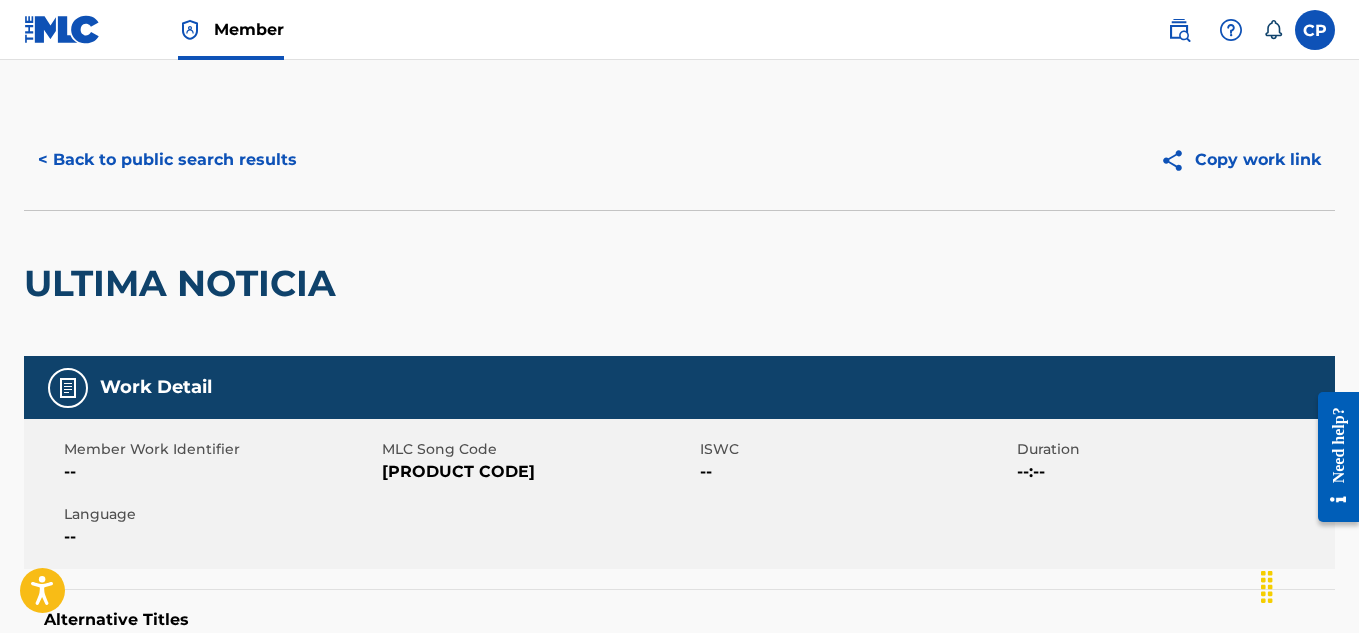 click on "< Back to public search results" at bounding box center [167, 160] 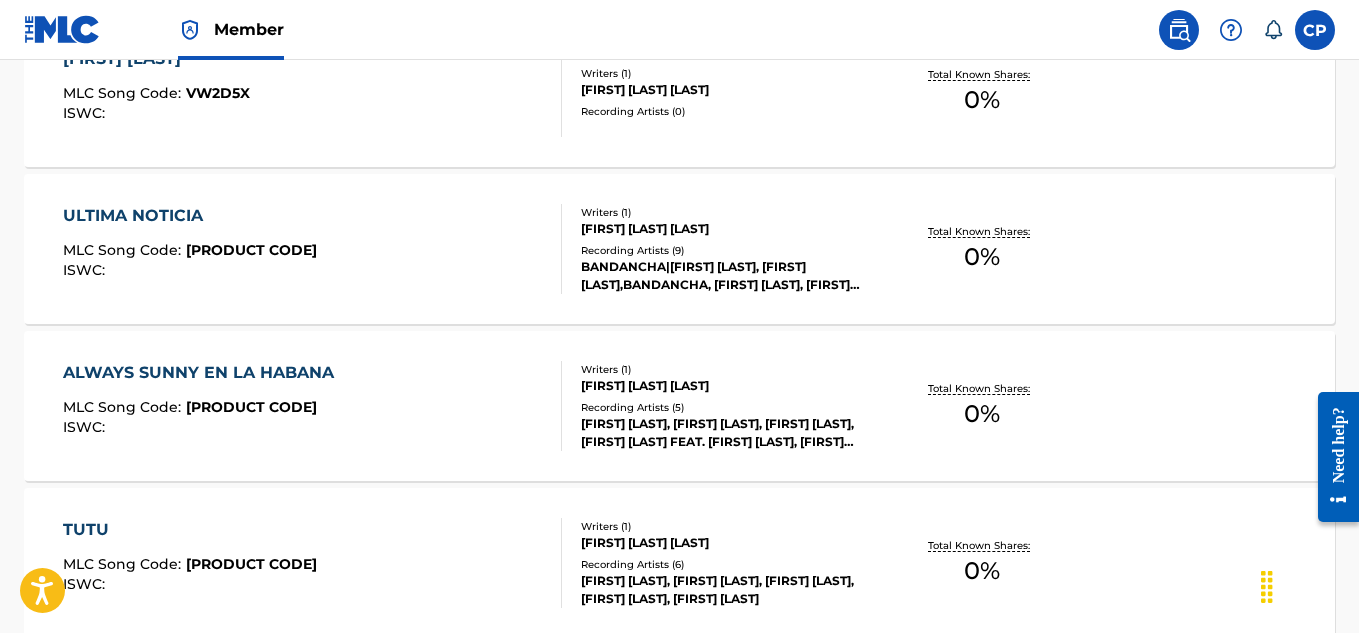 scroll, scrollTop: 721, scrollLeft: 0, axis: vertical 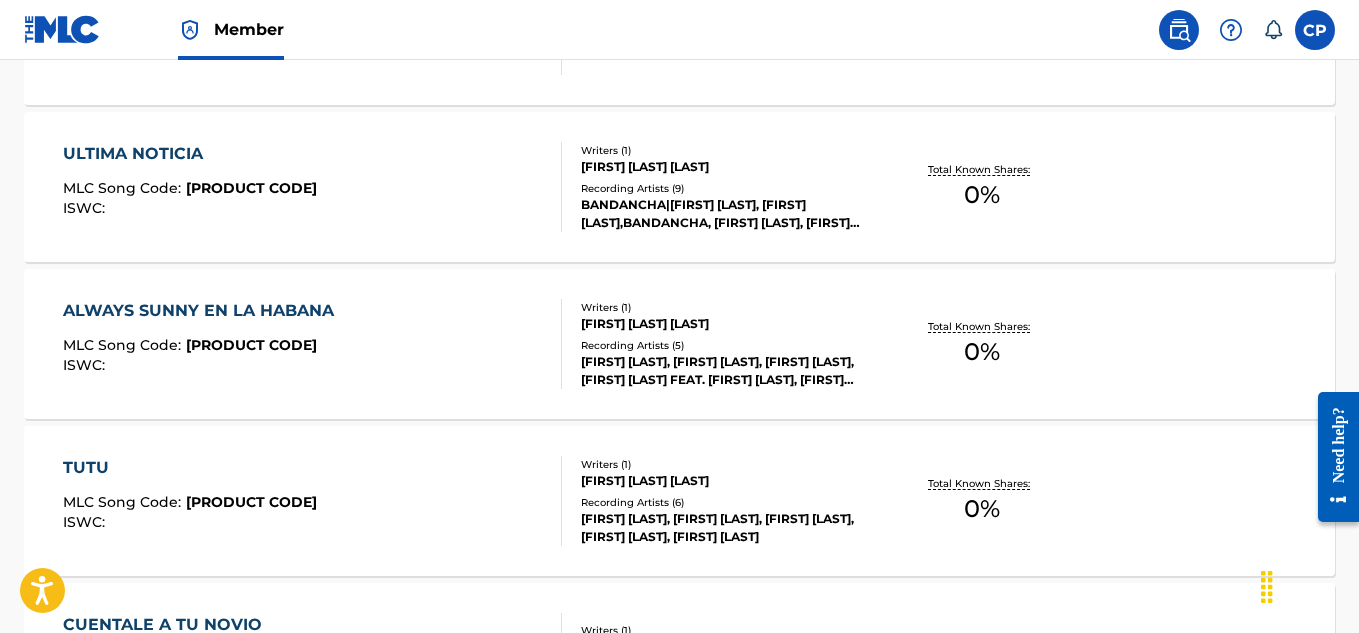 click on "ALWAYS SUNNY EN LA HABANA" at bounding box center [203, 311] 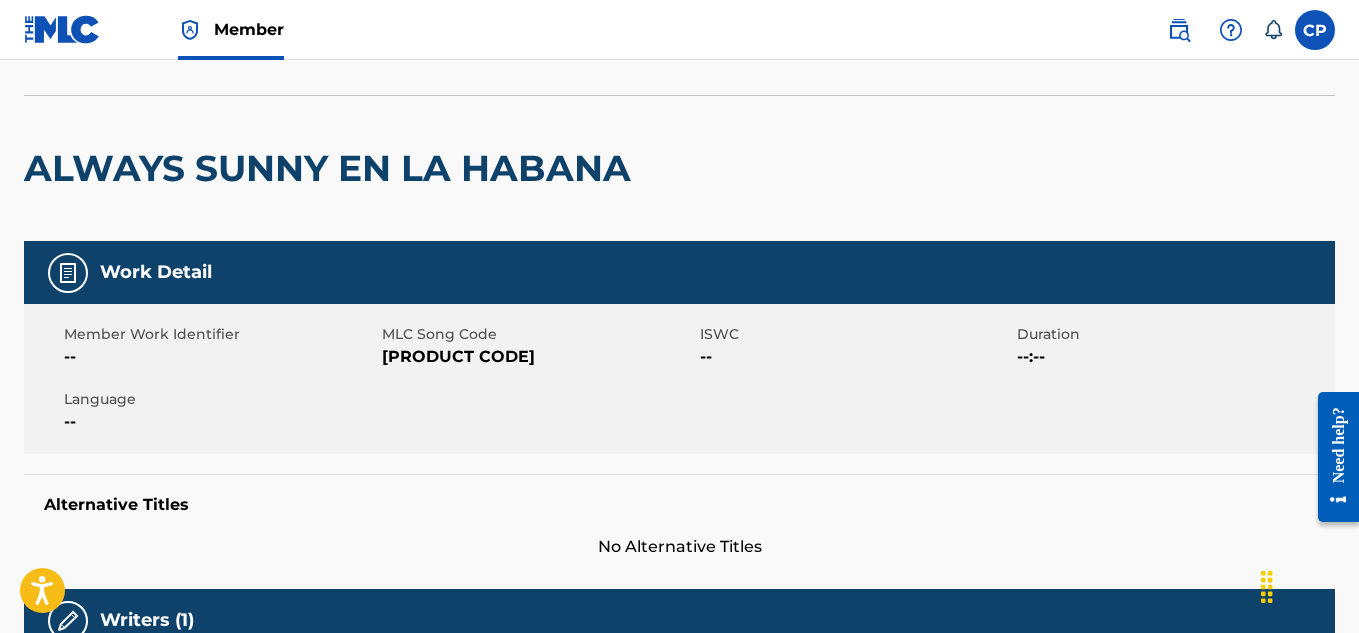 scroll, scrollTop: 0, scrollLeft: 0, axis: both 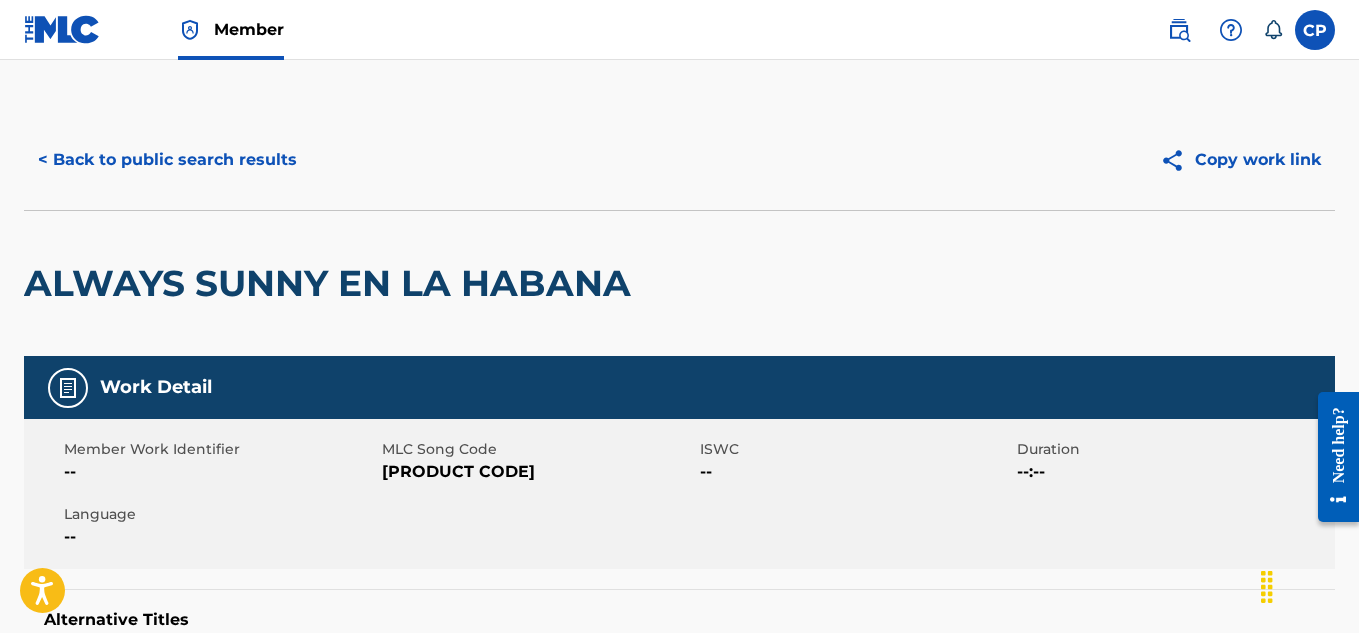 click on "< Back to public search results" at bounding box center (167, 160) 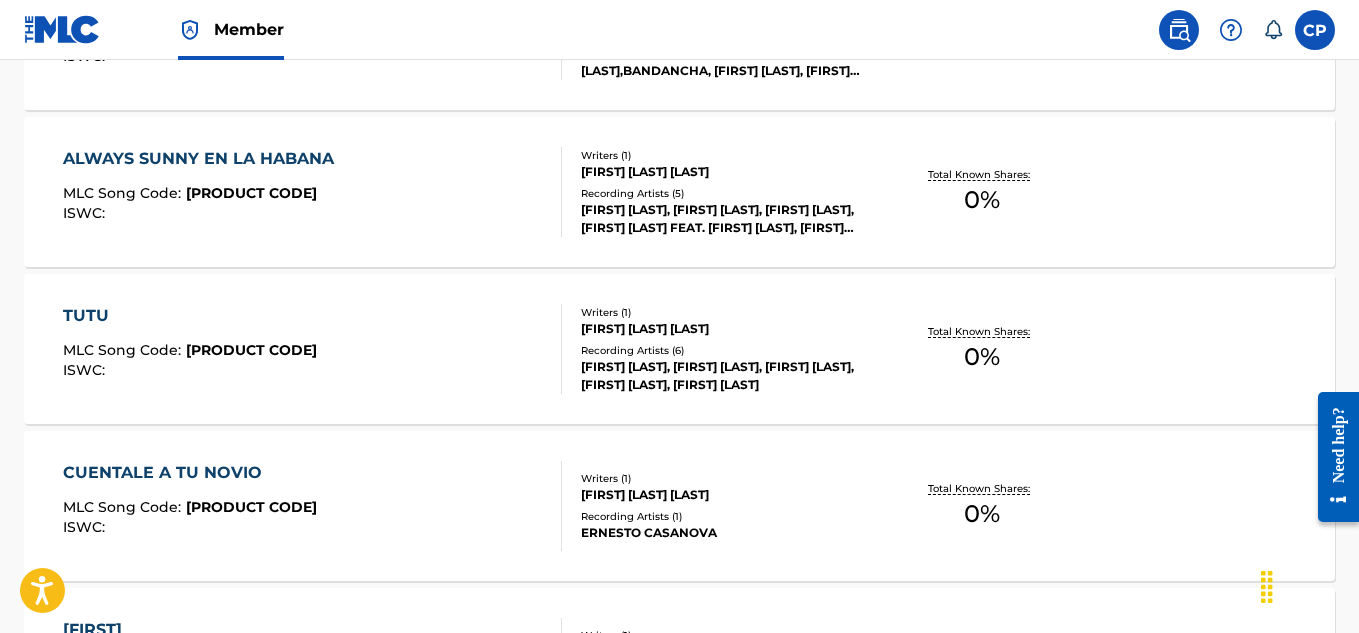 scroll, scrollTop: 921, scrollLeft: 0, axis: vertical 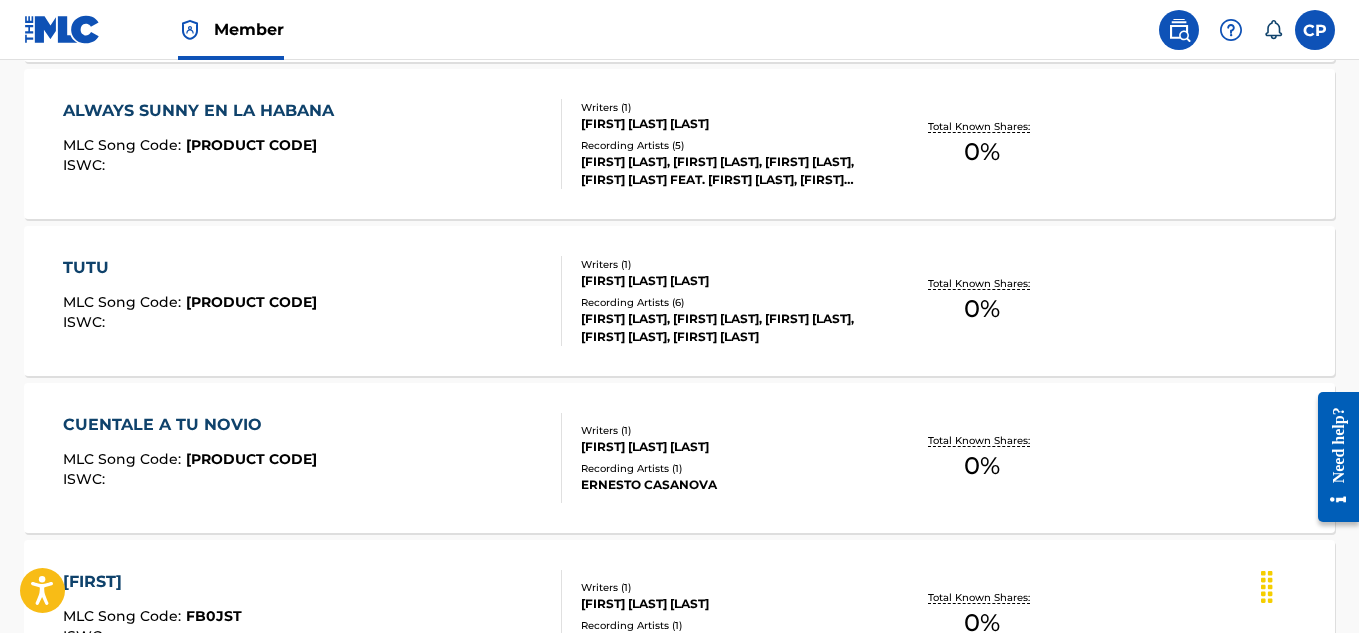 click on "TUTU" at bounding box center [190, 268] 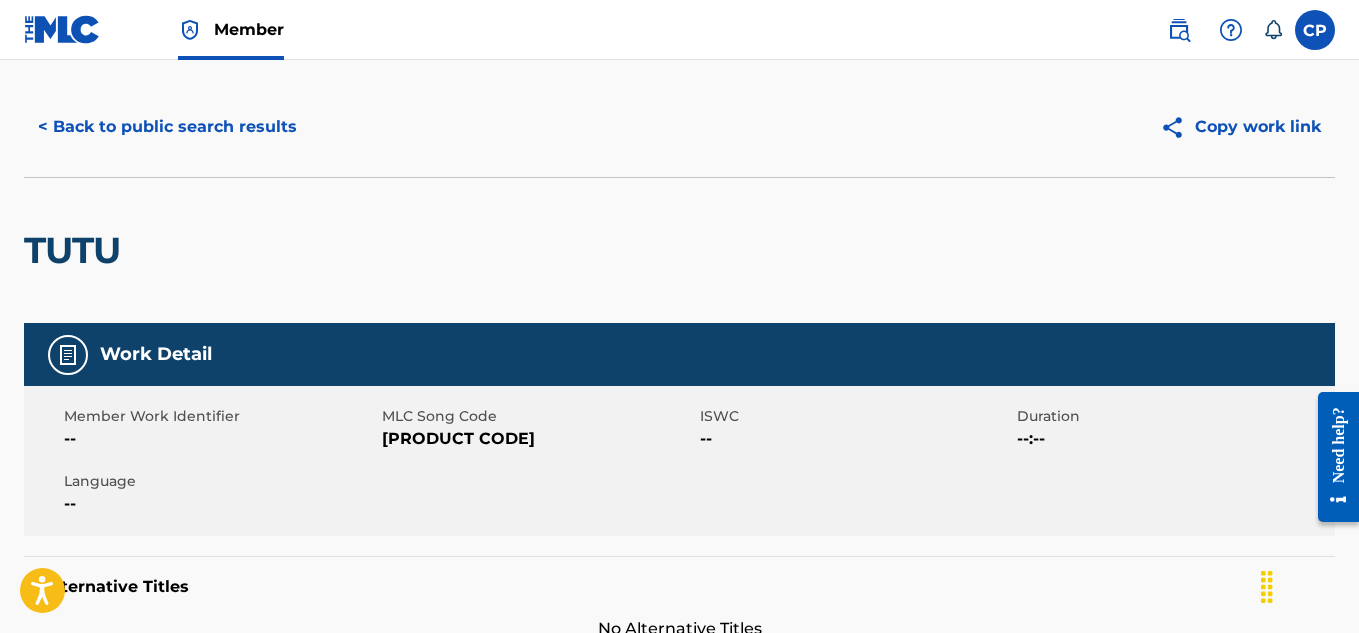scroll, scrollTop: 0, scrollLeft: 0, axis: both 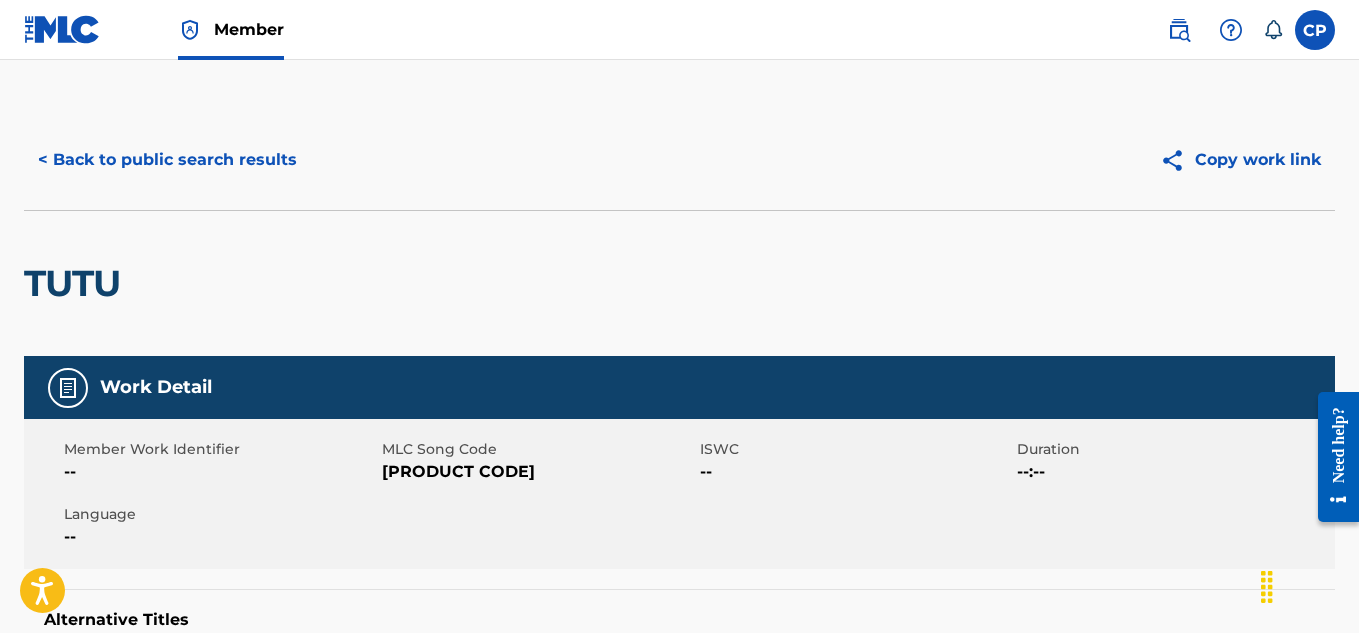 click on "< Back to public search results" at bounding box center (167, 160) 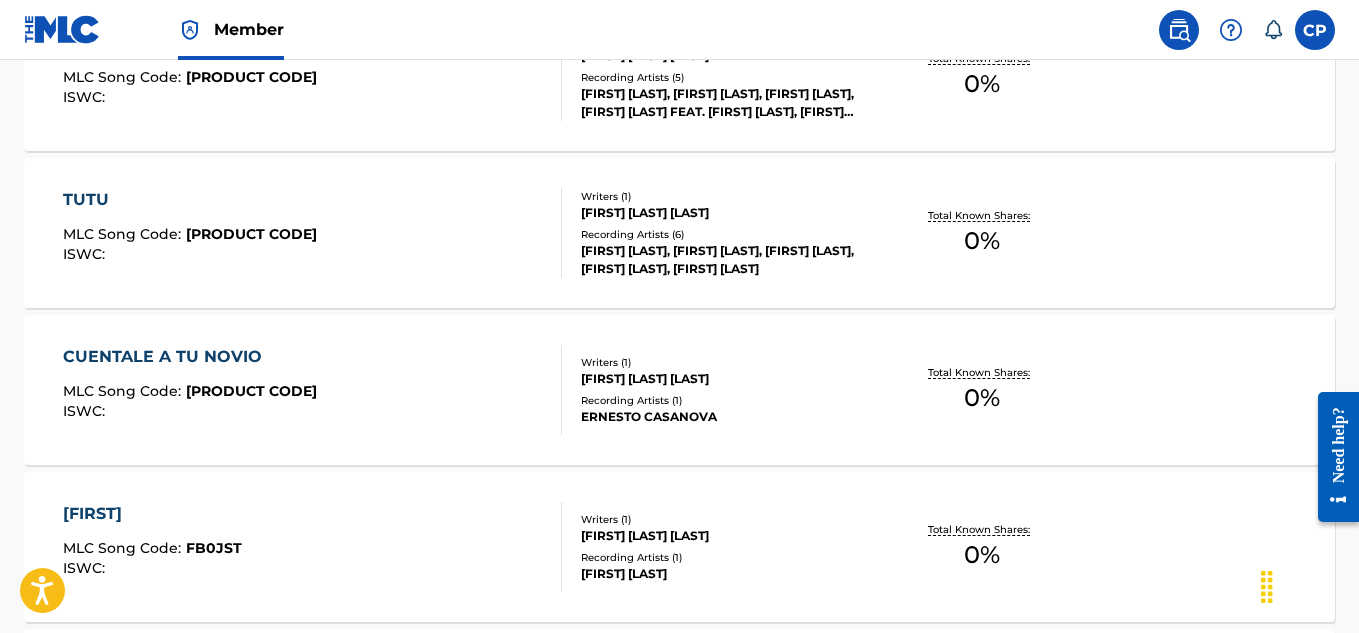 scroll, scrollTop: 1021, scrollLeft: 0, axis: vertical 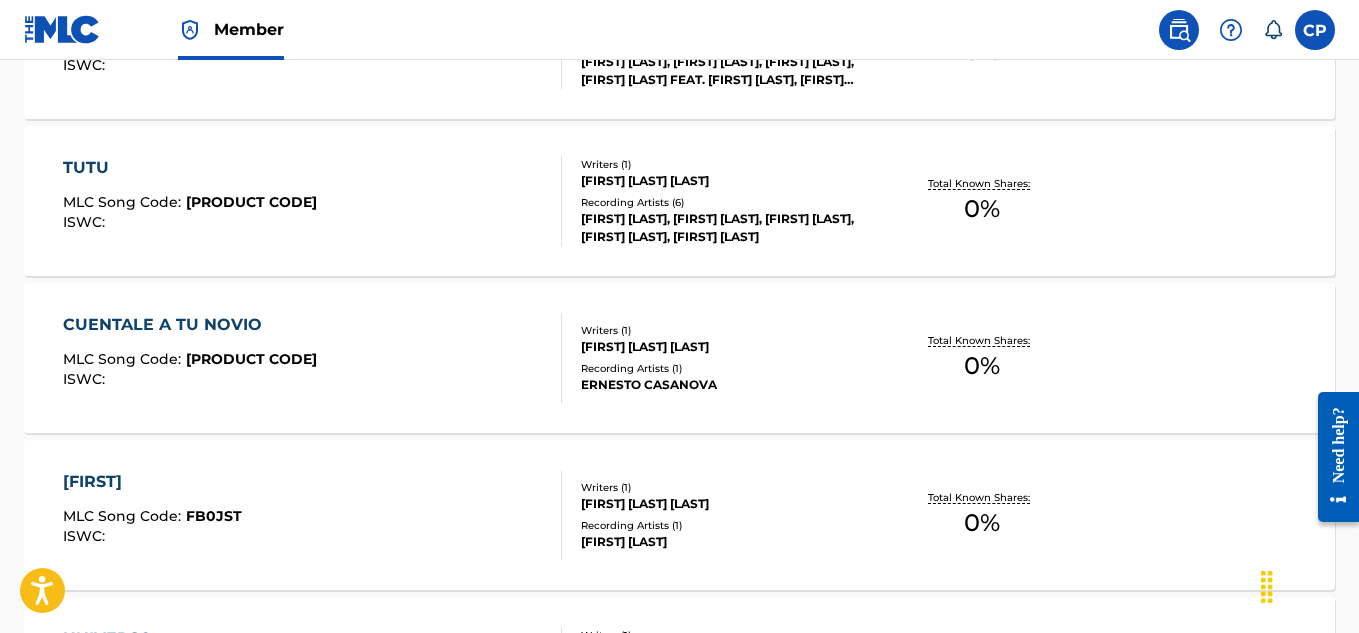 click on "CUENTALE A TU NOVIO" at bounding box center (190, 325) 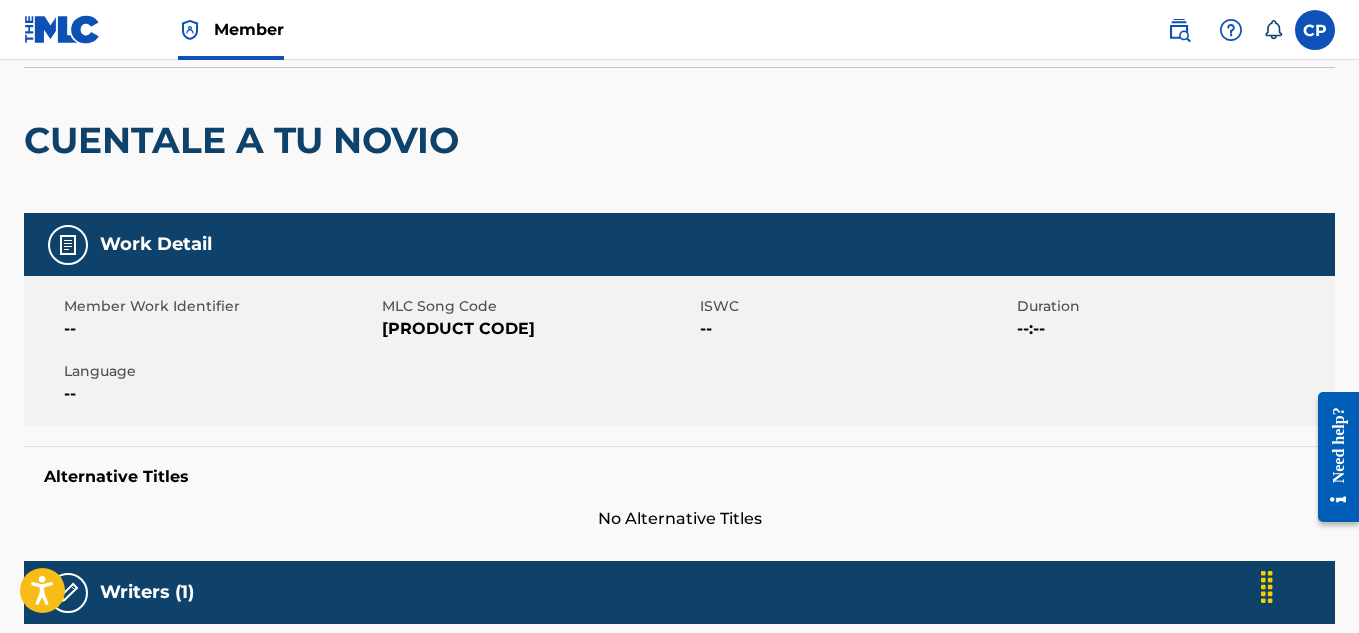 scroll, scrollTop: 0, scrollLeft: 0, axis: both 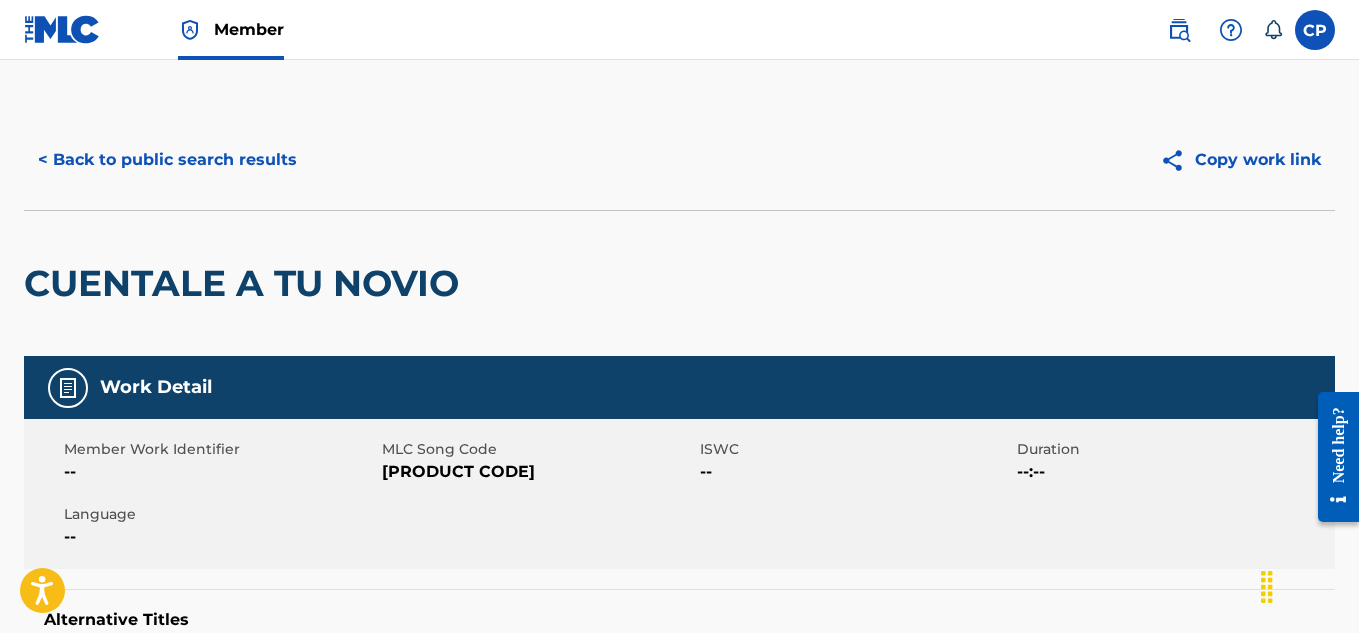 click on "< Back to public search results" at bounding box center [167, 160] 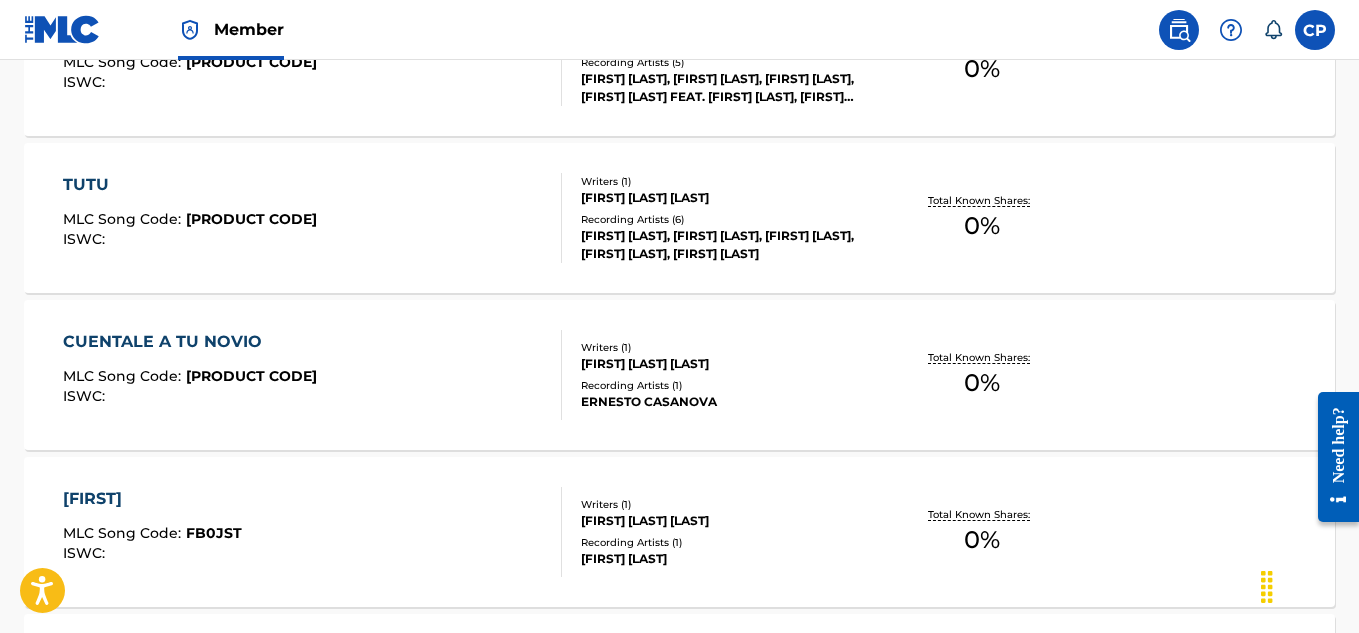 scroll, scrollTop: 1021, scrollLeft: 0, axis: vertical 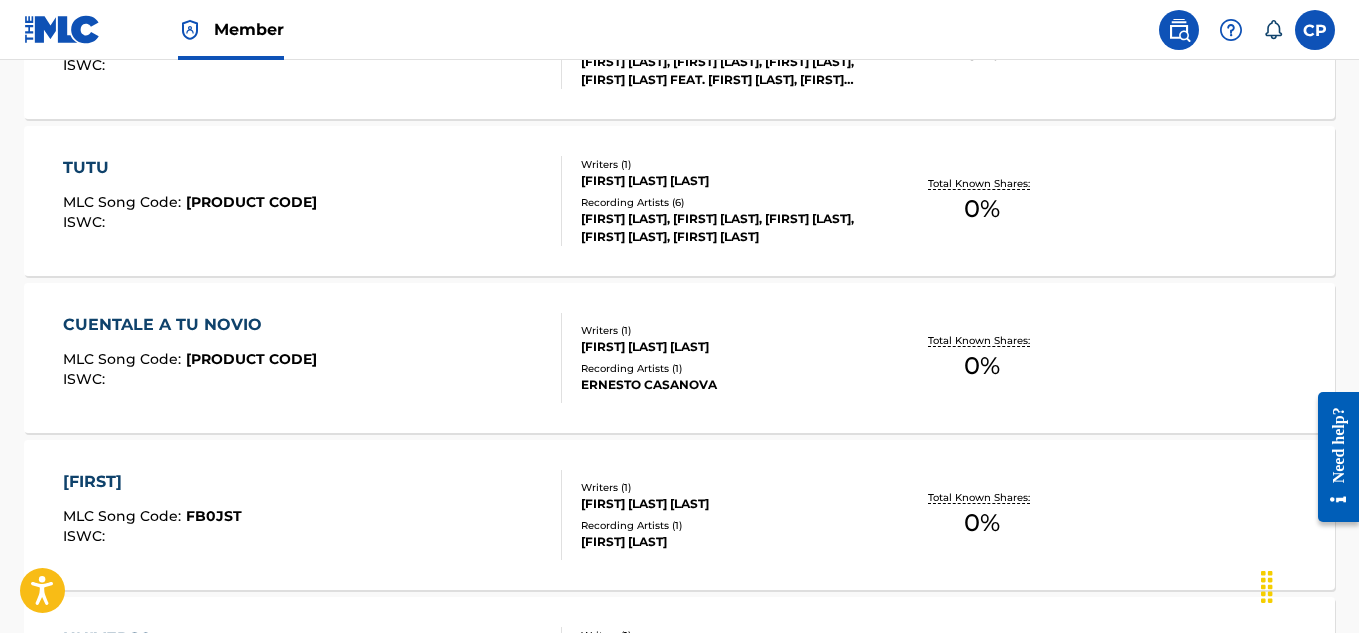 click on "CUENTALE A TU NOVIO" at bounding box center [190, 325] 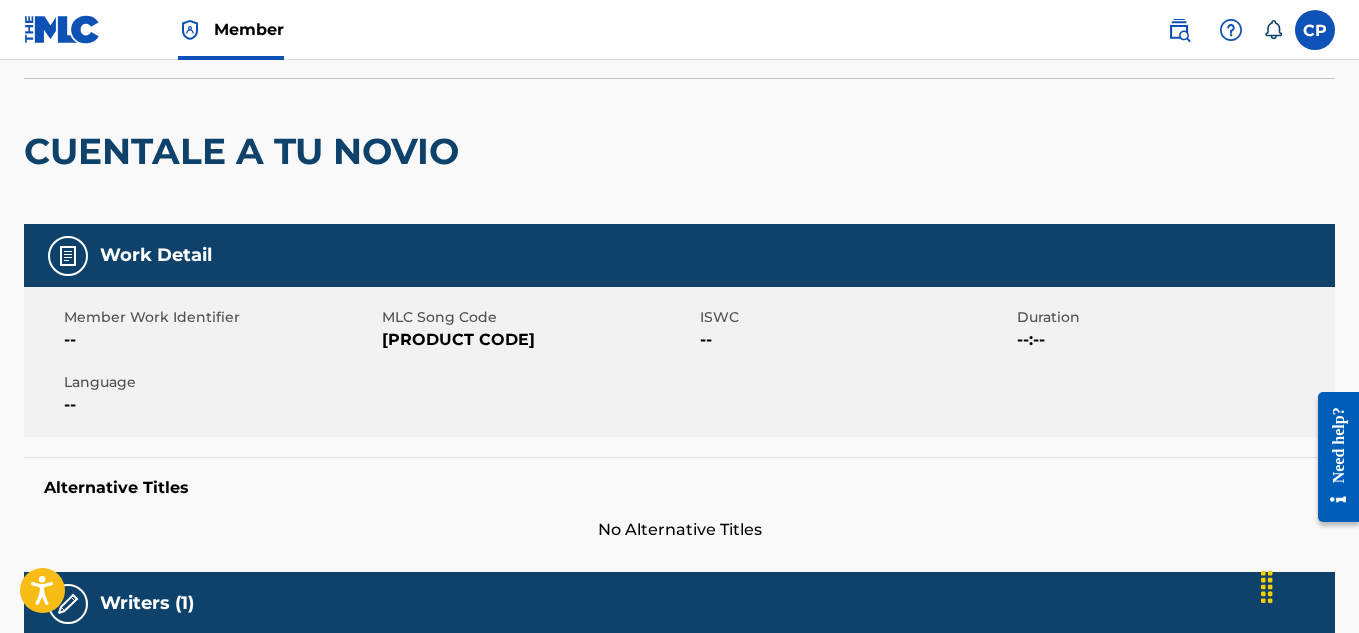scroll, scrollTop: 0, scrollLeft: 0, axis: both 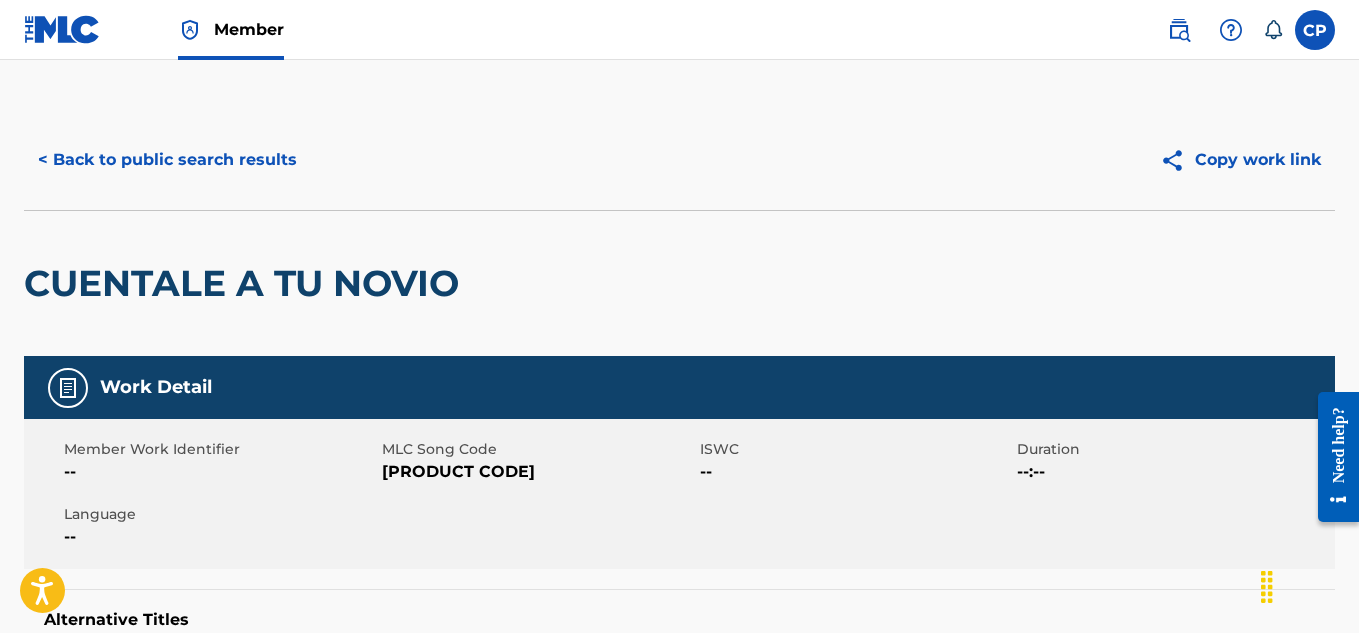 click on "< Back to public search results" at bounding box center (167, 160) 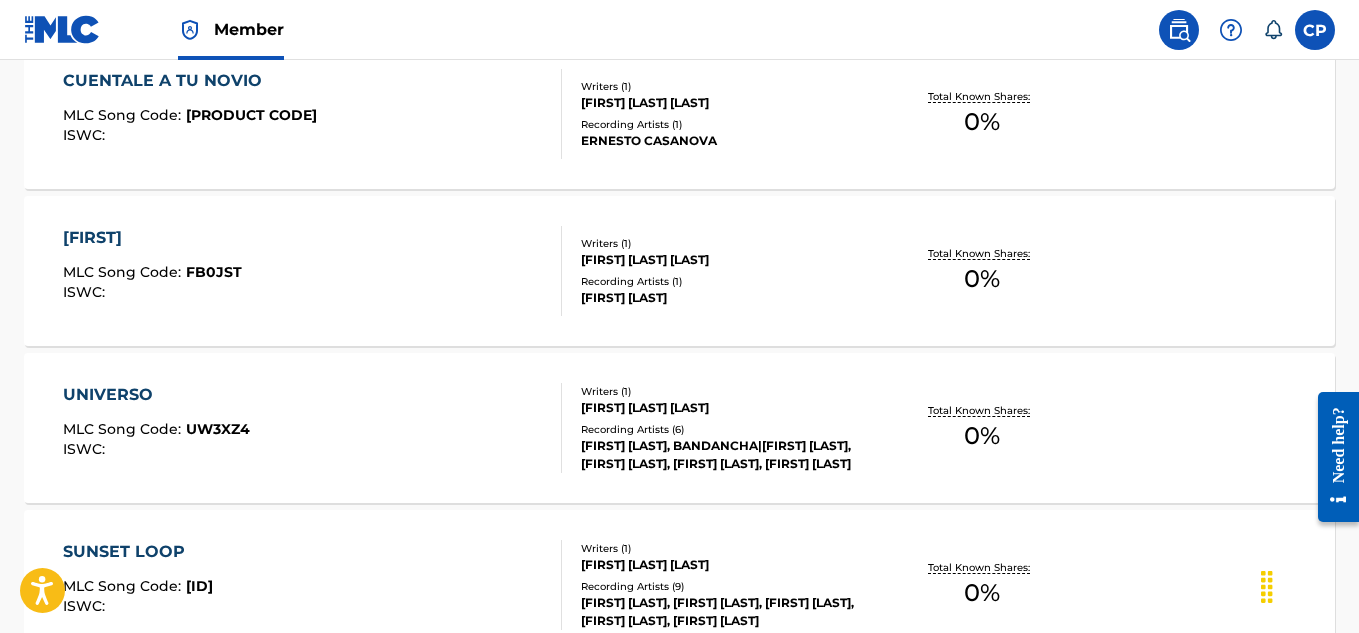 scroll, scrollTop: 1221, scrollLeft: 0, axis: vertical 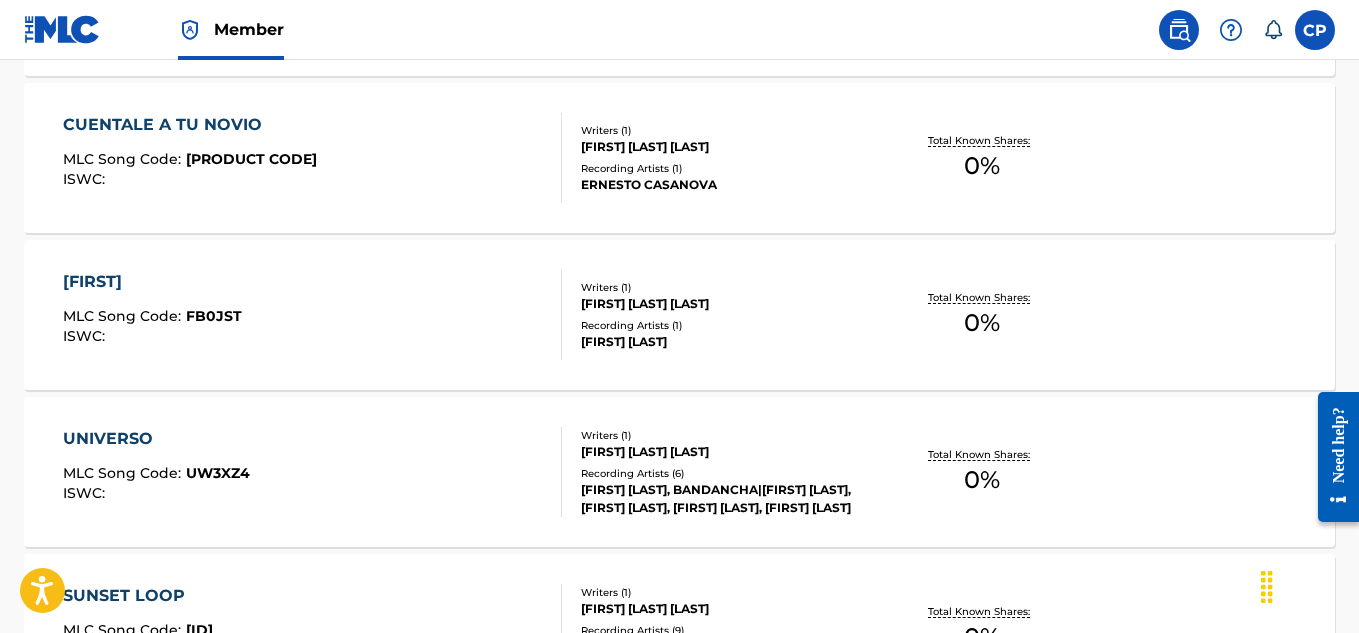 click on "[FIRST]" at bounding box center [152, 282] 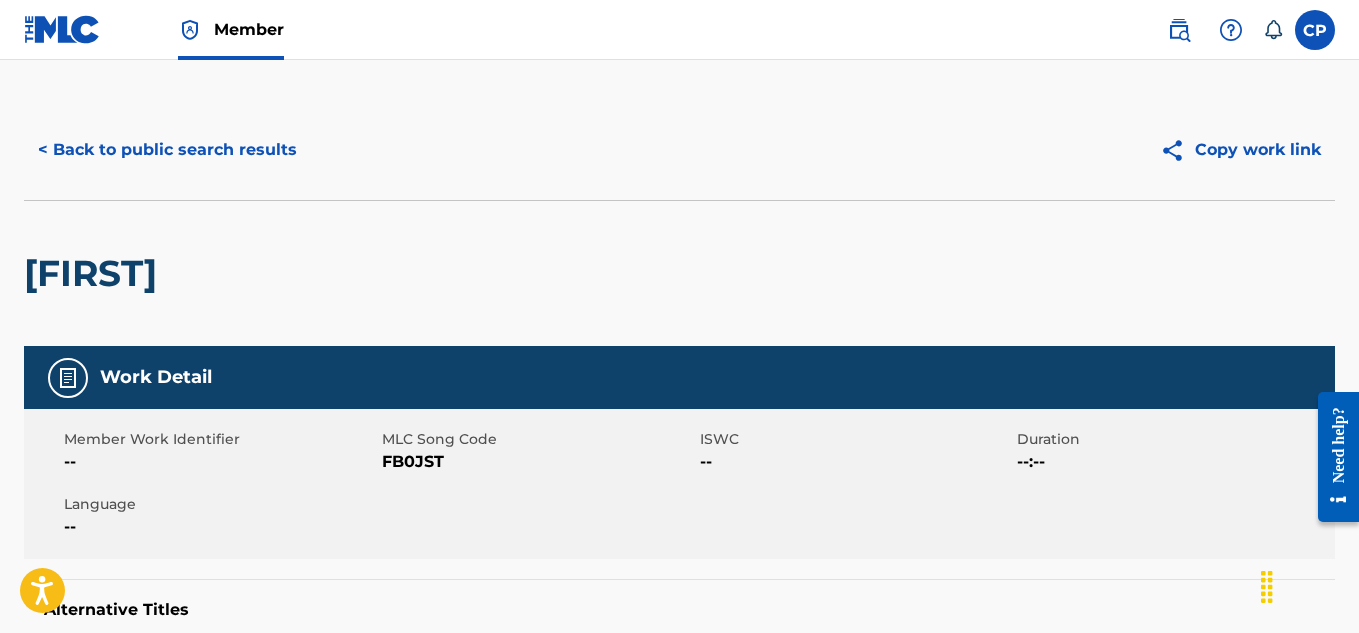 scroll, scrollTop: 0, scrollLeft: 0, axis: both 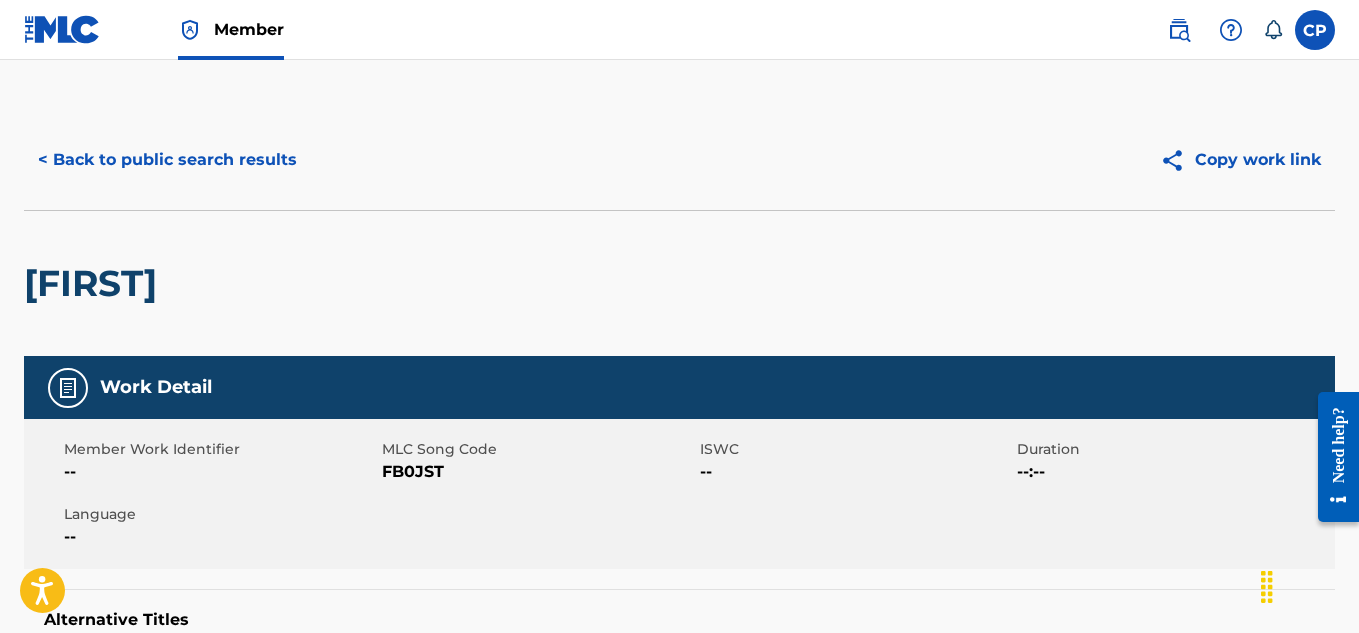 click on "< Back to public search results" at bounding box center (167, 160) 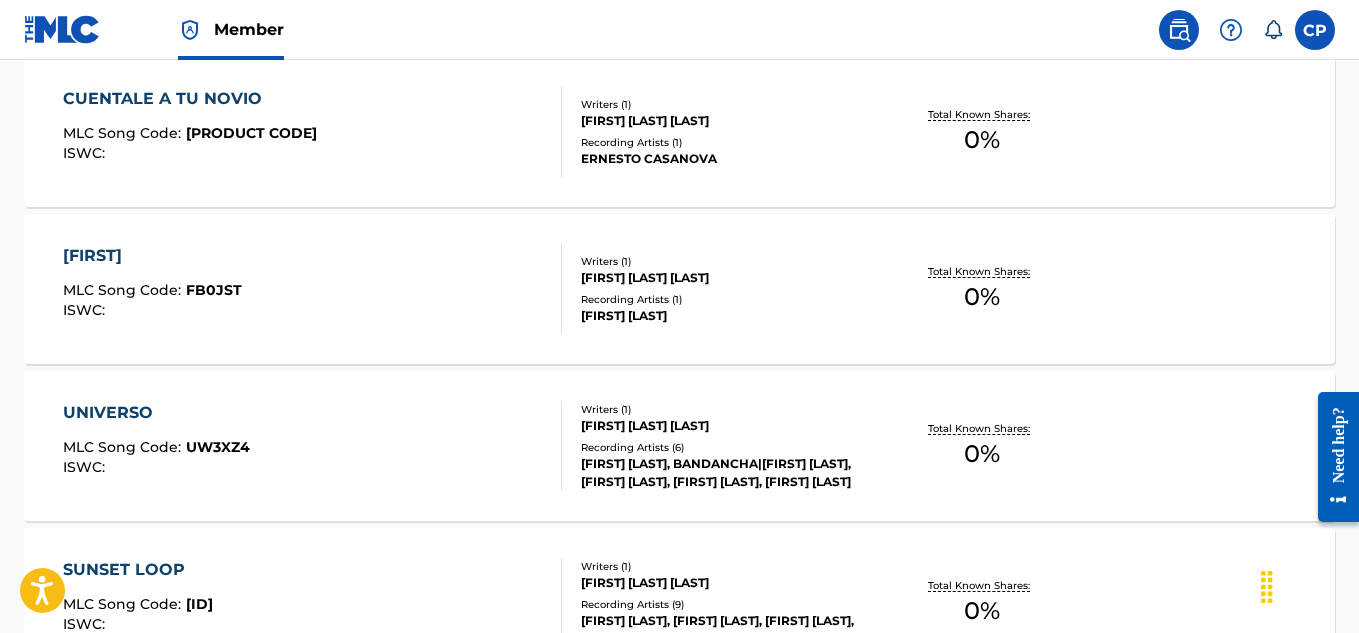 scroll, scrollTop: 1321, scrollLeft: 0, axis: vertical 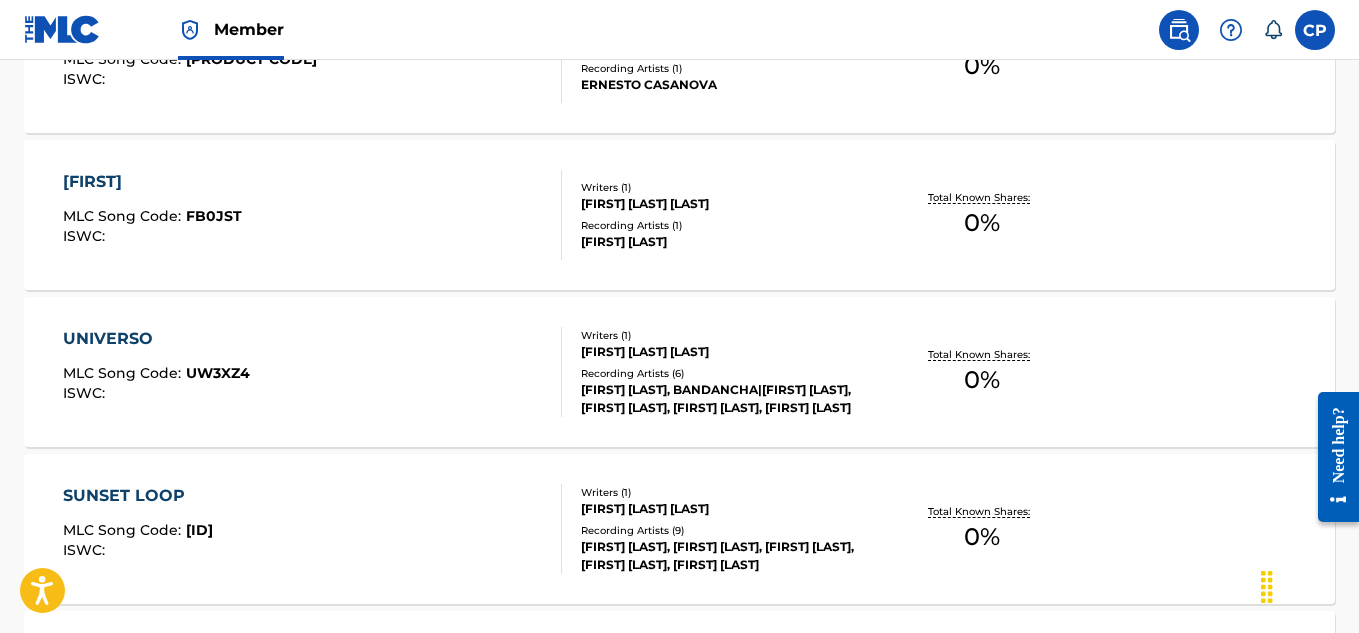 click on "UNIVERSO" at bounding box center (156, 339) 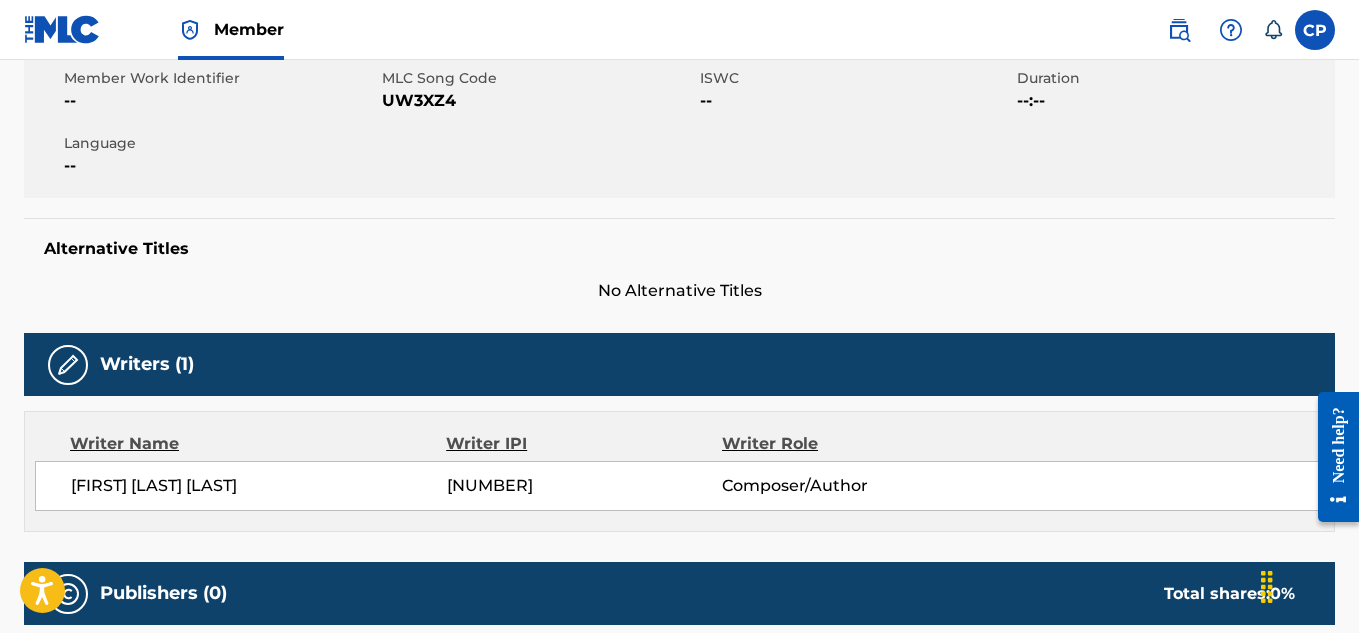 scroll, scrollTop: 0, scrollLeft: 0, axis: both 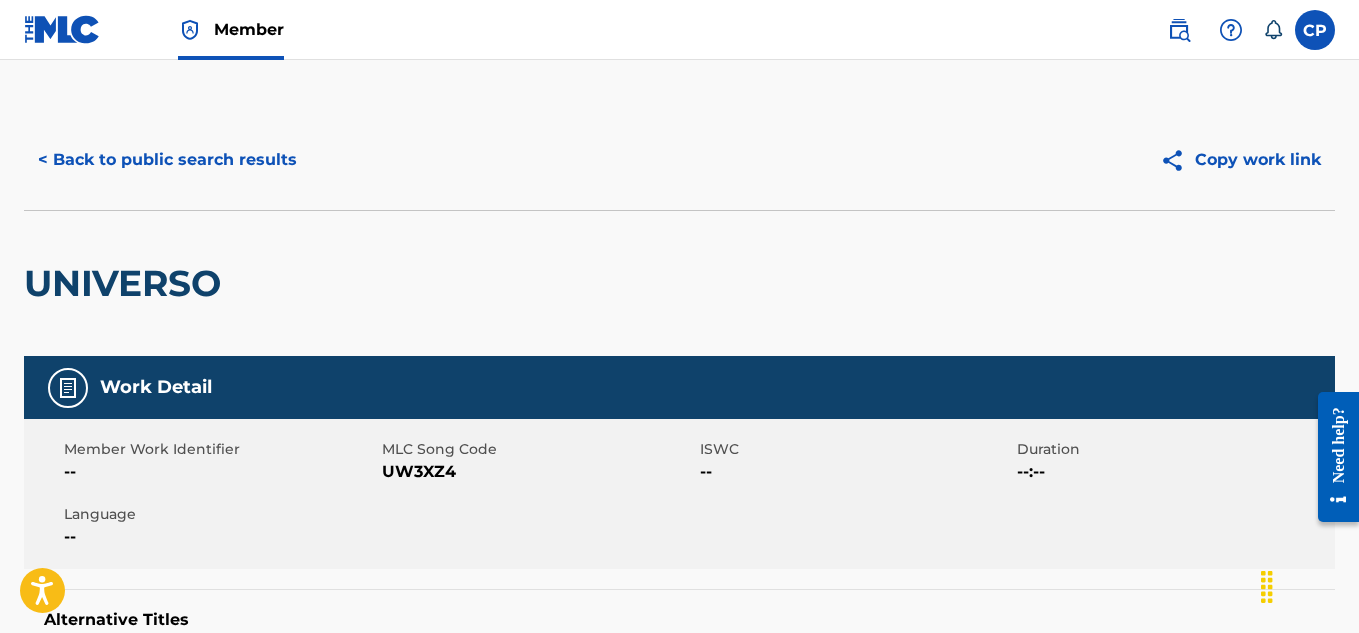 click on "< Back to public search results" at bounding box center [167, 160] 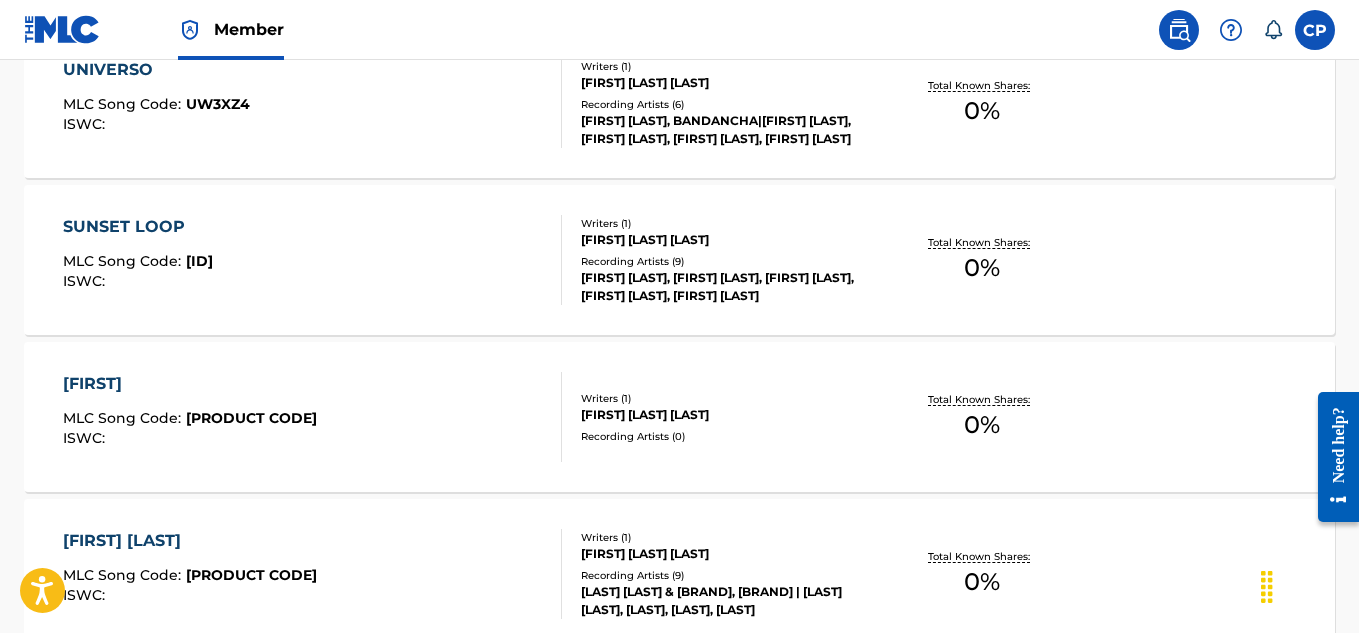 scroll, scrollTop: 1621, scrollLeft: 0, axis: vertical 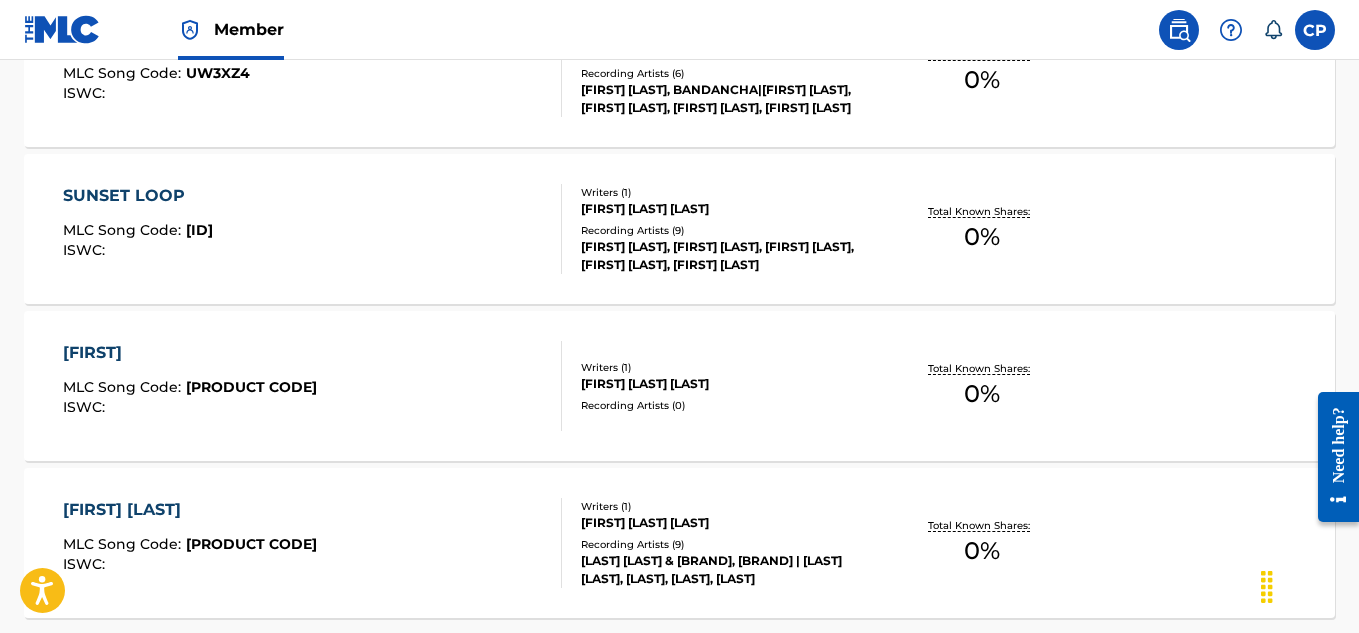 click on "SUNSET LOOP" at bounding box center [138, 196] 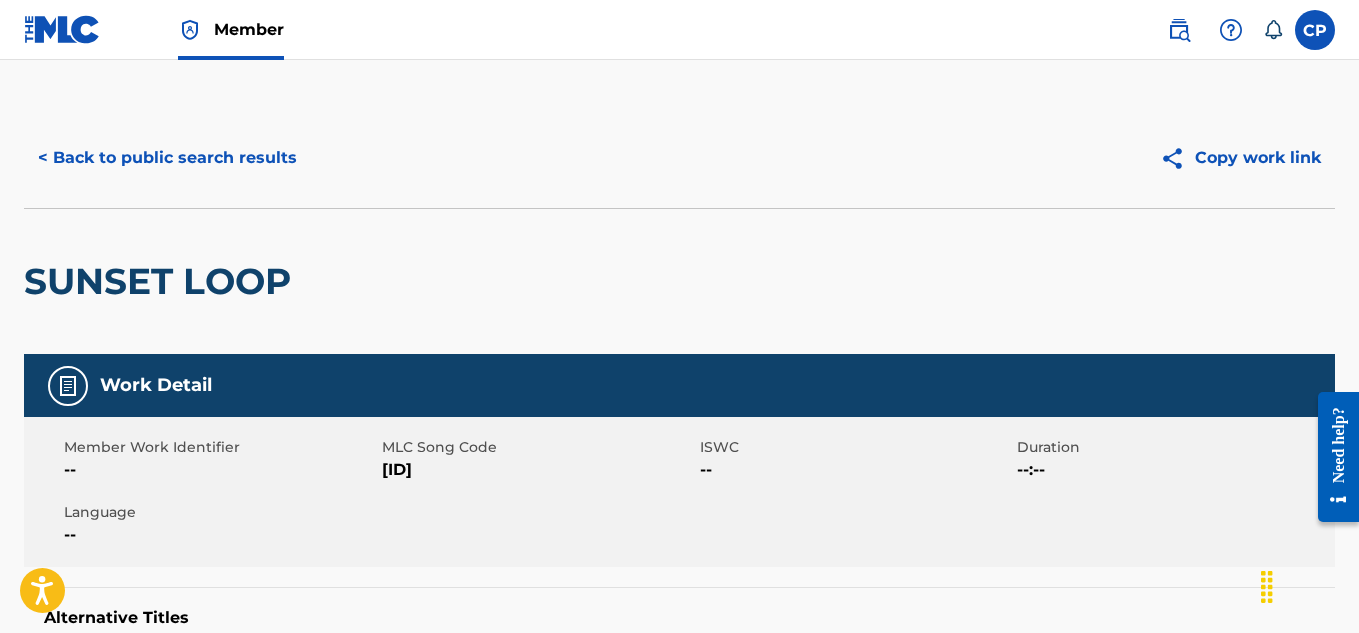 scroll, scrollTop: 0, scrollLeft: 0, axis: both 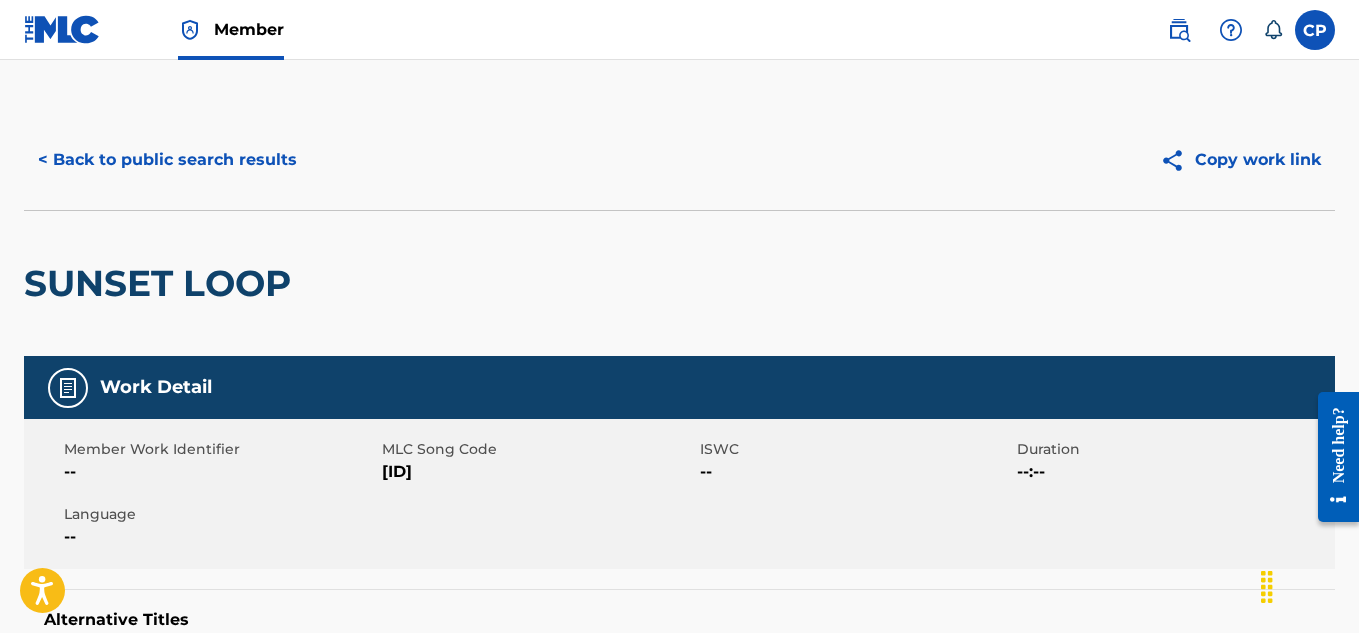 click on "< Back to public search results" at bounding box center [167, 160] 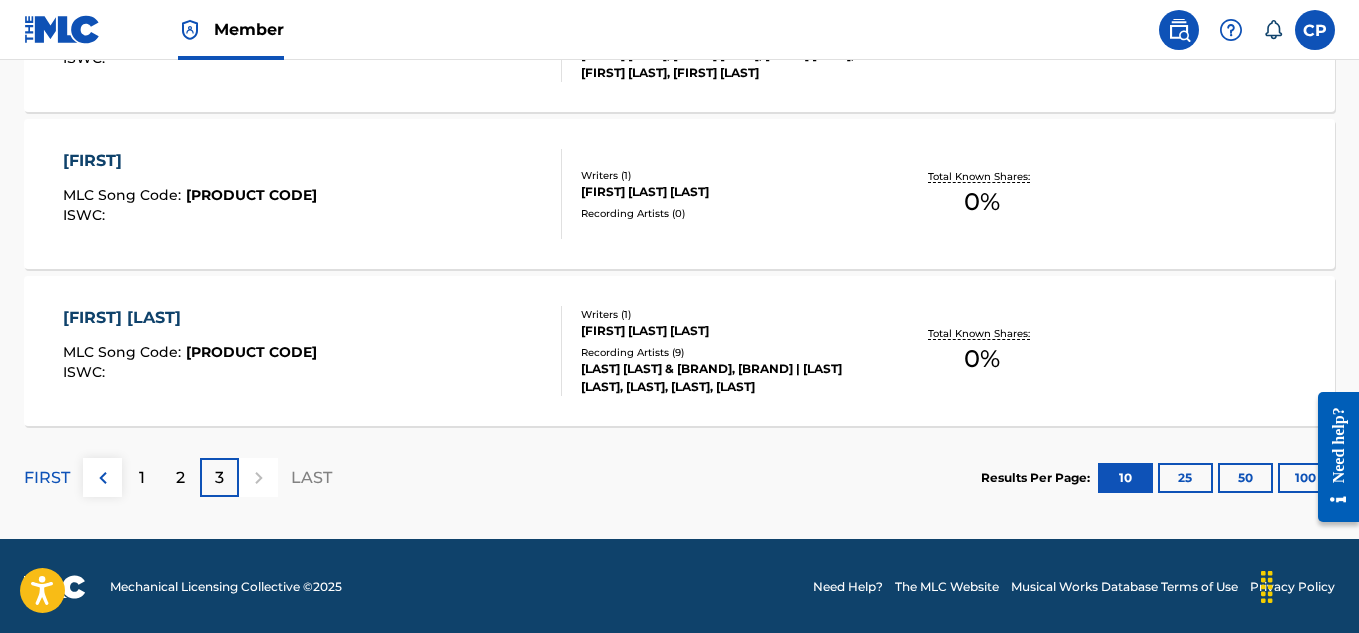 scroll, scrollTop: 1815, scrollLeft: 0, axis: vertical 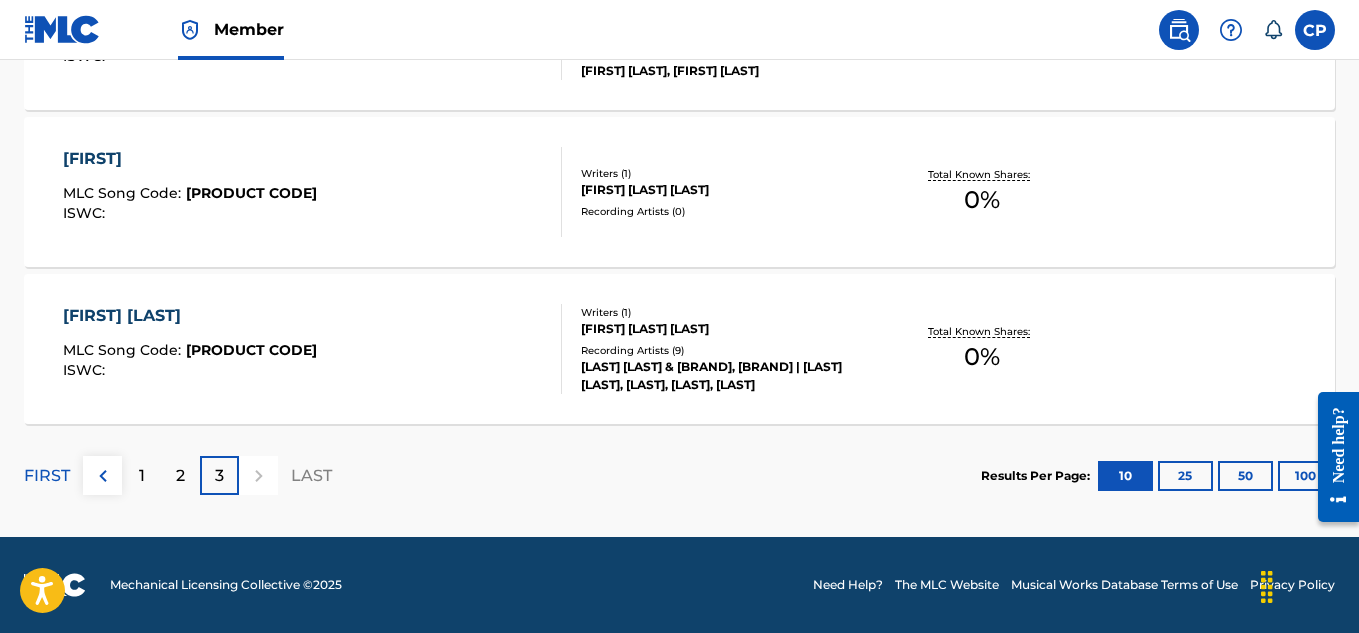 click on "[FIRST]" at bounding box center [190, 159] 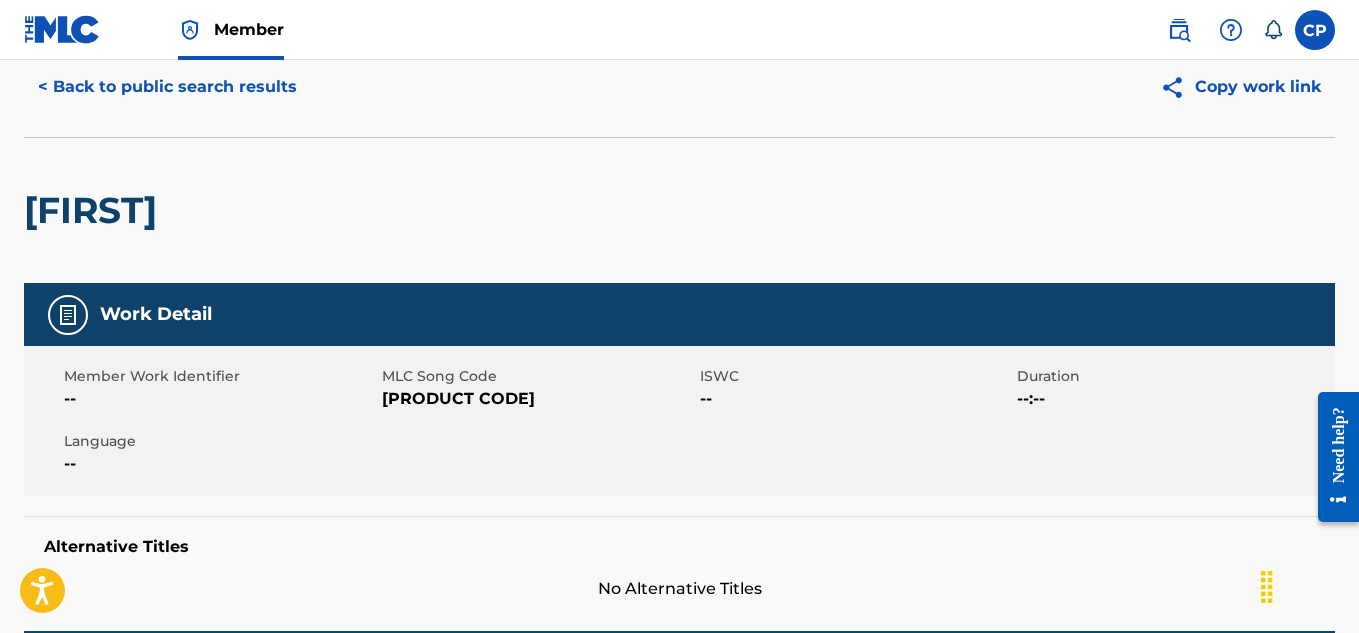 scroll, scrollTop: 0, scrollLeft: 0, axis: both 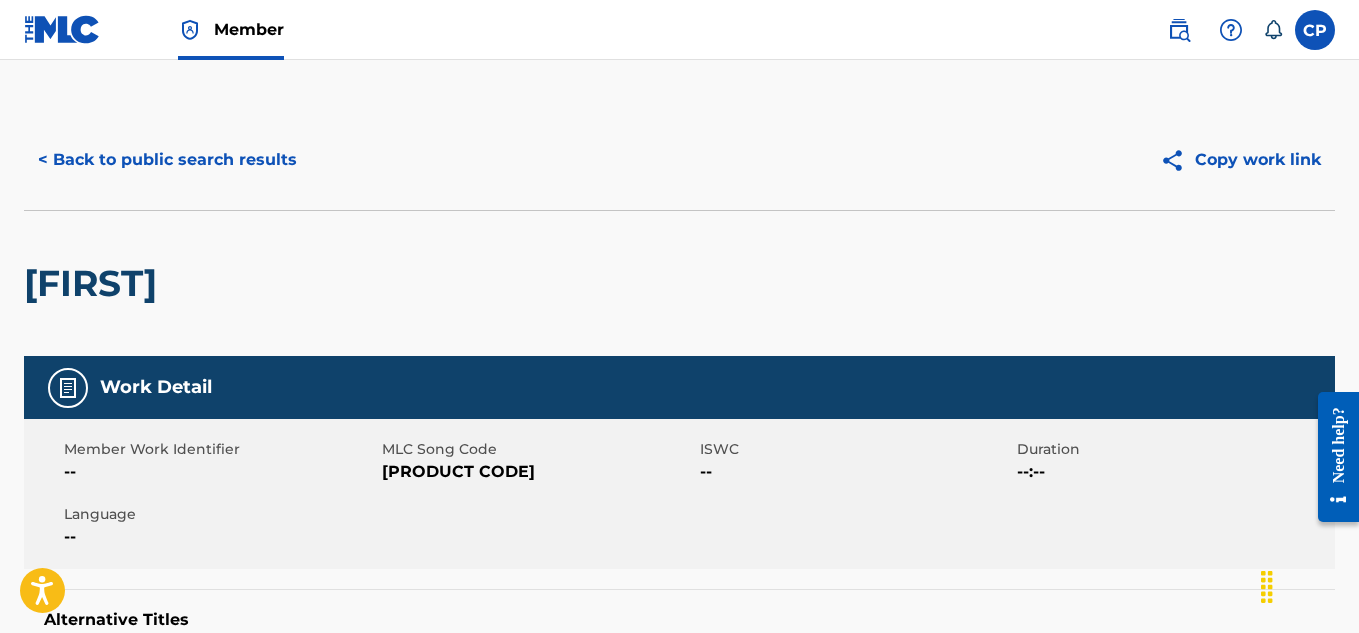 click on "< Back to public search results" at bounding box center (167, 160) 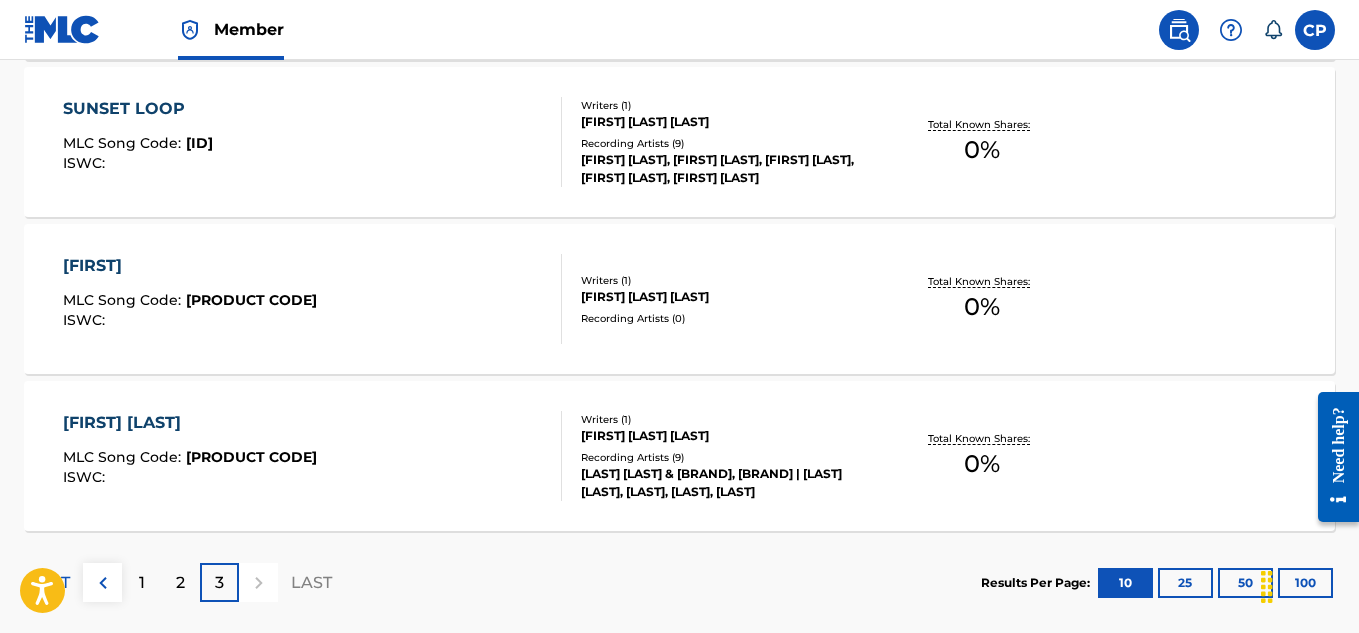 scroll, scrollTop: 1815, scrollLeft: 0, axis: vertical 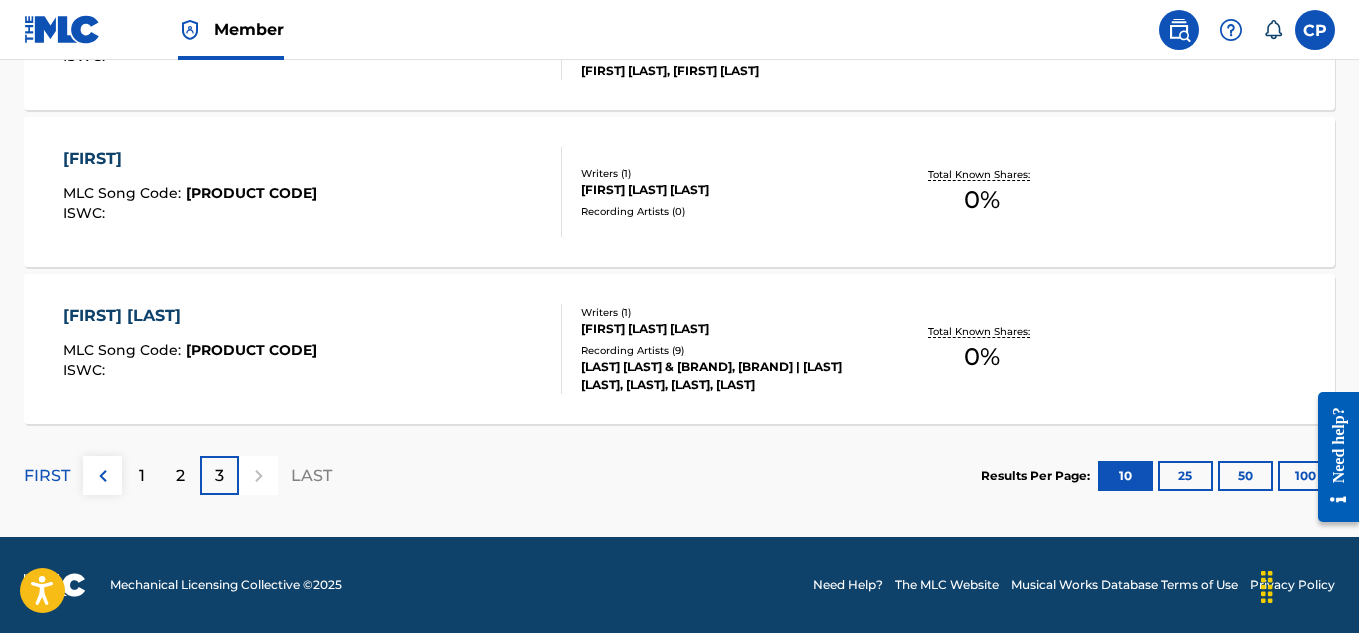 click on "[FIRST] [LAST]" at bounding box center [190, 316] 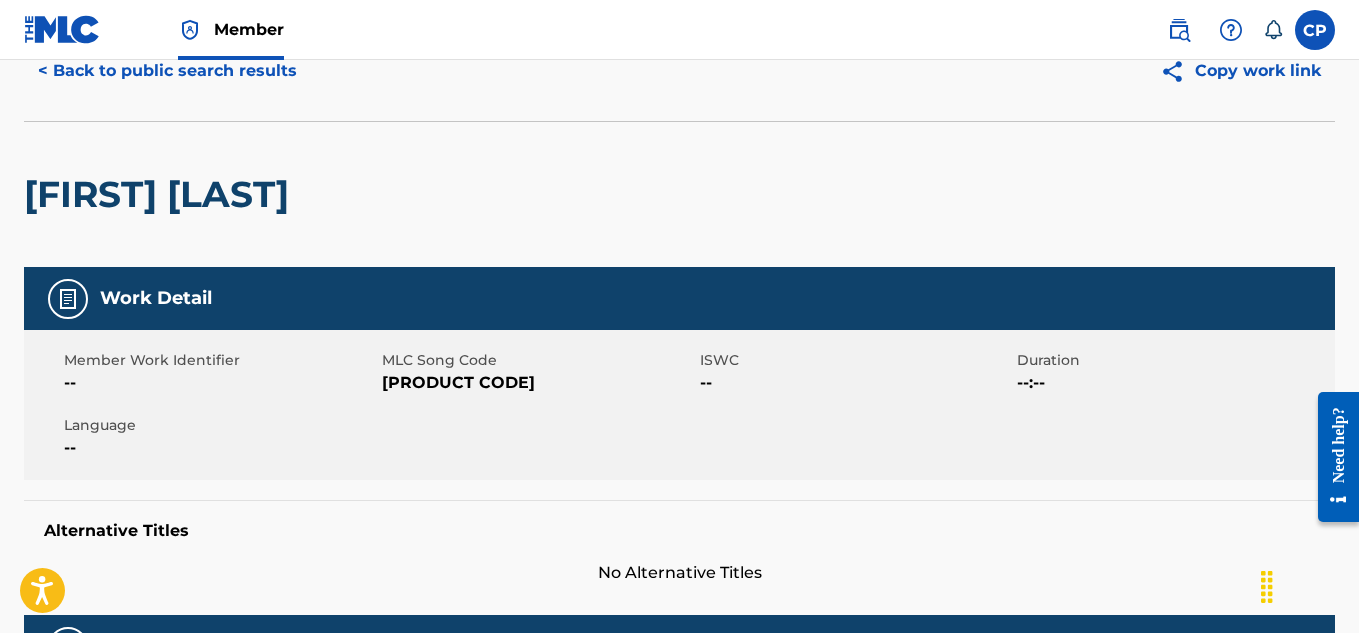 scroll, scrollTop: 0, scrollLeft: 0, axis: both 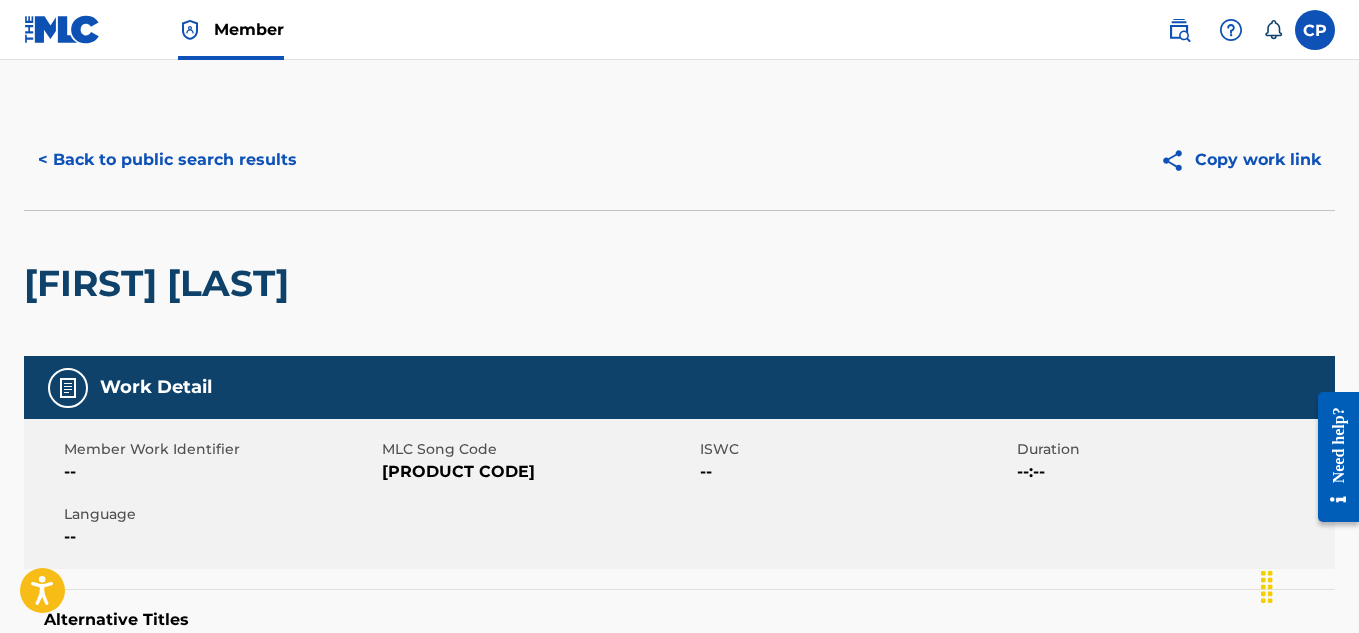 click on "< Back to public search results" at bounding box center (167, 160) 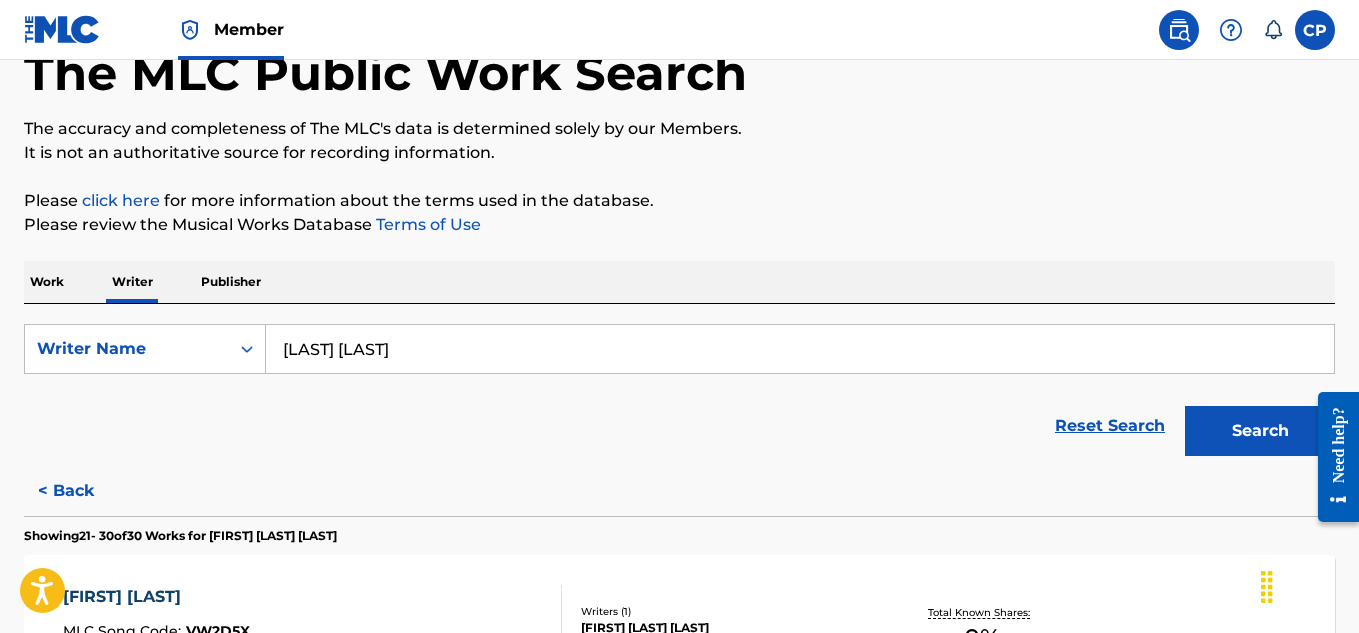 click on "< Back" at bounding box center [84, 491] 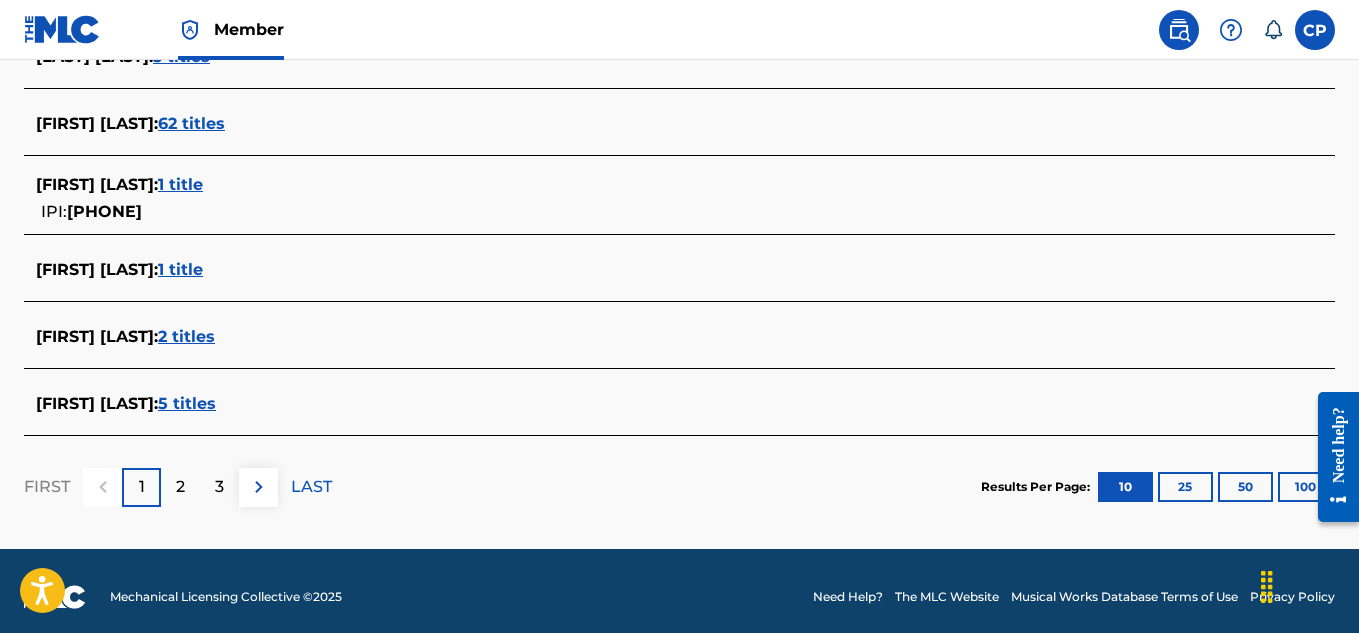 scroll, scrollTop: 900, scrollLeft: 0, axis: vertical 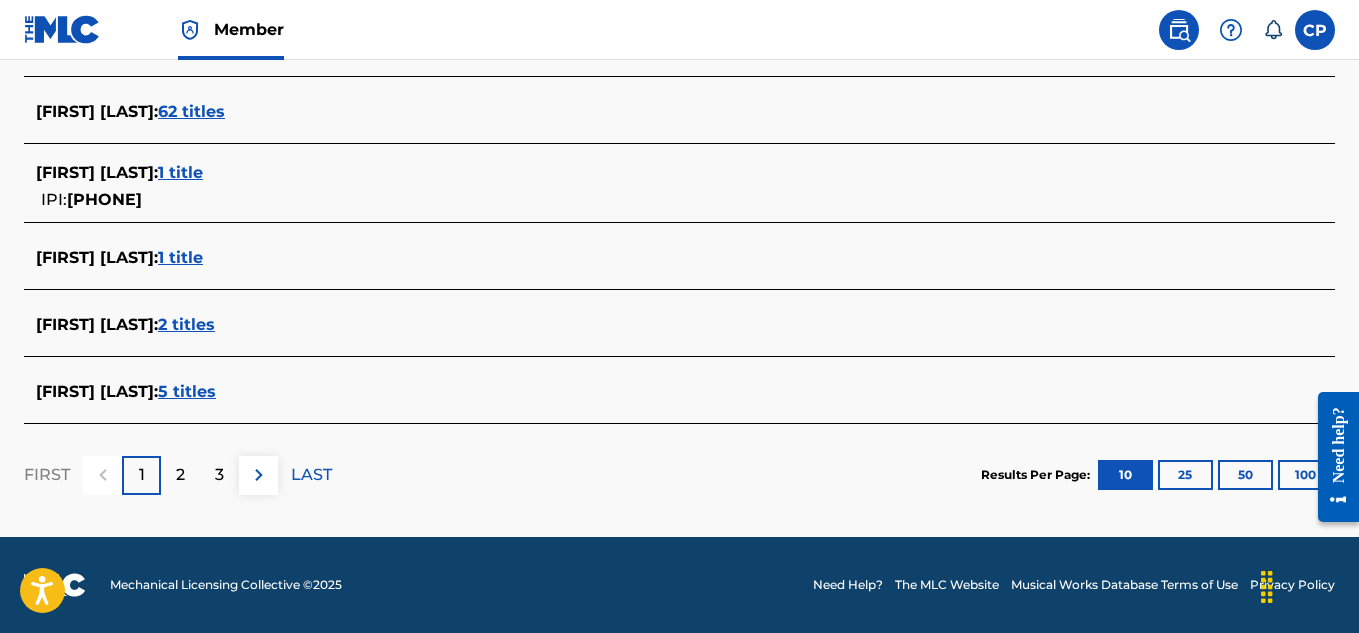 click on "2" at bounding box center (180, 475) 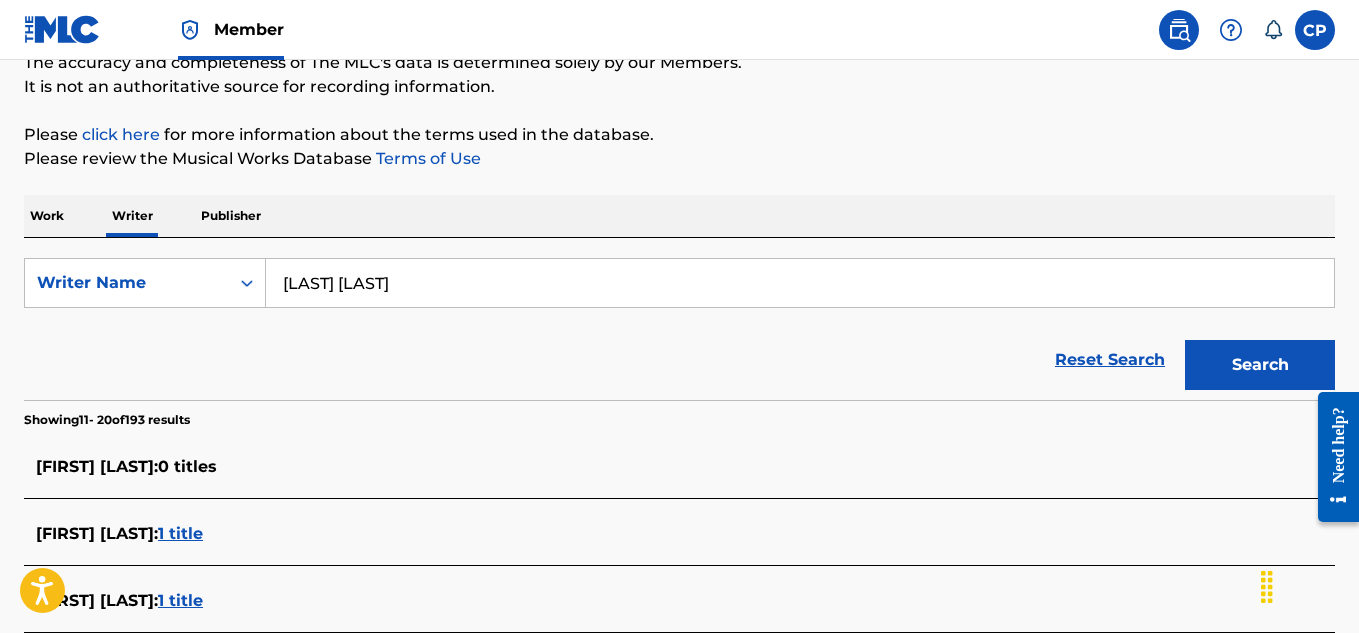 scroll, scrollTop: 165, scrollLeft: 0, axis: vertical 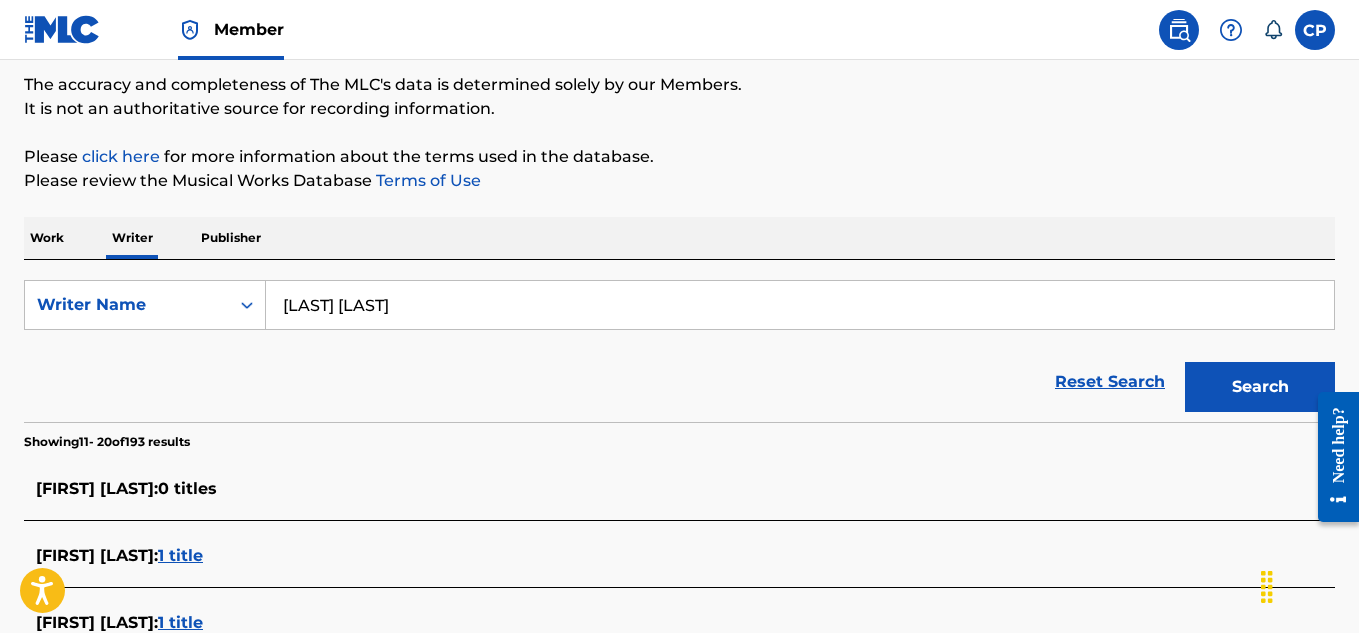 drag, startPoint x: 536, startPoint y: 314, endPoint x: 30, endPoint y: 413, distance: 515.5938 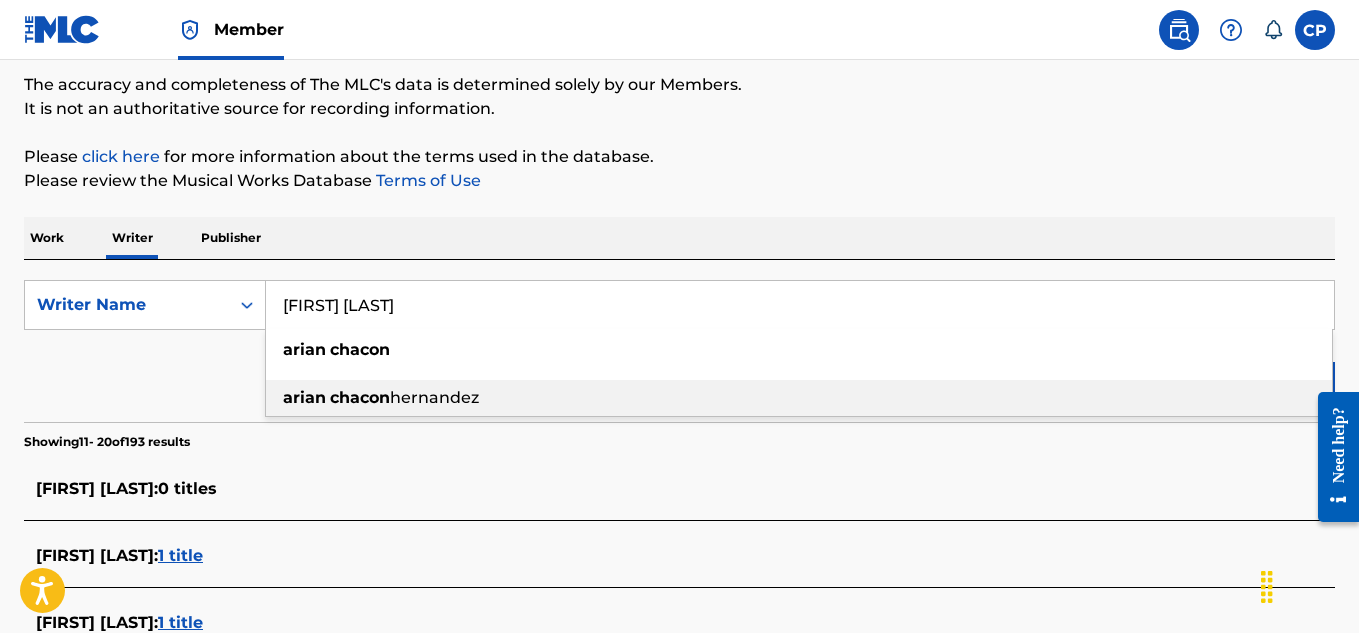 click on "chacon" at bounding box center [360, 397] 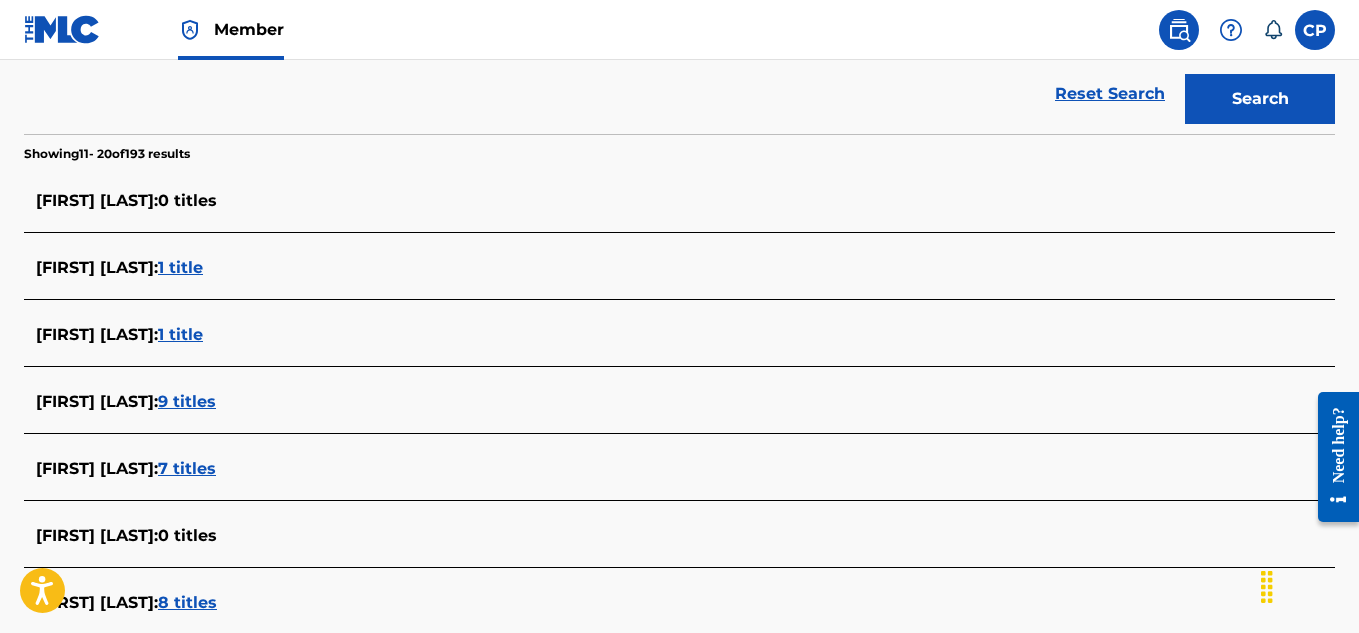 scroll, scrollTop: 465, scrollLeft: 0, axis: vertical 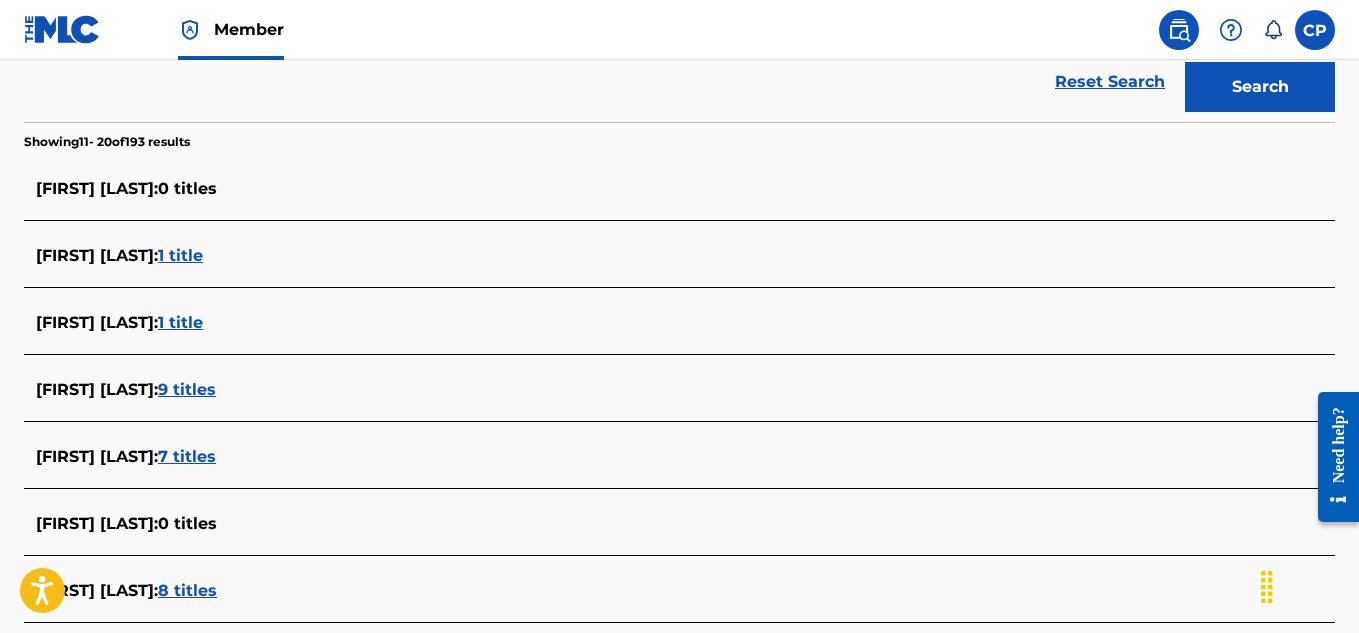 click on "Search" at bounding box center [1260, 87] 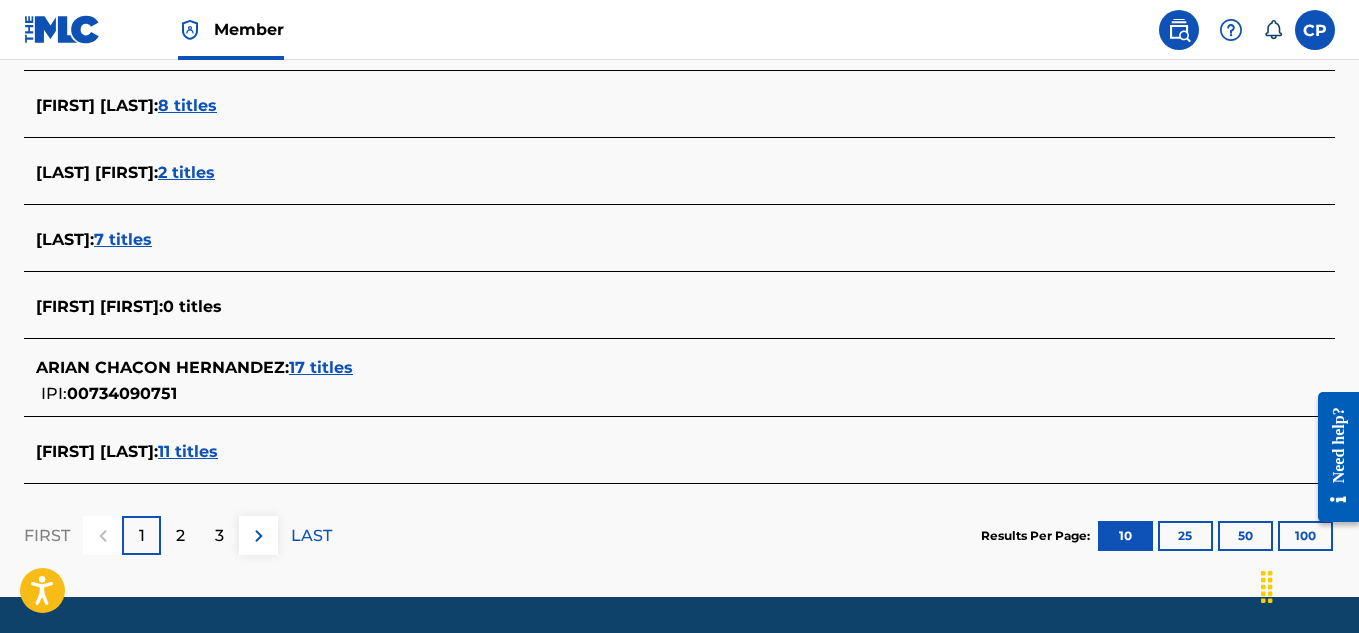 scroll, scrollTop: 888, scrollLeft: 0, axis: vertical 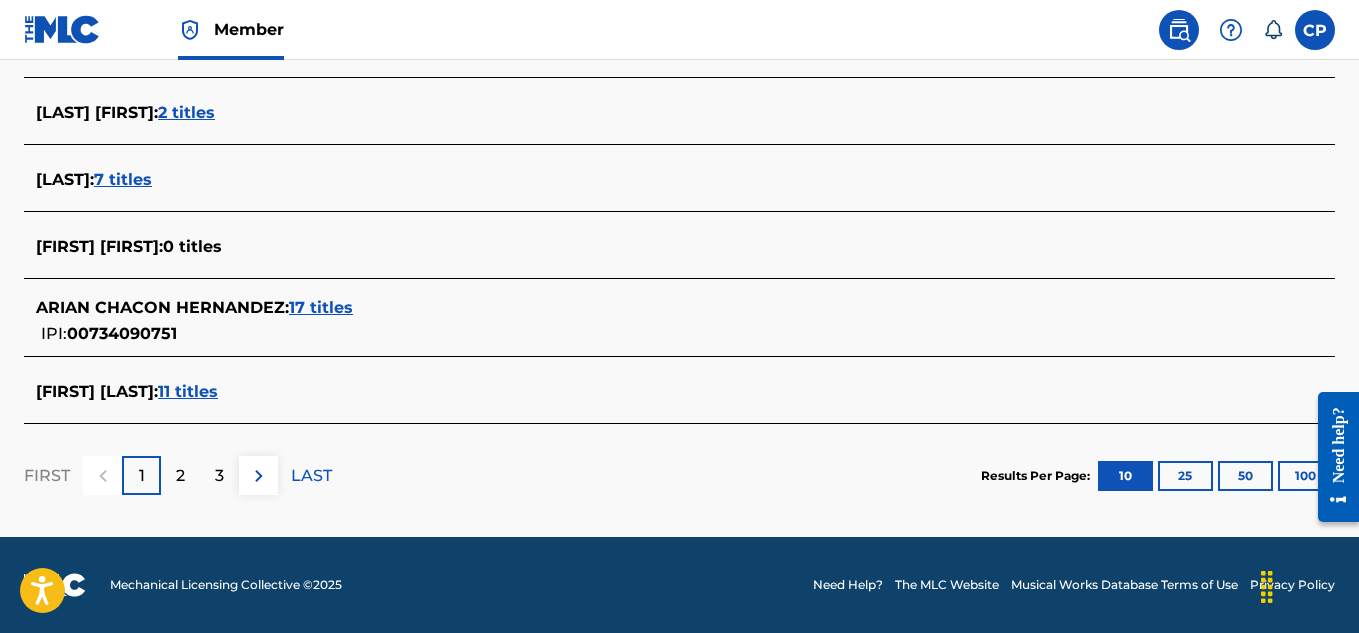 click on "17 titles" at bounding box center [321, 307] 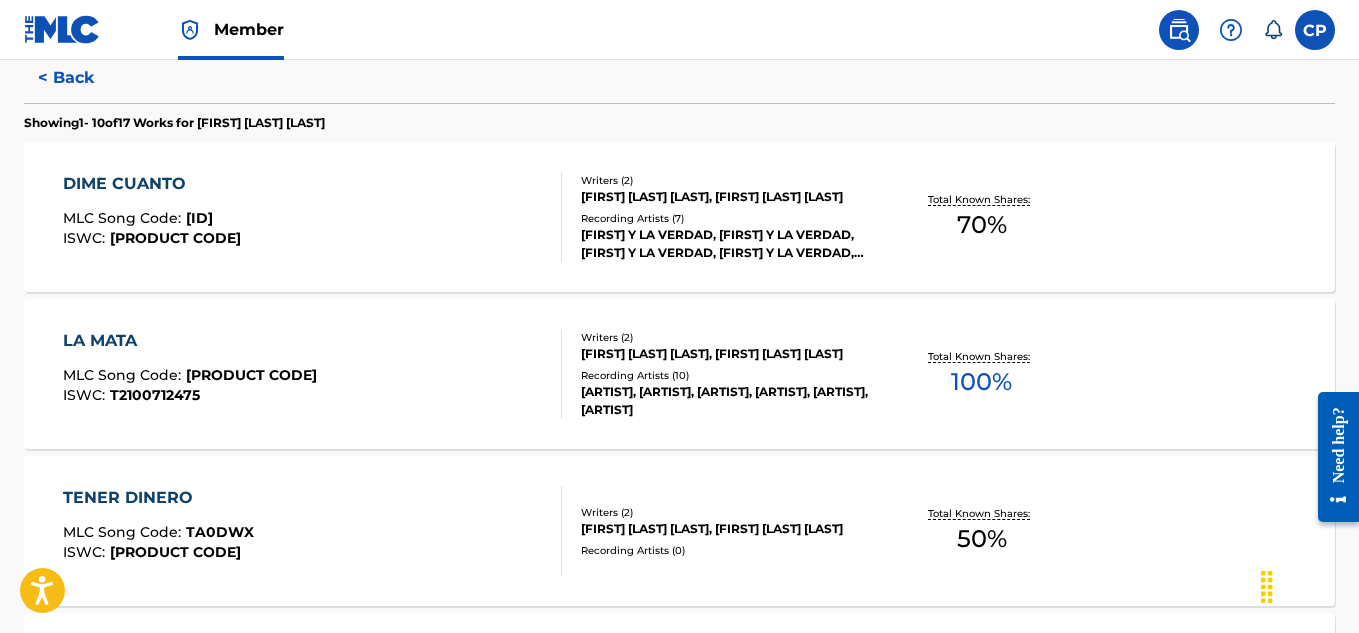 scroll, scrollTop: 488, scrollLeft: 0, axis: vertical 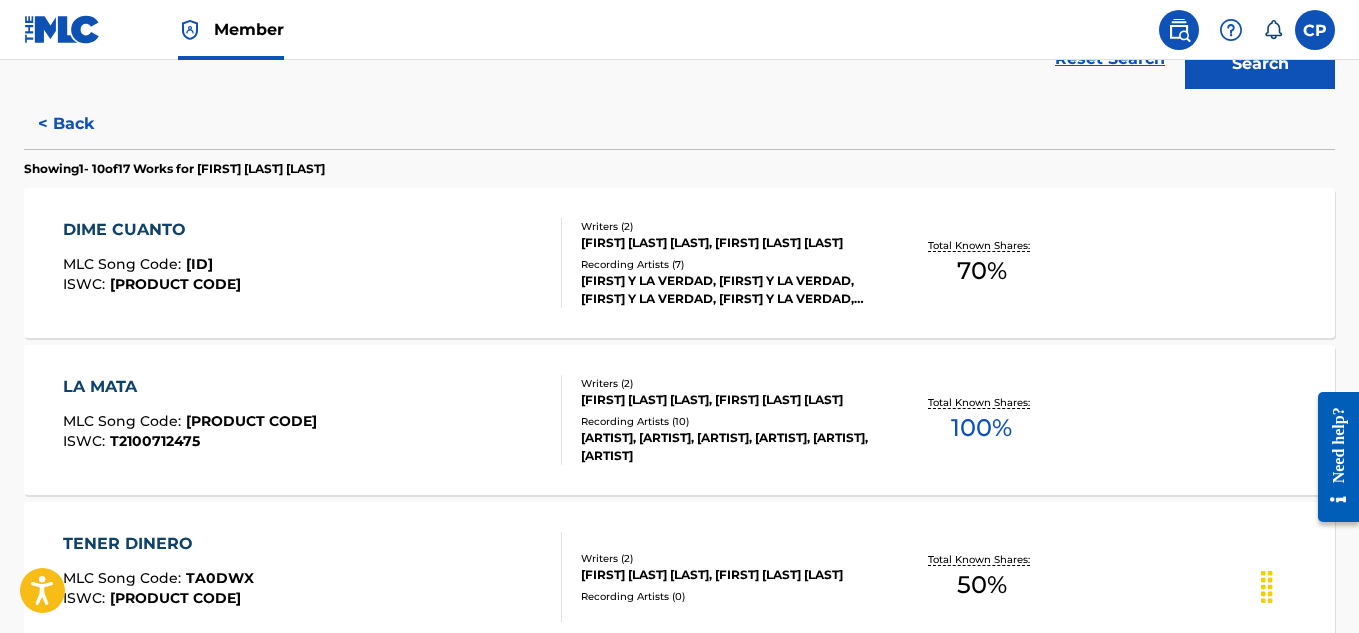 click on "DIME CUANTO" at bounding box center [152, 230] 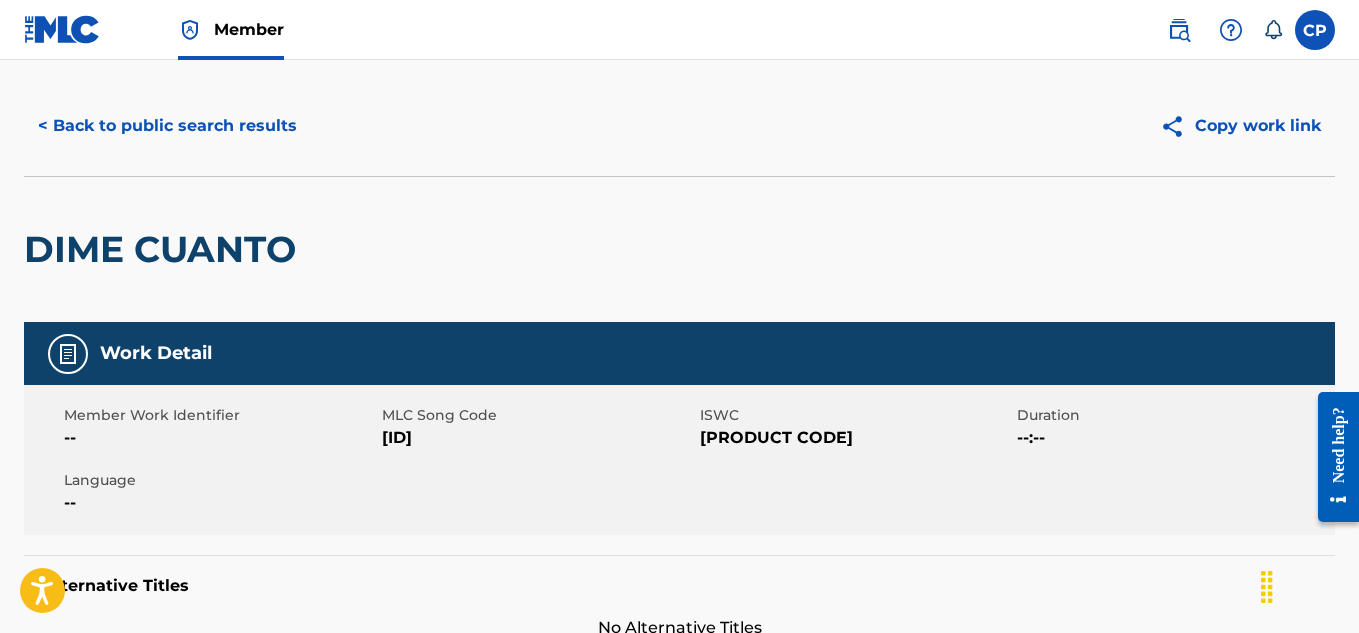 scroll, scrollTop: 0, scrollLeft: 0, axis: both 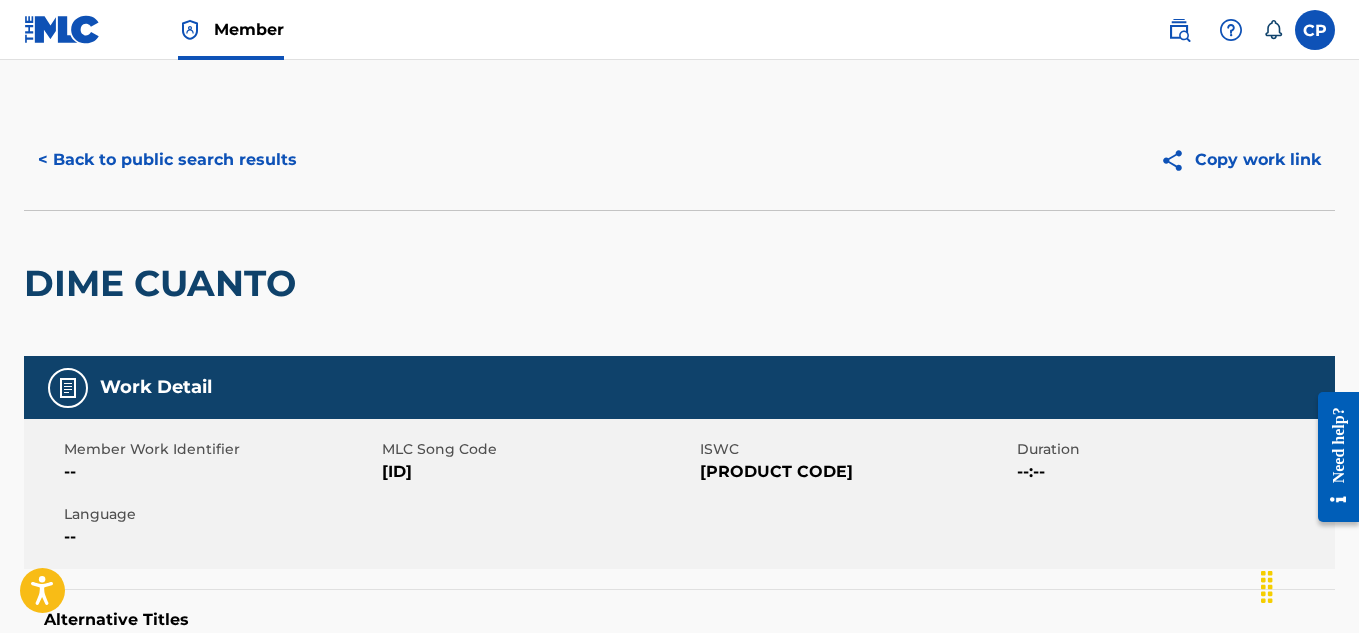 click on "< Back to public search results" at bounding box center (167, 160) 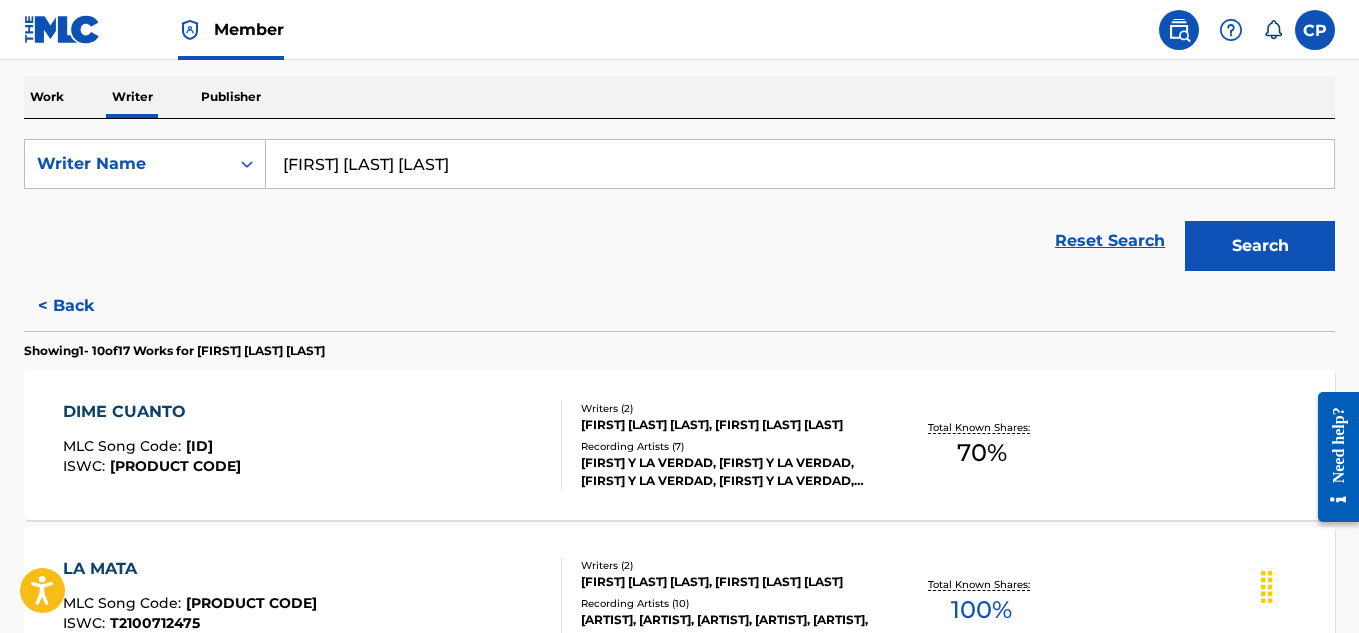 scroll, scrollTop: 621, scrollLeft: 0, axis: vertical 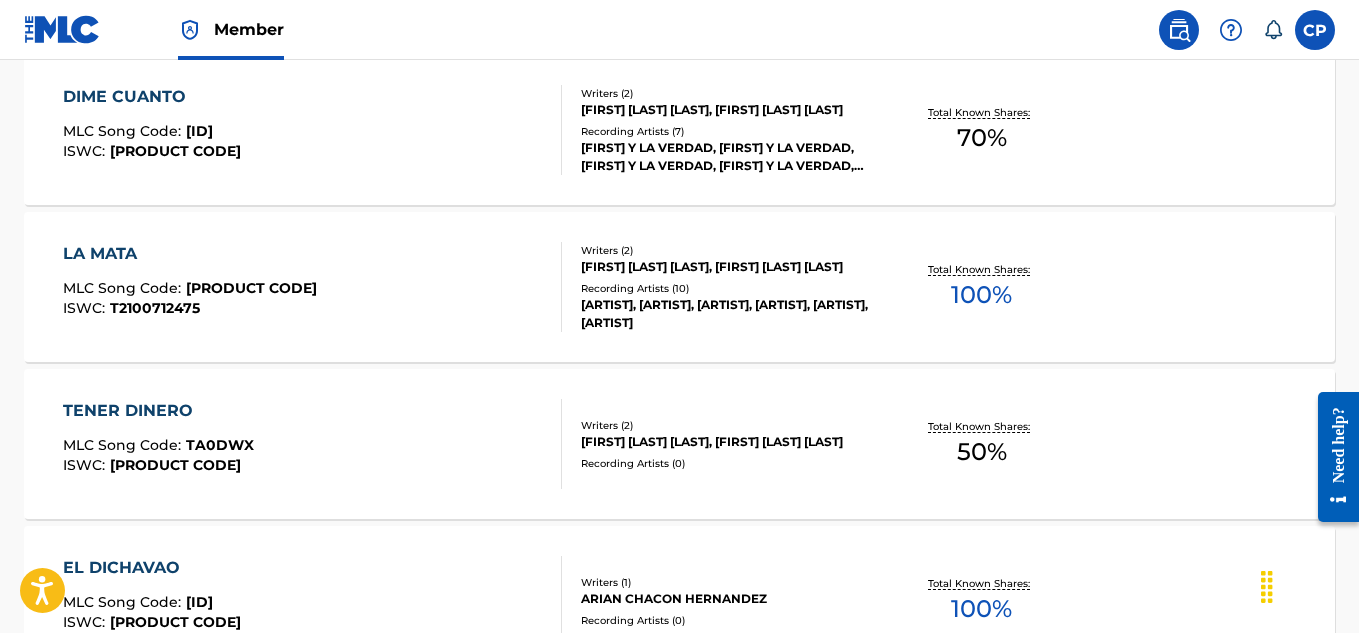 click on "LA MATA" at bounding box center (190, 254) 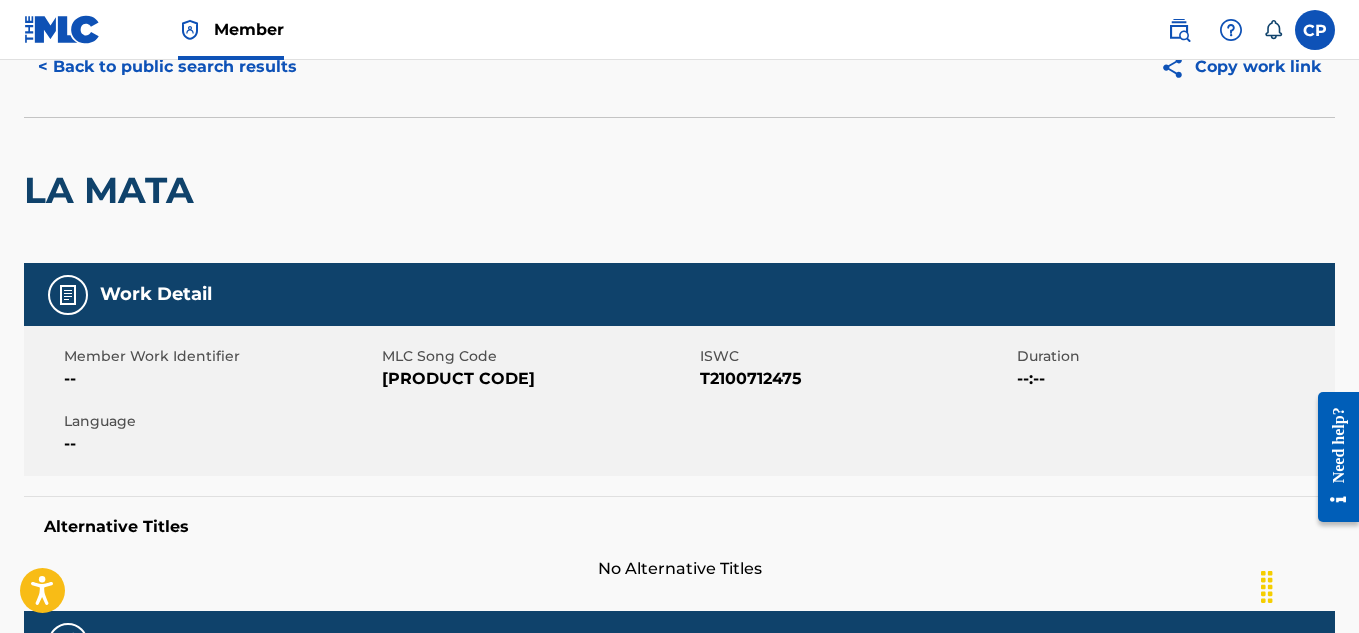 scroll, scrollTop: 0, scrollLeft: 0, axis: both 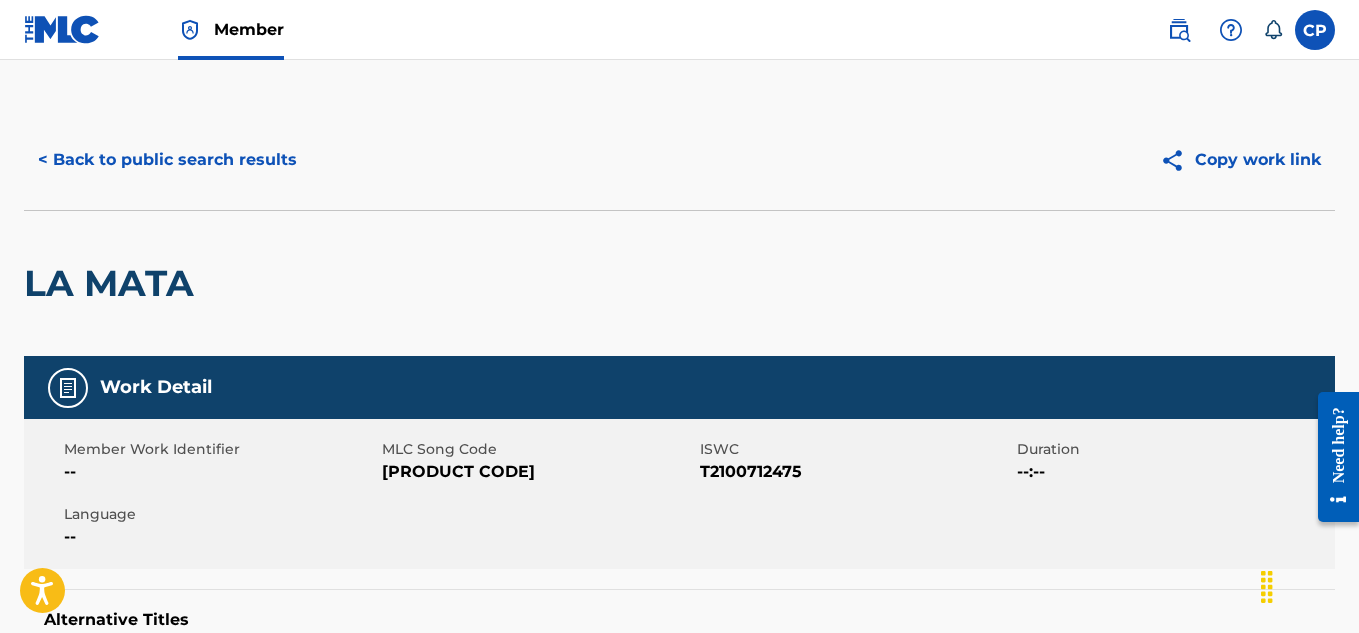 click on "< Back to public search results" at bounding box center [167, 160] 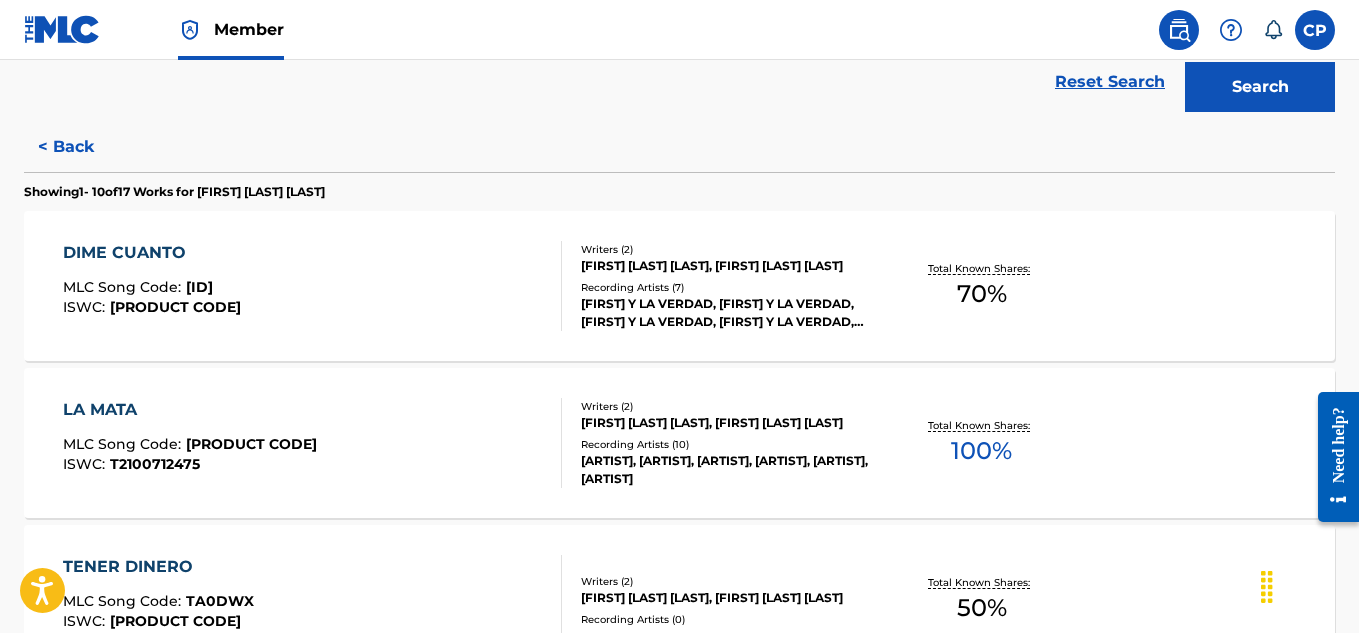 scroll, scrollTop: 500, scrollLeft: 0, axis: vertical 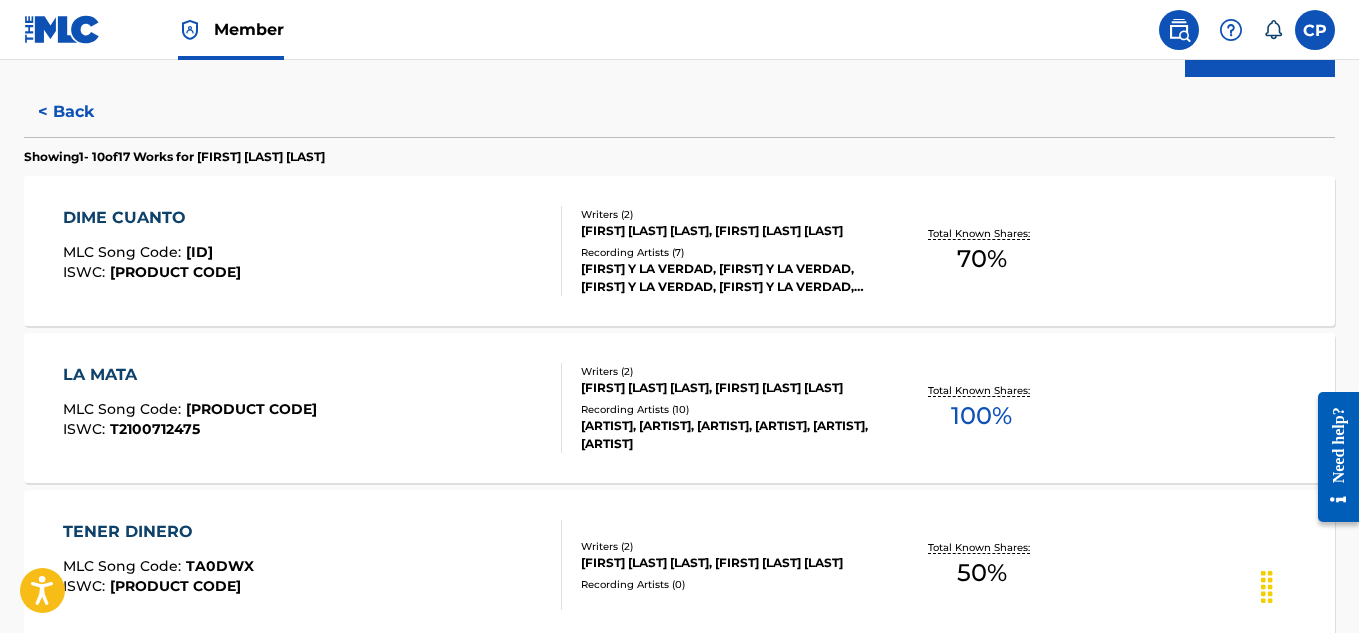 click on "DIME CUANTO" at bounding box center (152, 218) 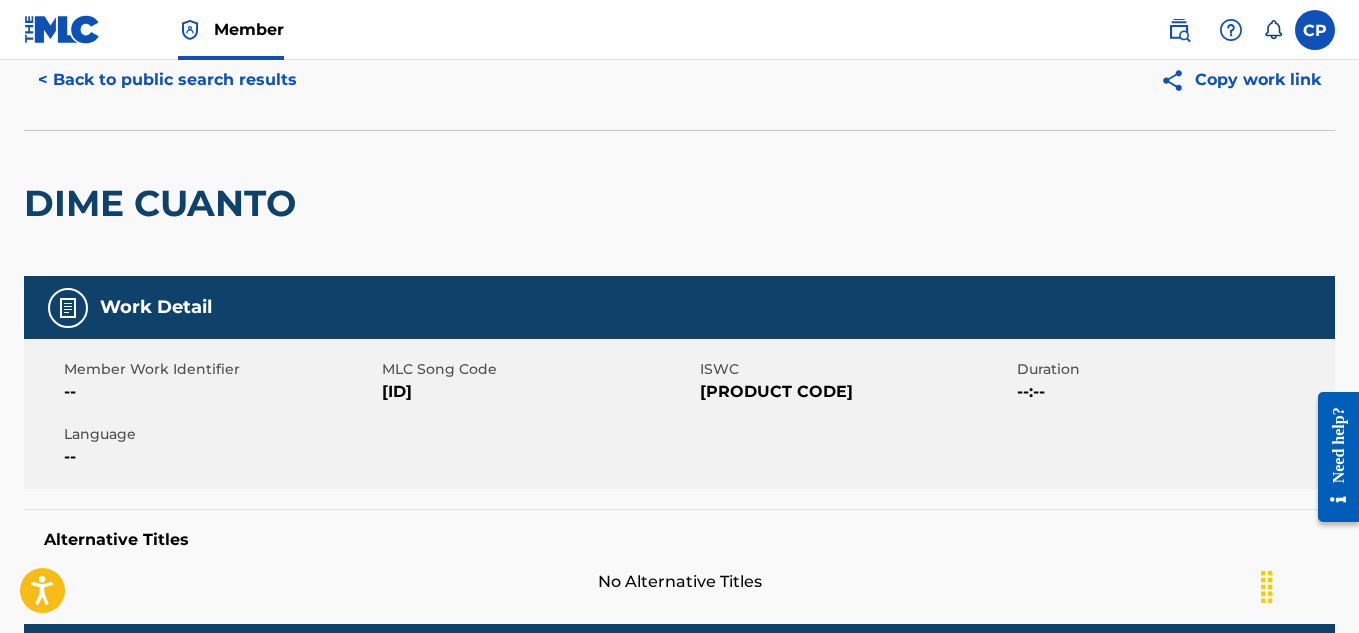 scroll, scrollTop: 0, scrollLeft: 0, axis: both 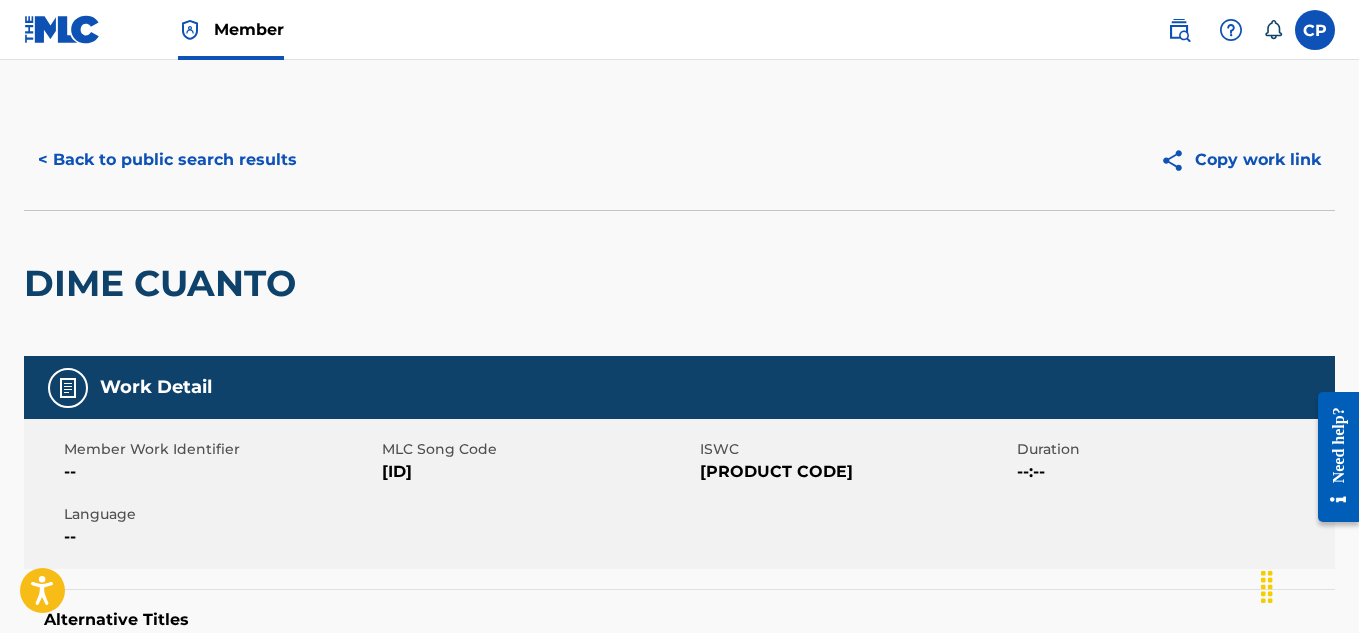 click on "< Back to public search results" at bounding box center (167, 160) 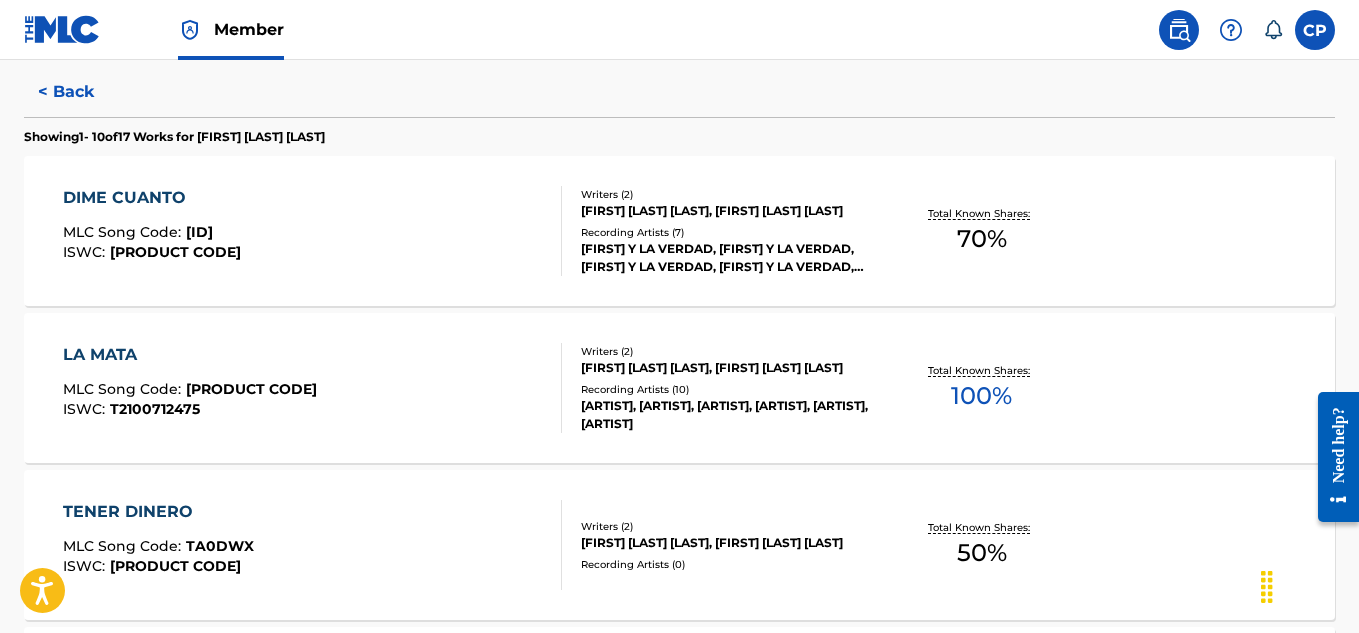 scroll, scrollTop: 521, scrollLeft: 0, axis: vertical 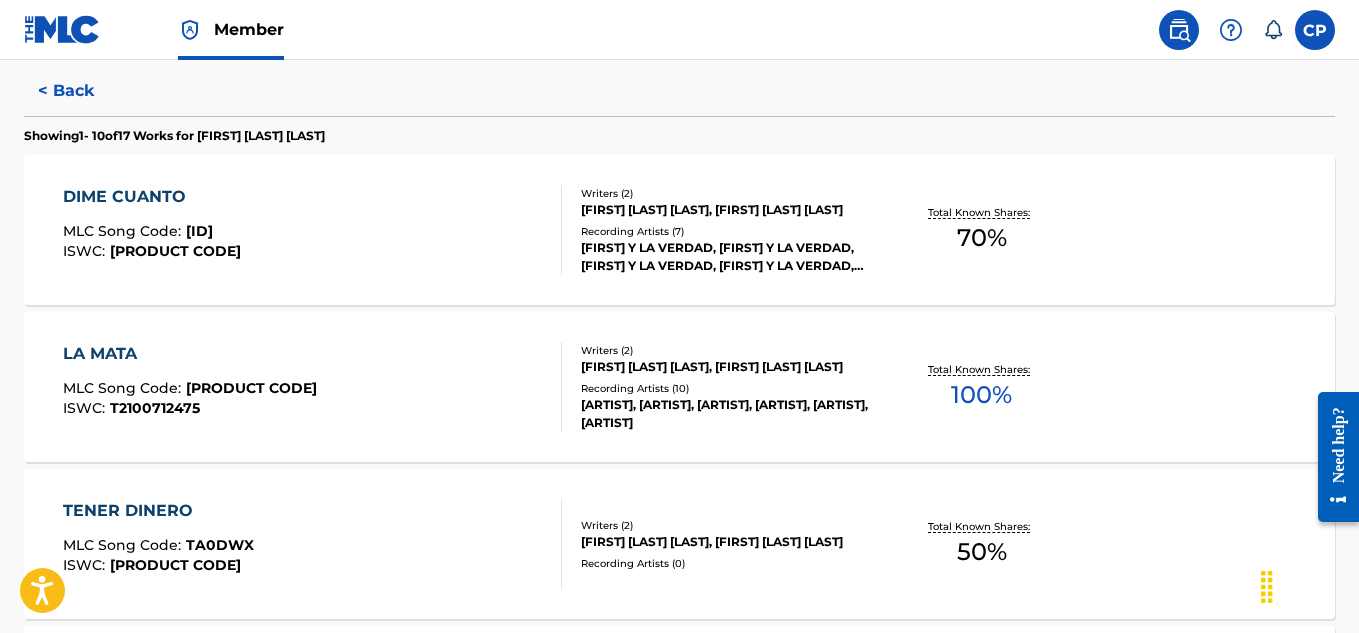 click on "LA MATA" at bounding box center (190, 354) 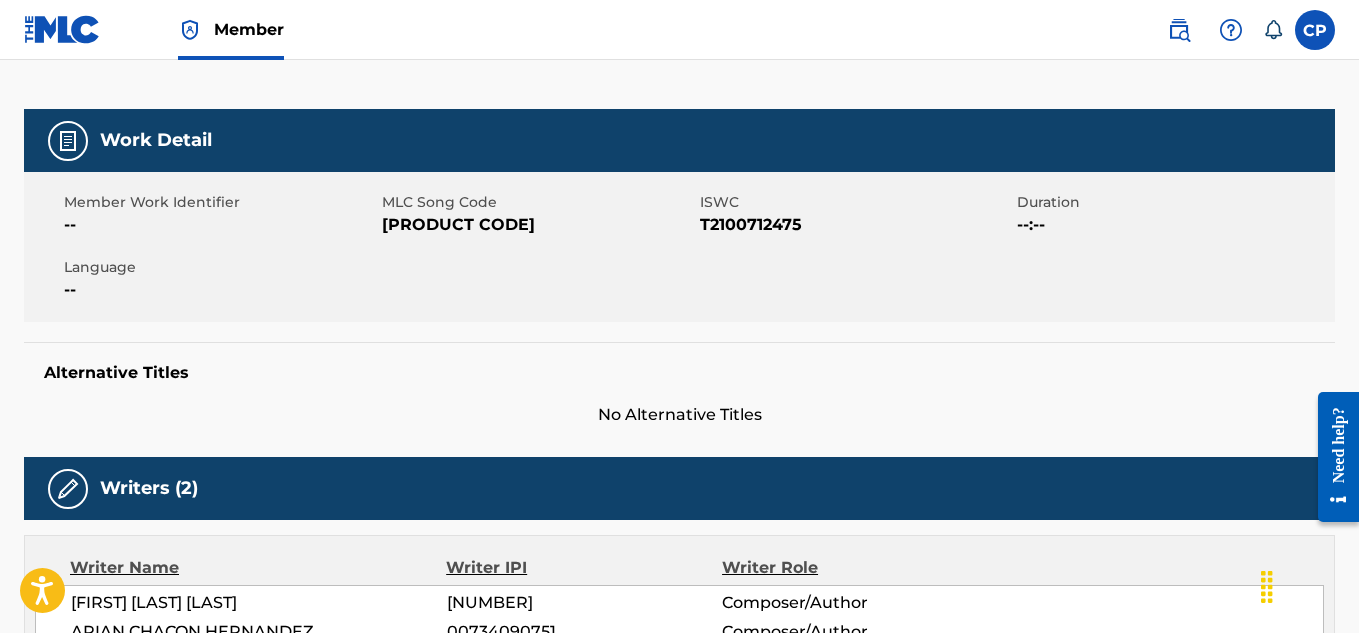 scroll, scrollTop: 0, scrollLeft: 0, axis: both 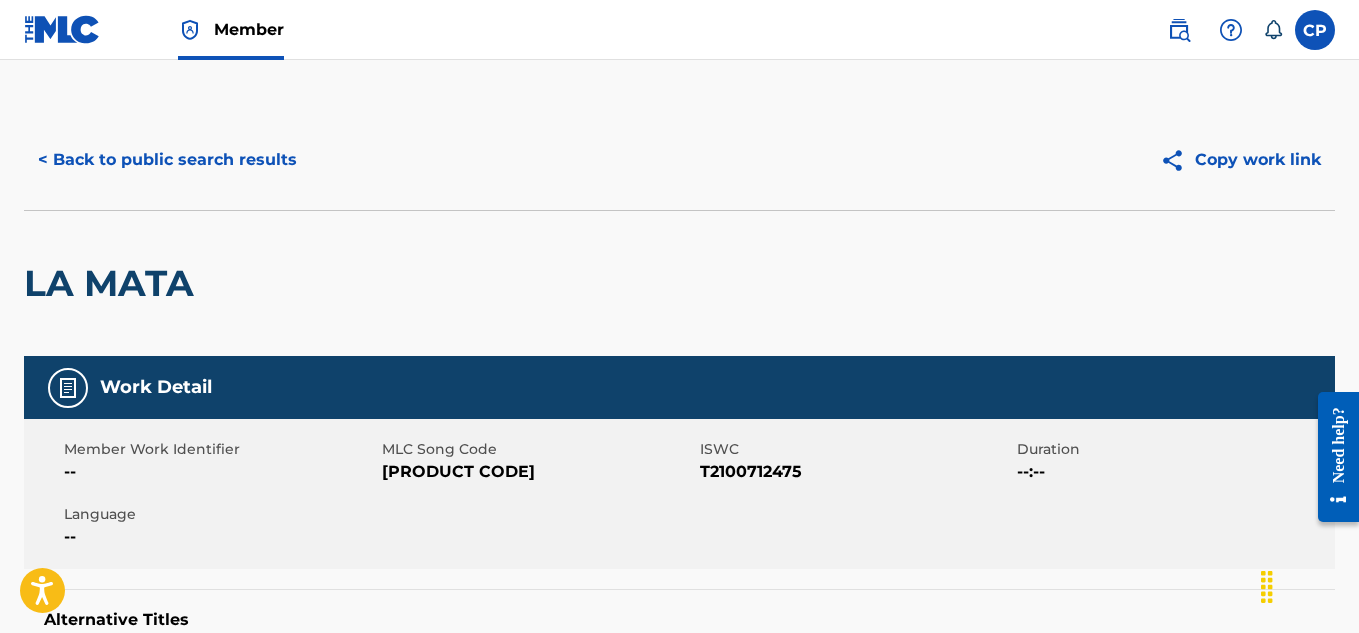 click on "[PRODUCT CODE]" at bounding box center (538, 472) 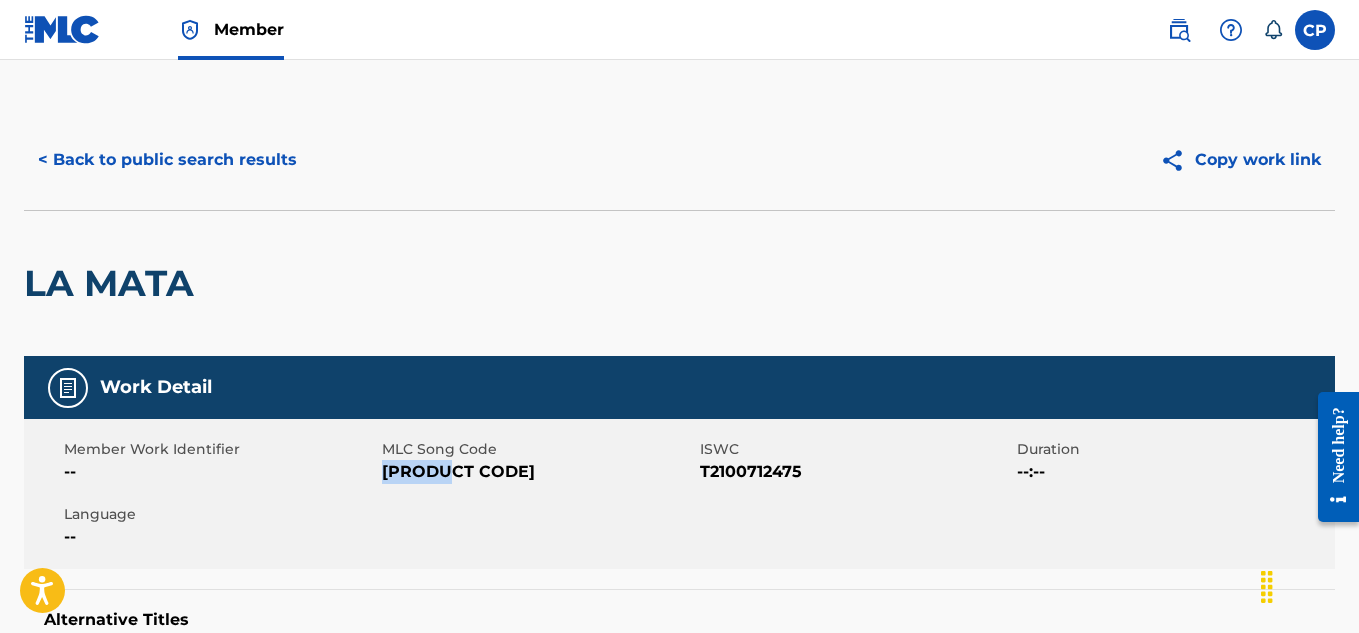 drag, startPoint x: 445, startPoint y: 471, endPoint x: 403, endPoint y: 474, distance: 42.107006 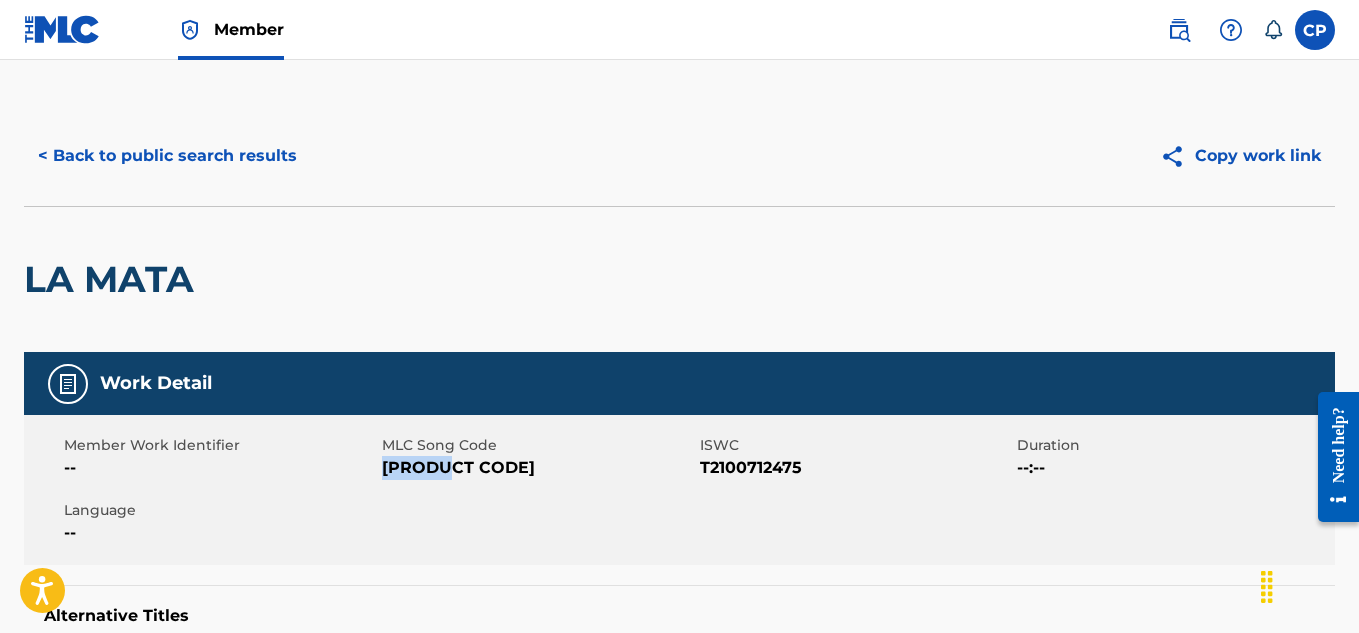 scroll, scrollTop: 0, scrollLeft: 0, axis: both 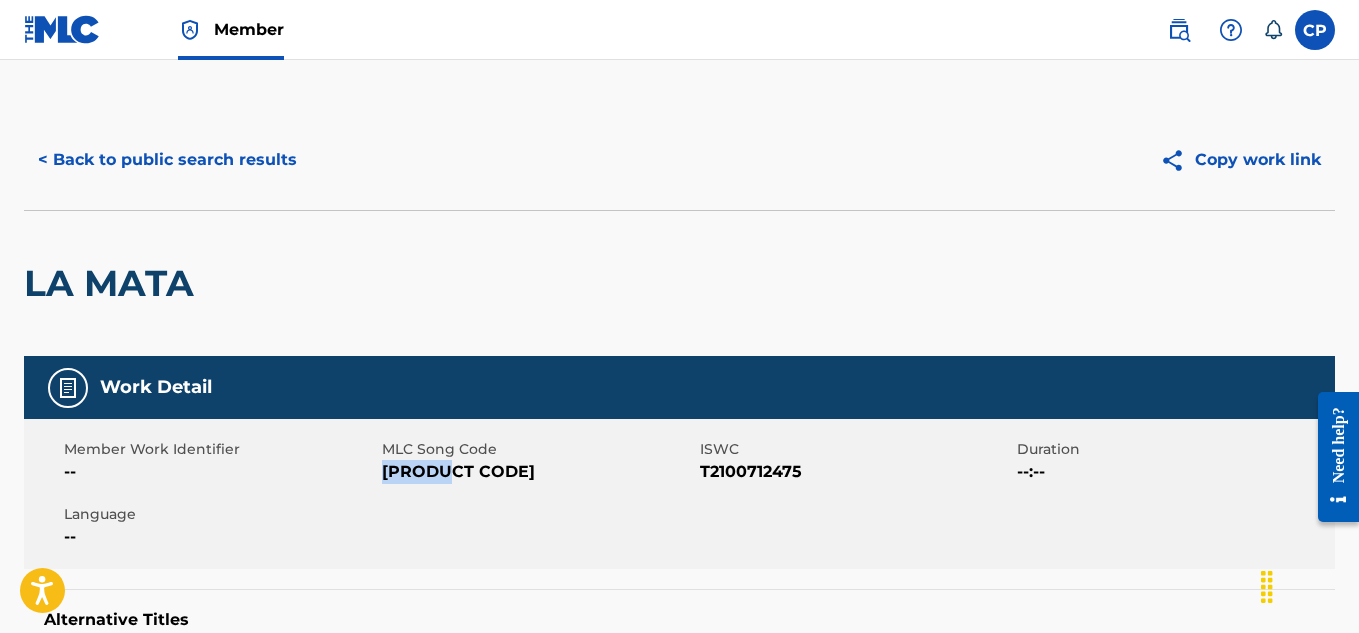 click on "< Back to public search results" at bounding box center (167, 160) 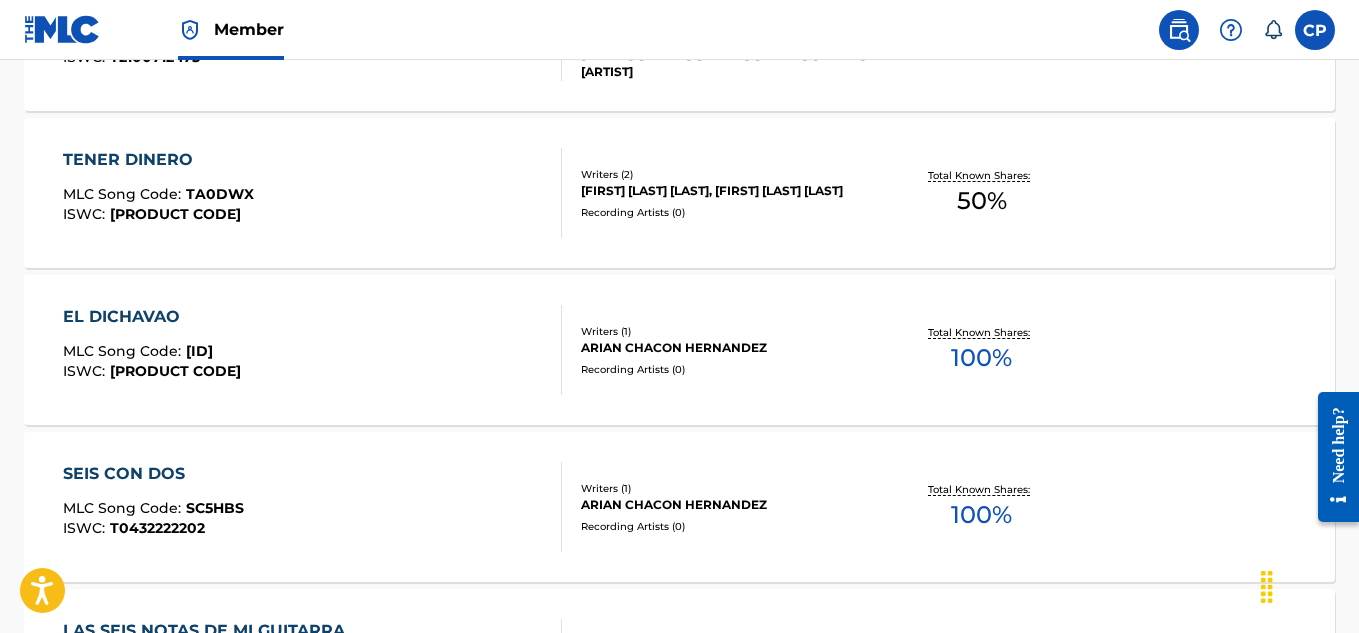 scroll, scrollTop: 321, scrollLeft: 0, axis: vertical 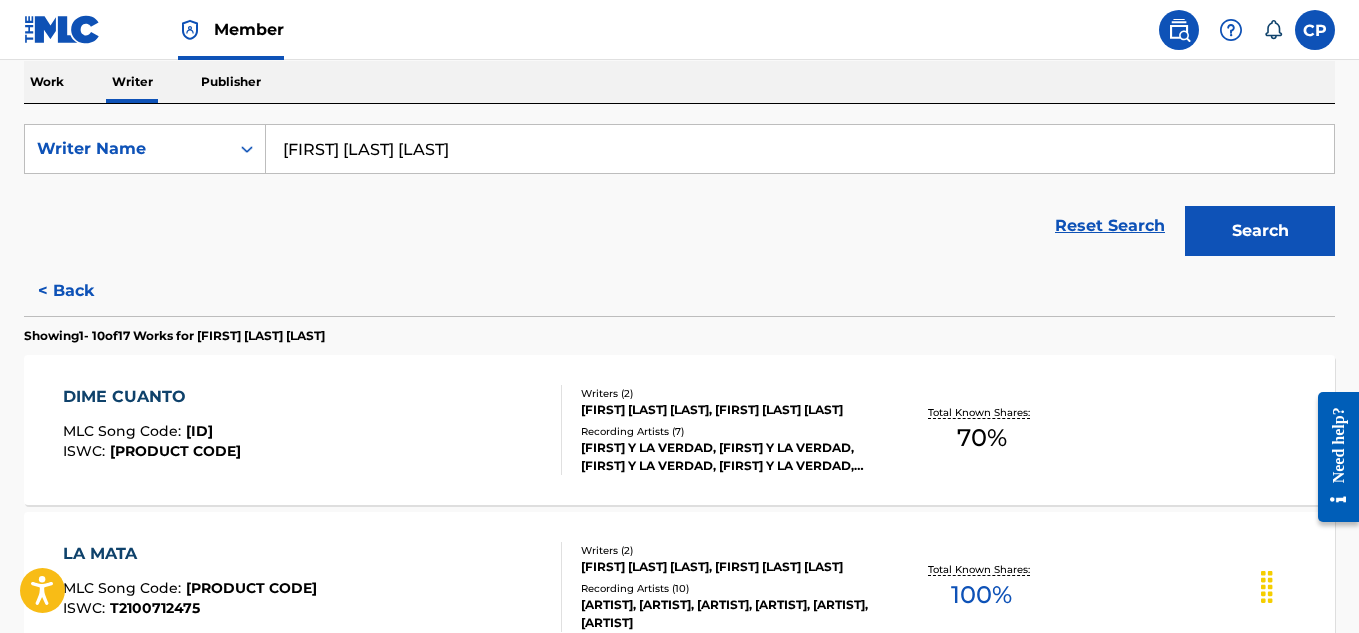 click on "DIME CUANTO" at bounding box center (152, 397) 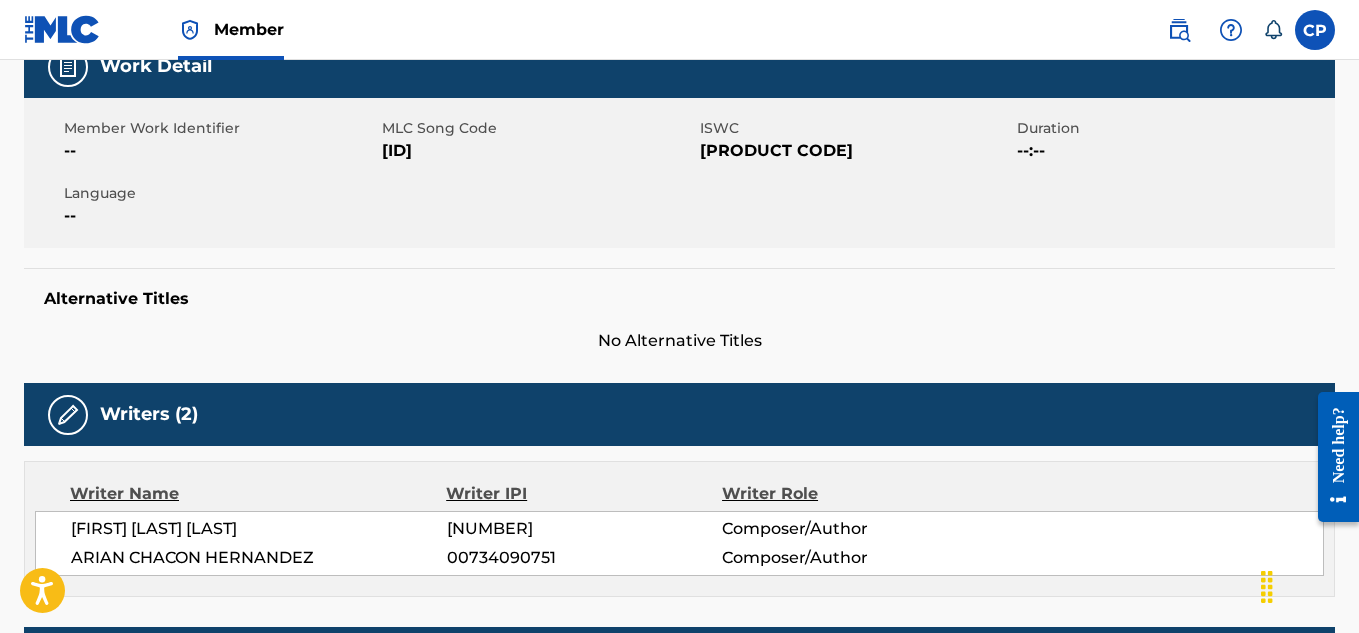 scroll, scrollTop: 0, scrollLeft: 0, axis: both 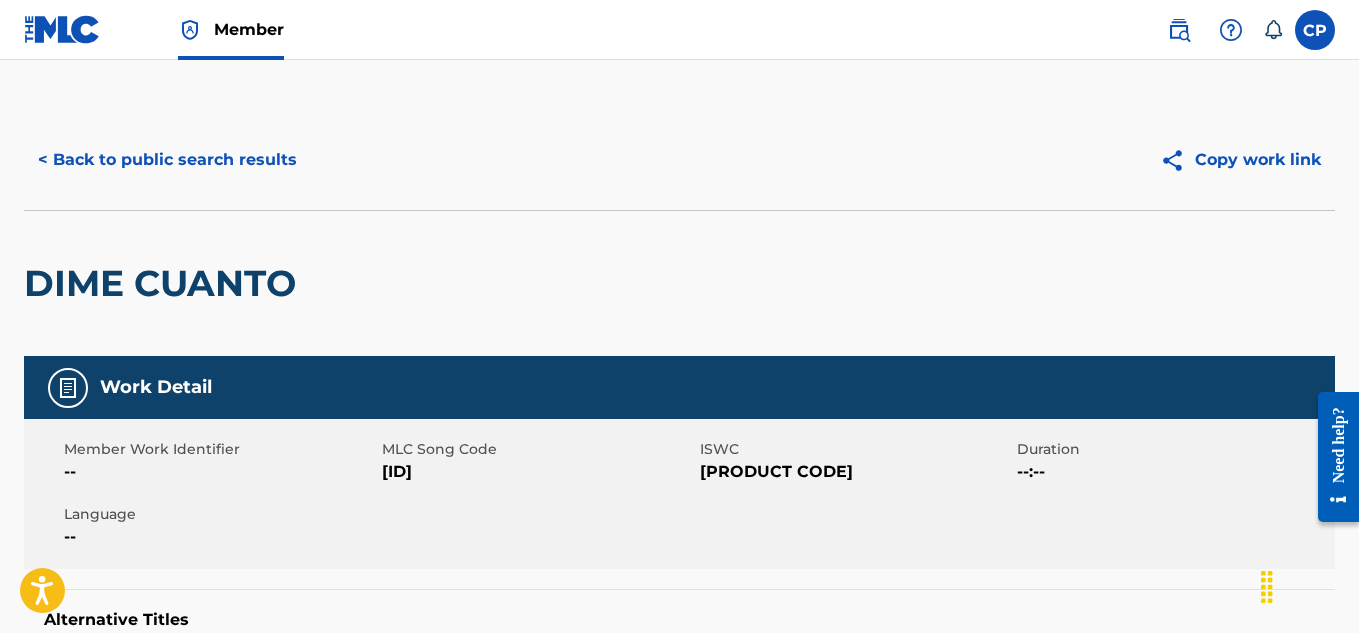 drag, startPoint x: 456, startPoint y: 464, endPoint x: 384, endPoint y: 474, distance: 72.691124 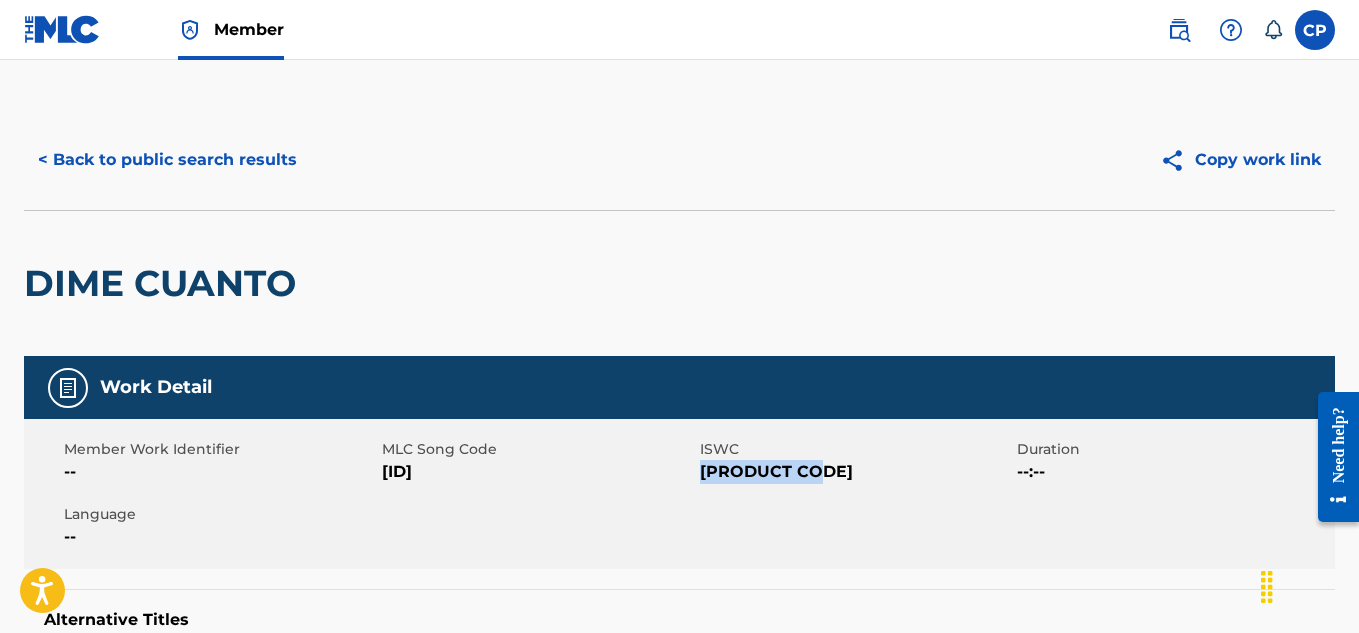drag, startPoint x: 805, startPoint y: 472, endPoint x: 702, endPoint y: 478, distance: 103.17461 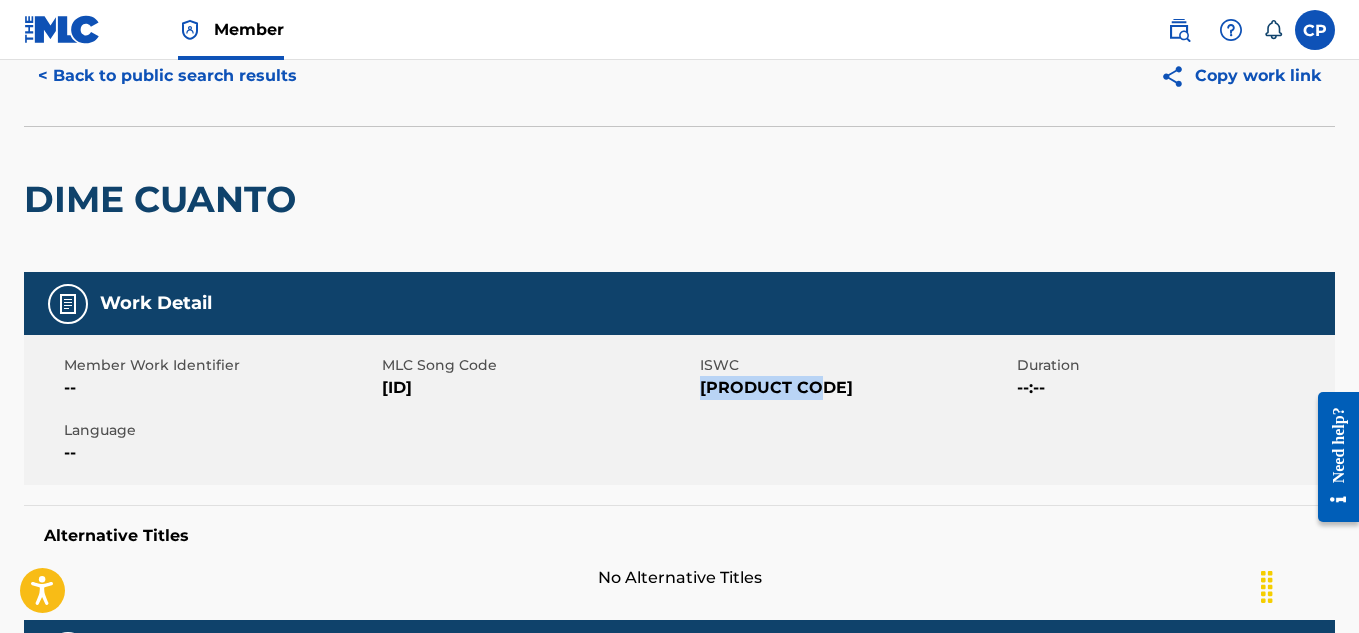 scroll, scrollTop: 0, scrollLeft: 0, axis: both 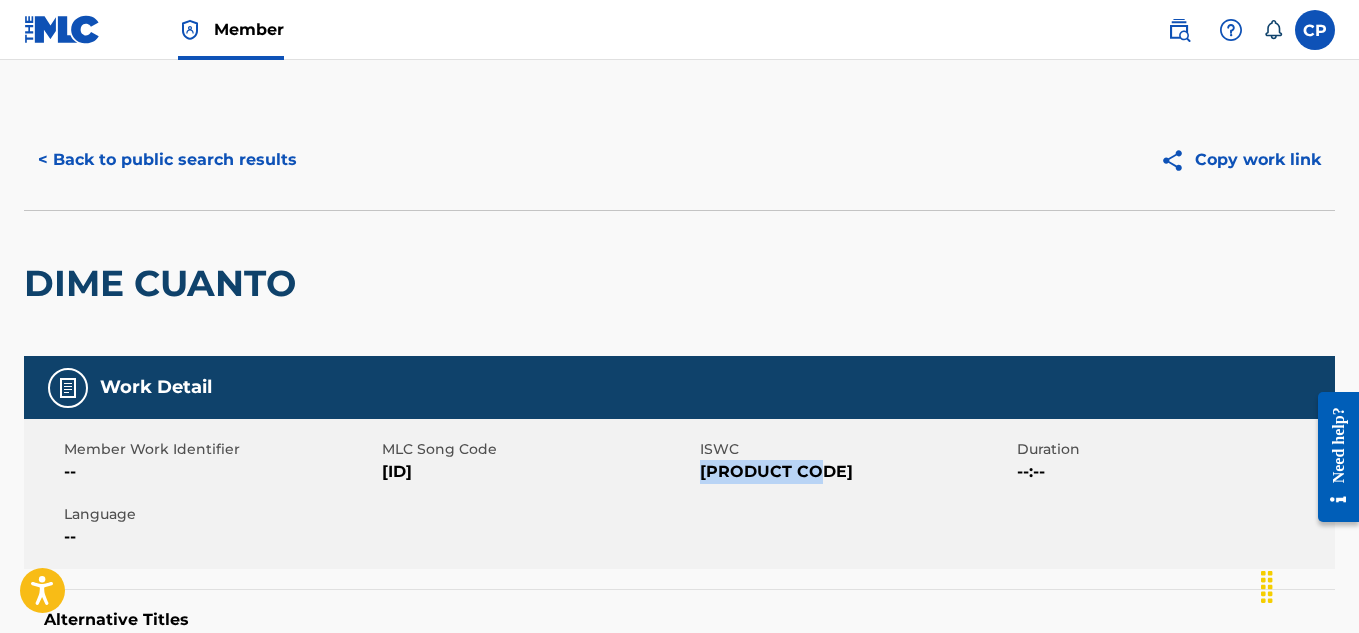 click on "< Back to public search results" at bounding box center (167, 160) 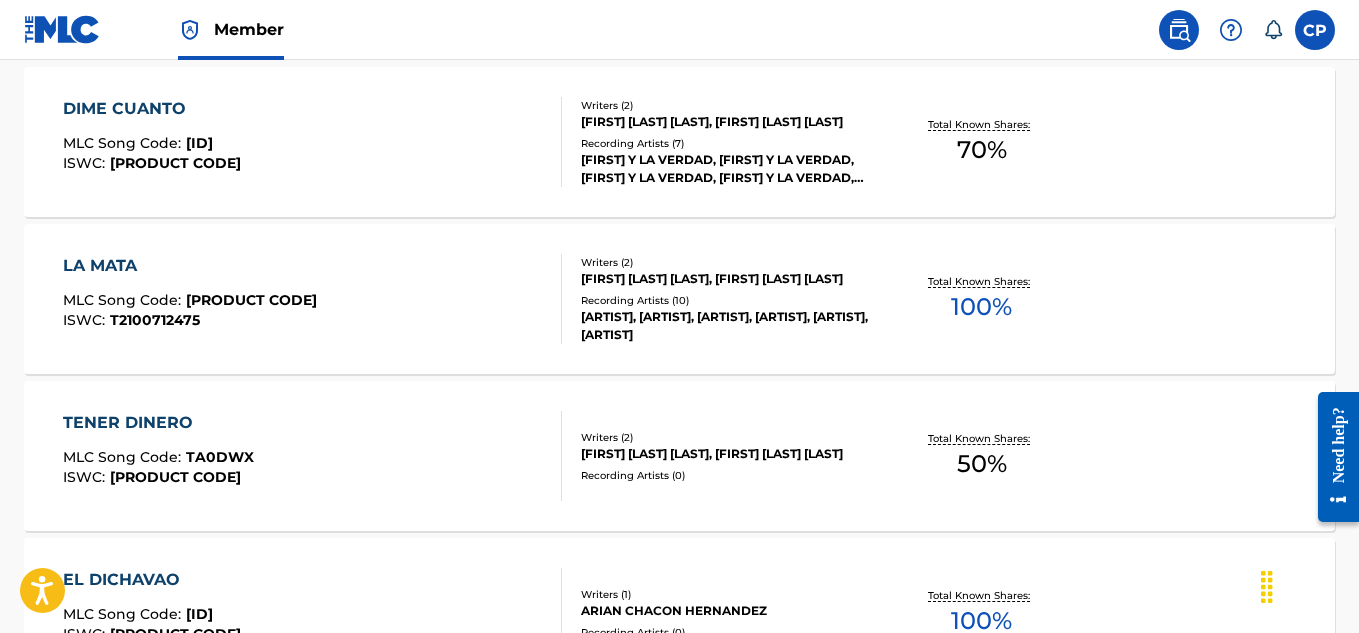 scroll, scrollTop: 621, scrollLeft: 0, axis: vertical 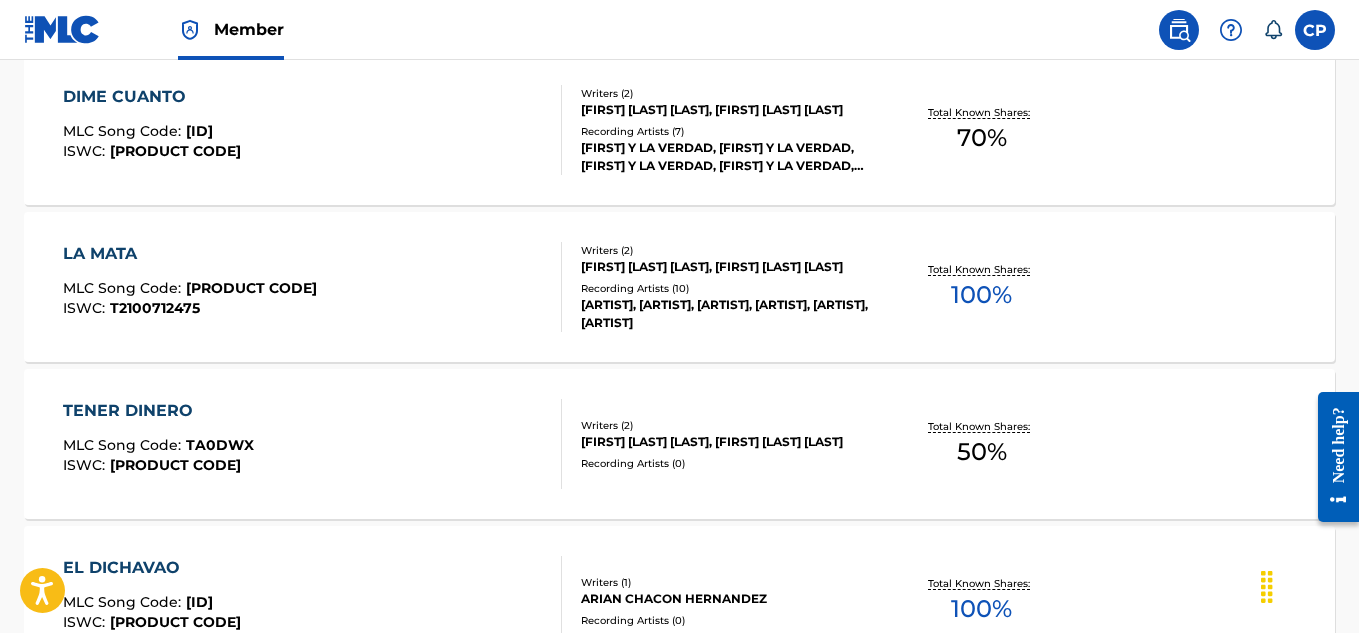 click on "TENER DINERO" at bounding box center (158, 411) 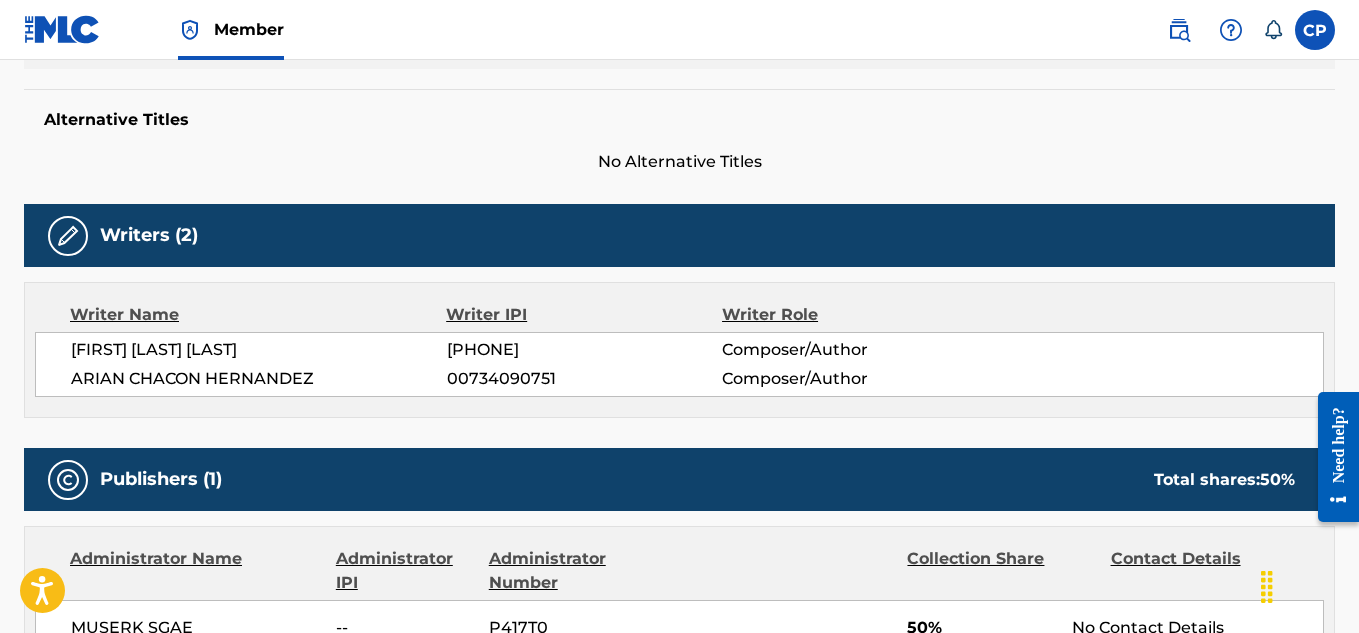 scroll, scrollTop: 400, scrollLeft: 0, axis: vertical 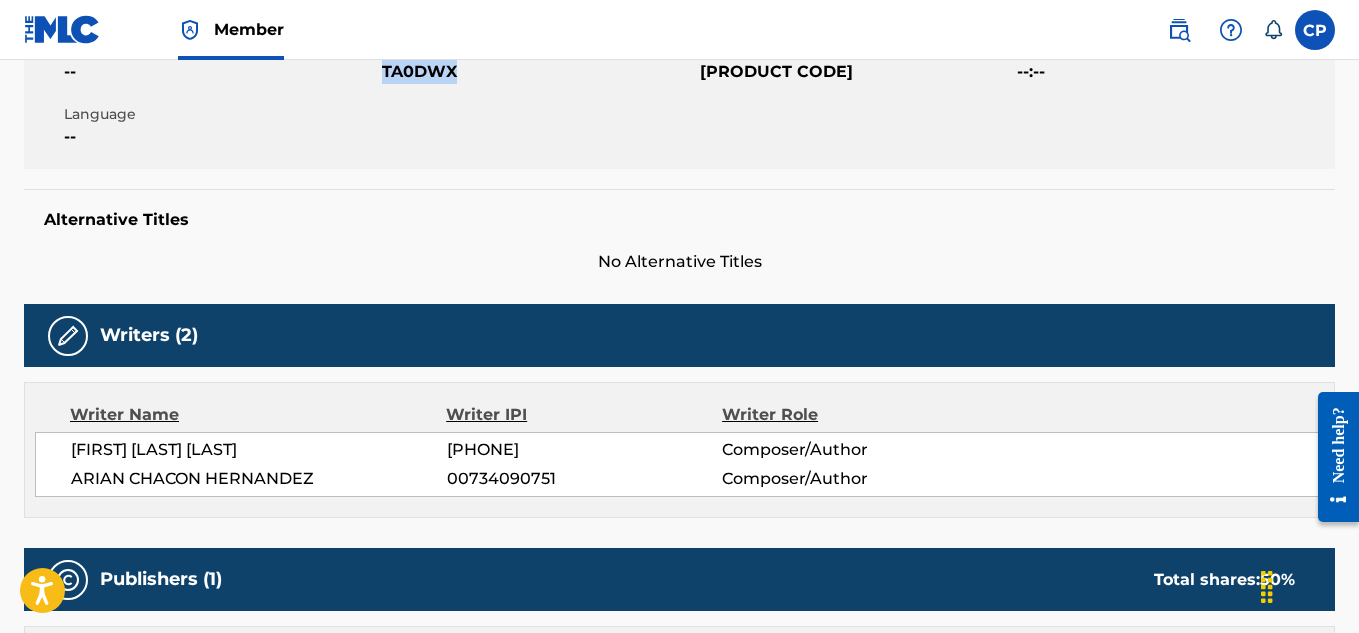 drag, startPoint x: 457, startPoint y: 72, endPoint x: 386, endPoint y: 77, distance: 71.17584 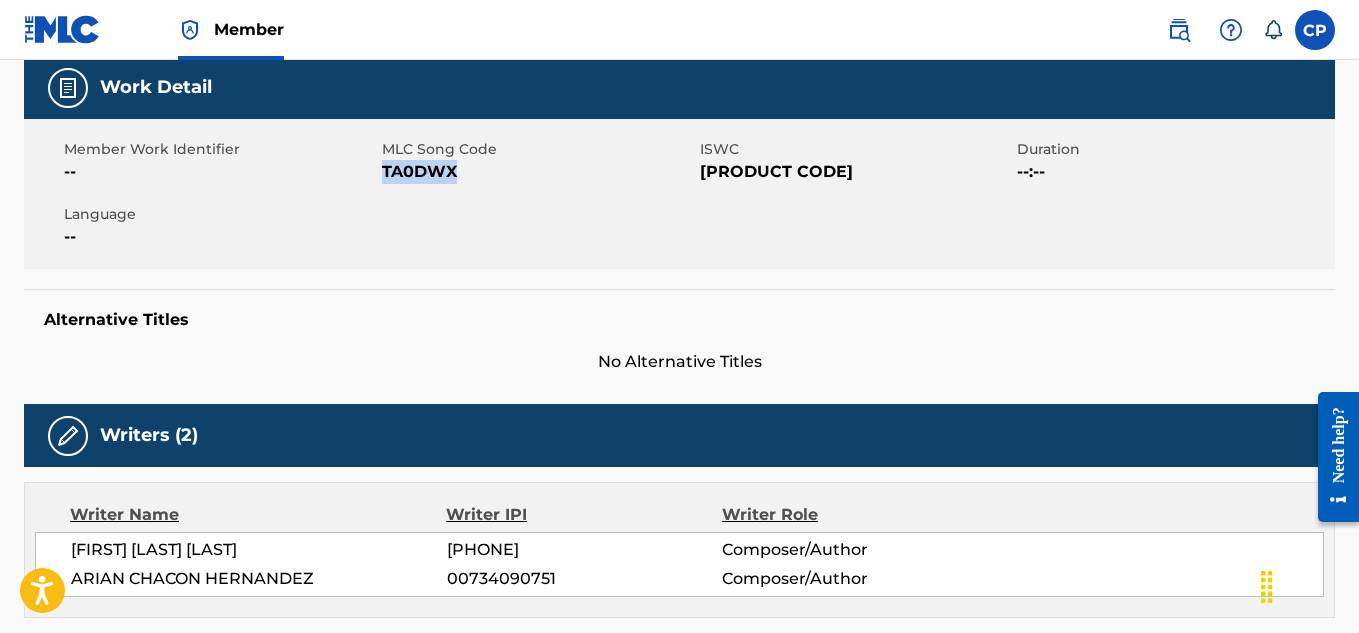 scroll, scrollTop: 100, scrollLeft: 0, axis: vertical 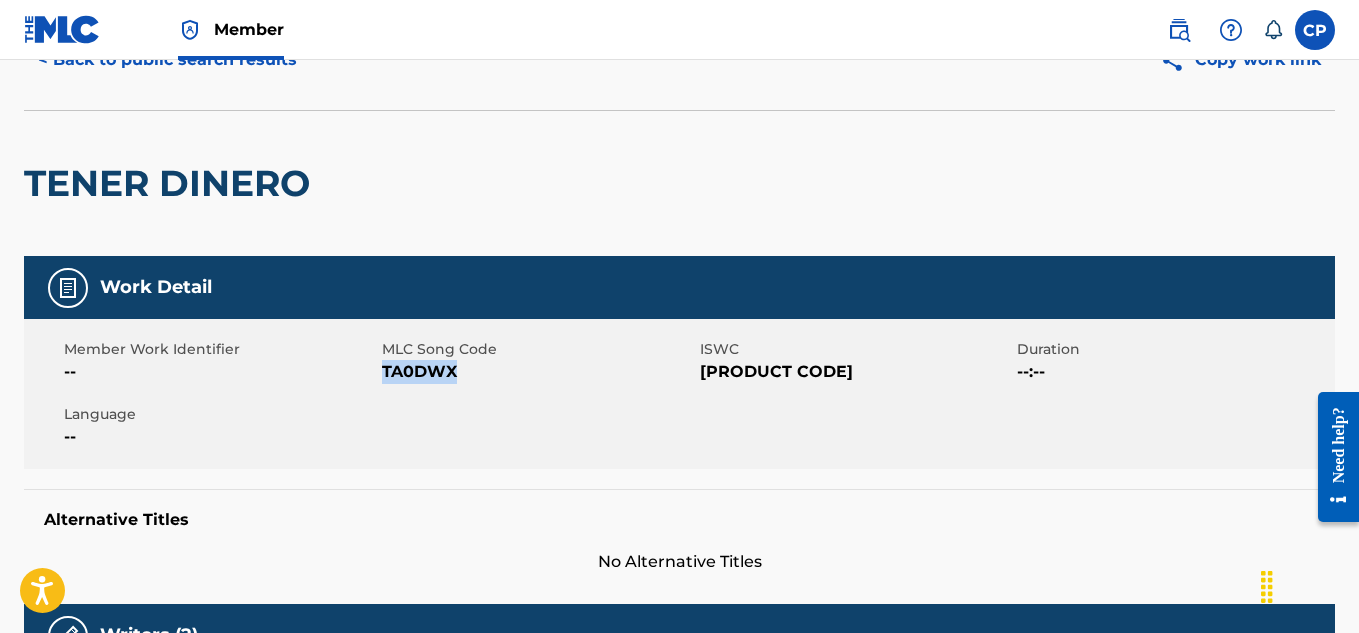 click on "< Back to public search results" at bounding box center [167, 60] 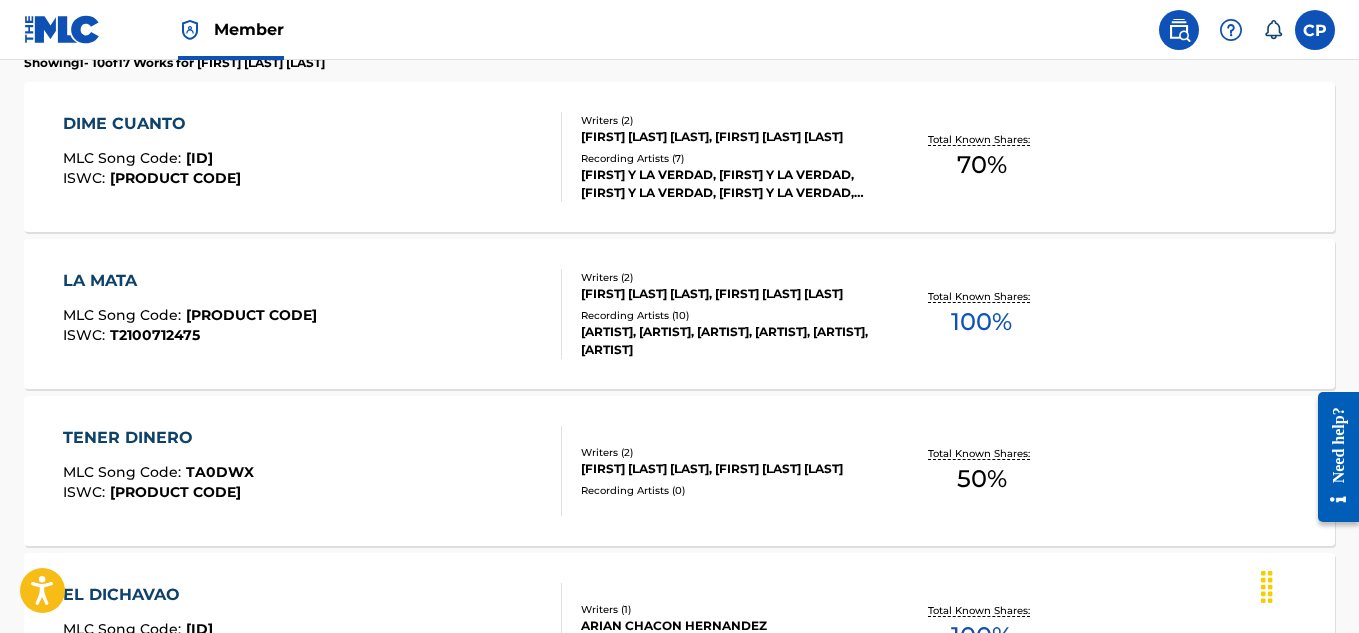scroll, scrollTop: 621, scrollLeft: 0, axis: vertical 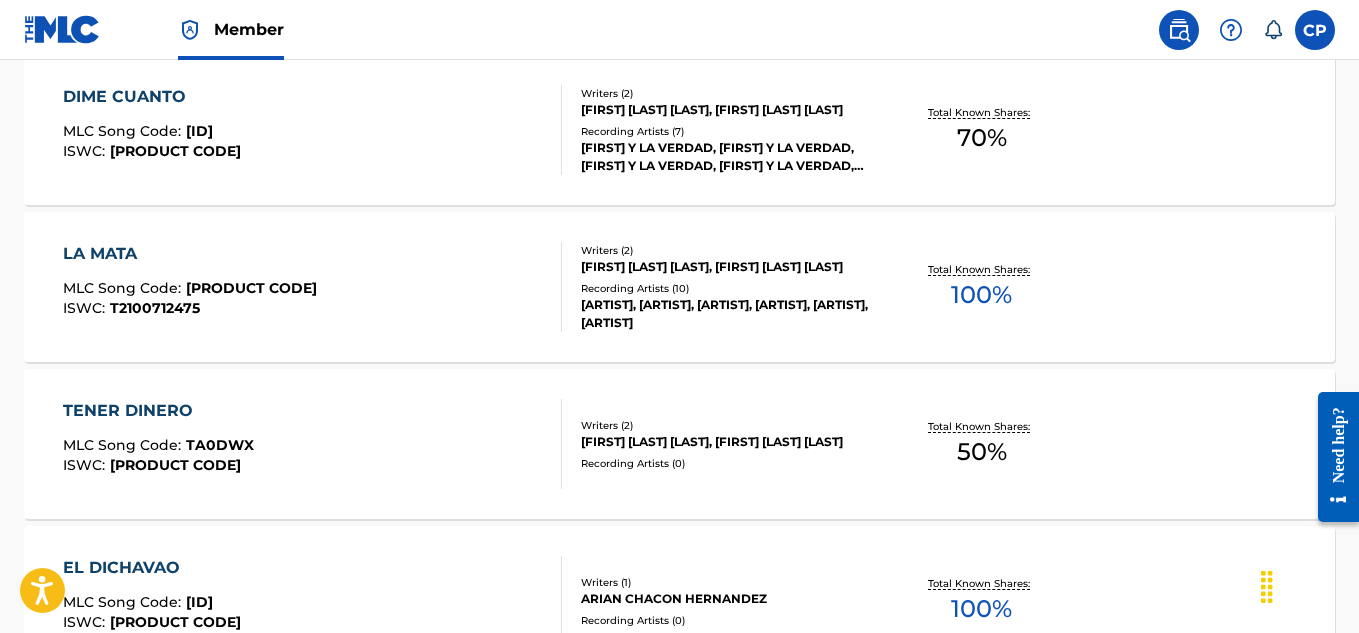 click on "LA MATA" at bounding box center (190, 254) 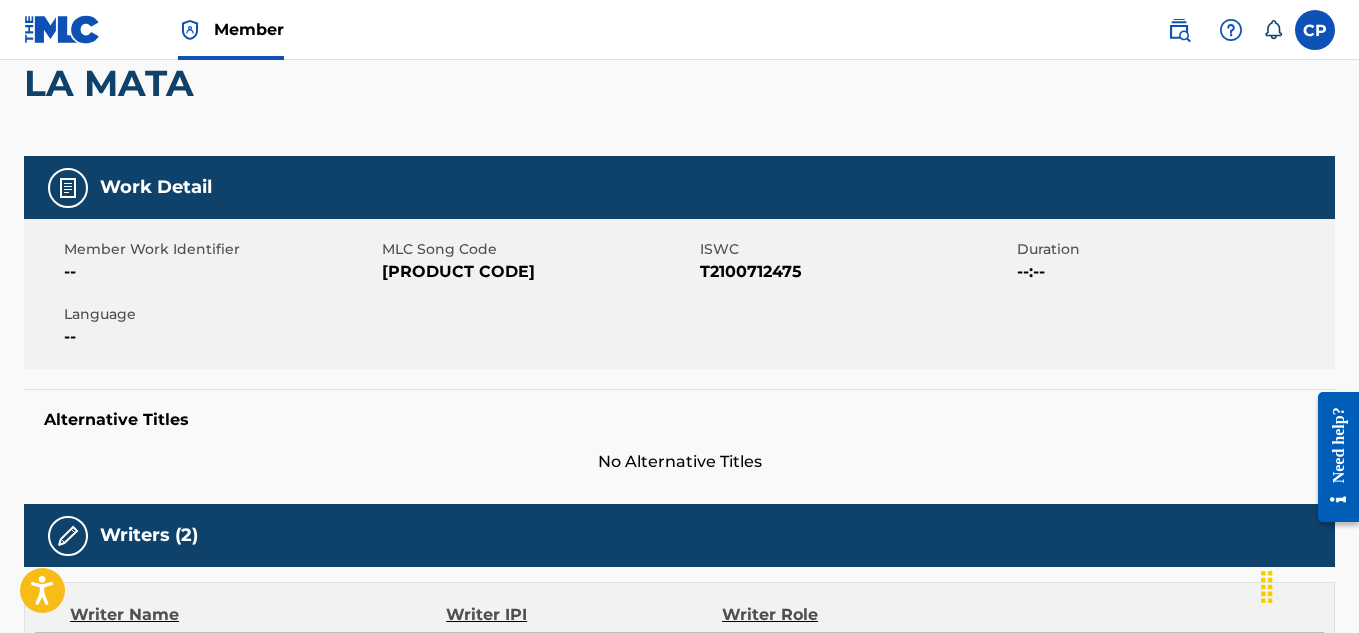 scroll, scrollTop: 0, scrollLeft: 0, axis: both 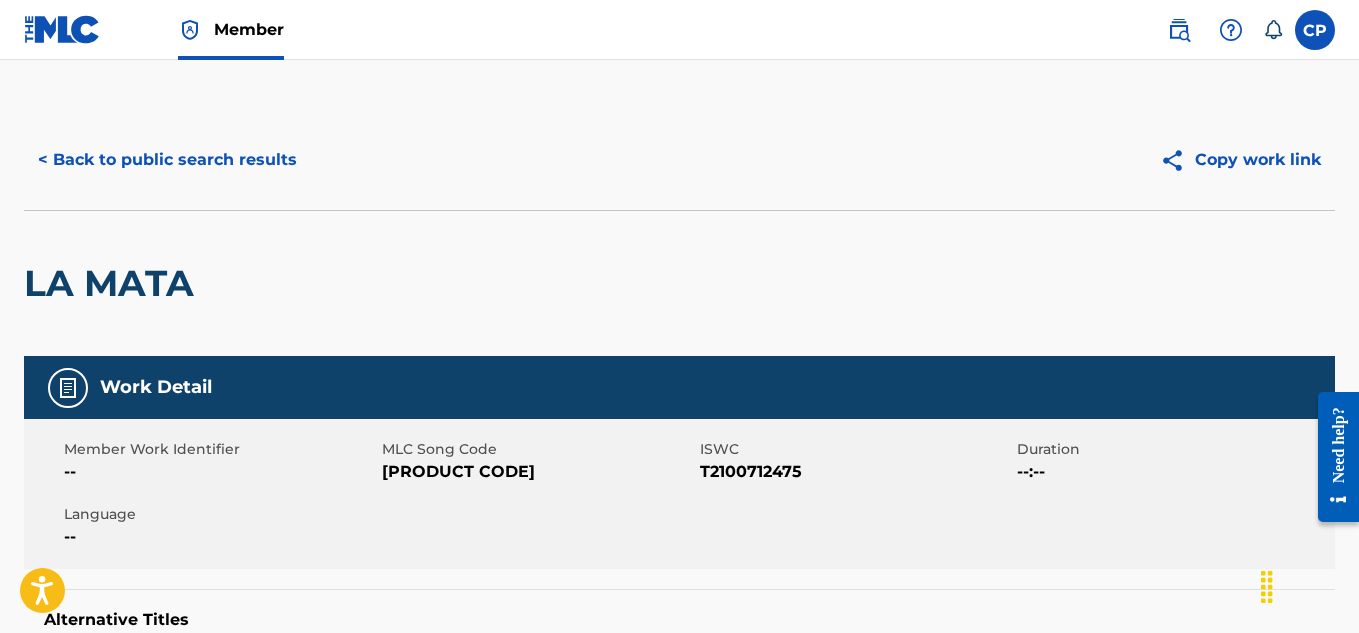 click on "< Back to public search results" at bounding box center (167, 160) 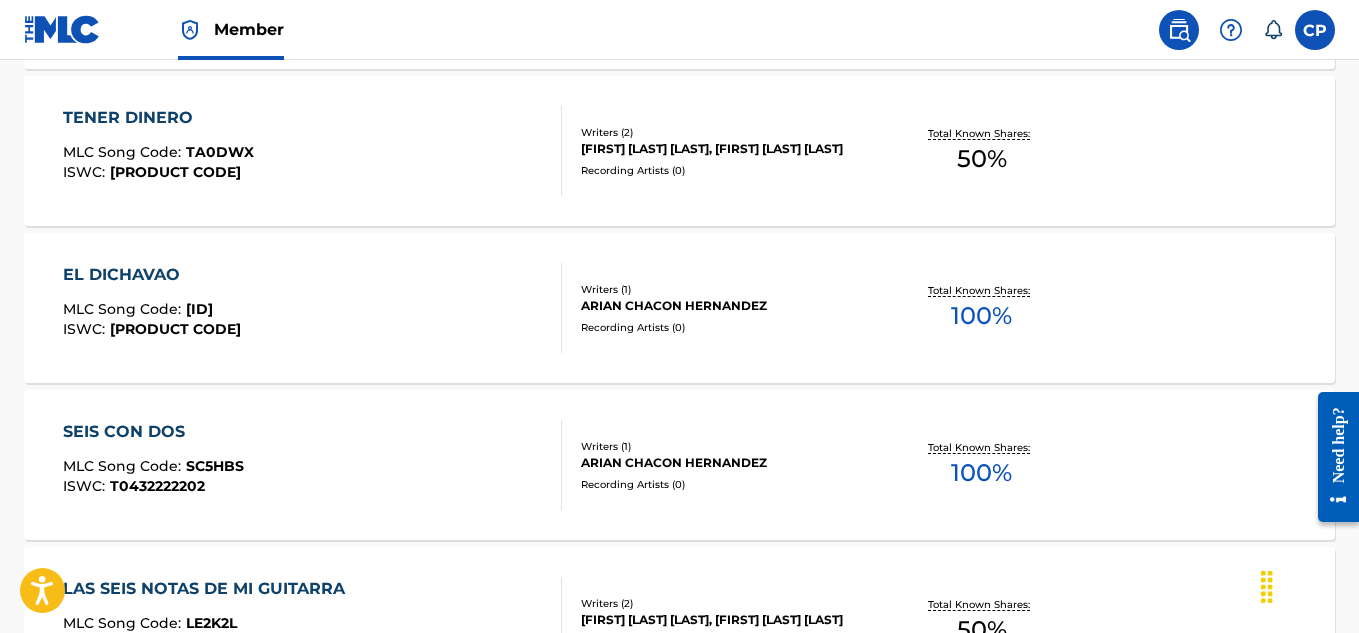 scroll, scrollTop: 721, scrollLeft: 0, axis: vertical 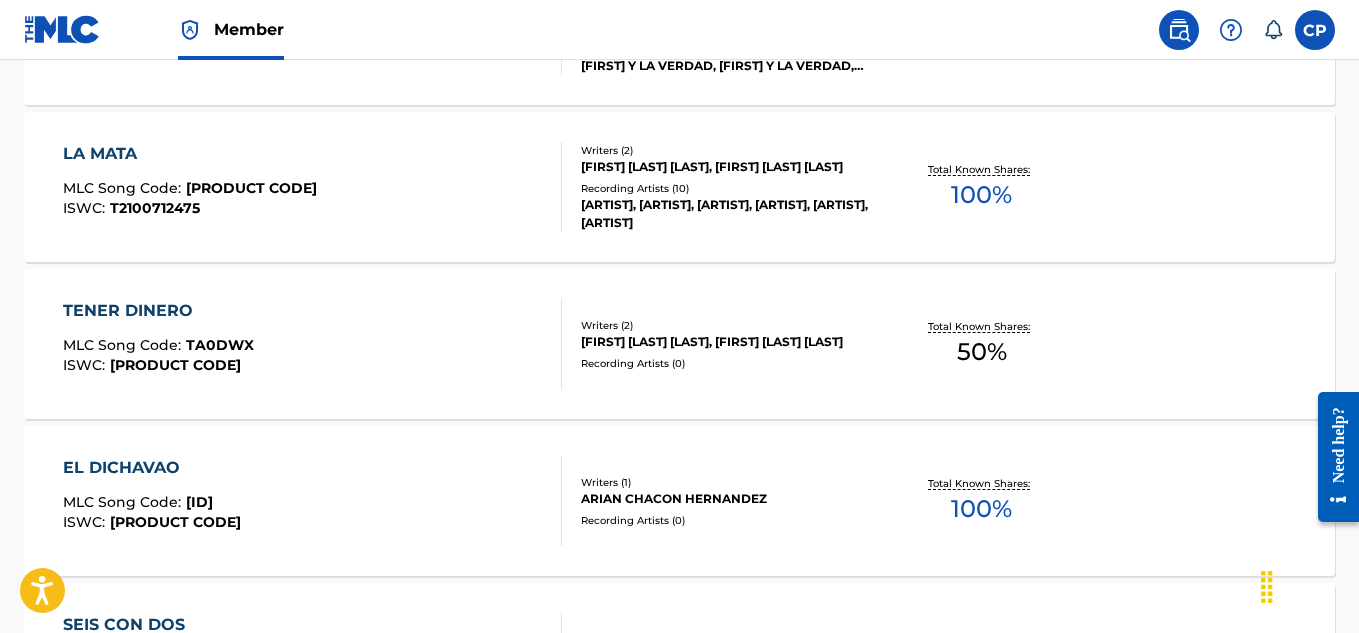 click on "TENER DINERO" at bounding box center [158, 311] 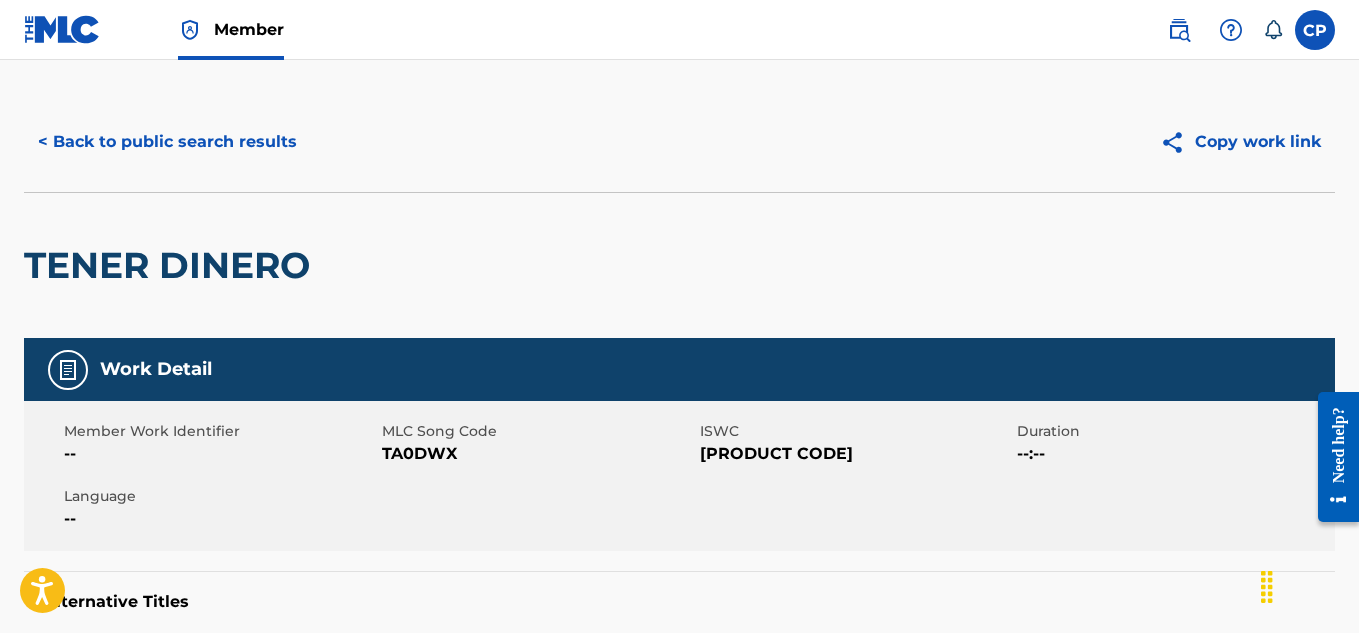 scroll, scrollTop: 0, scrollLeft: 0, axis: both 